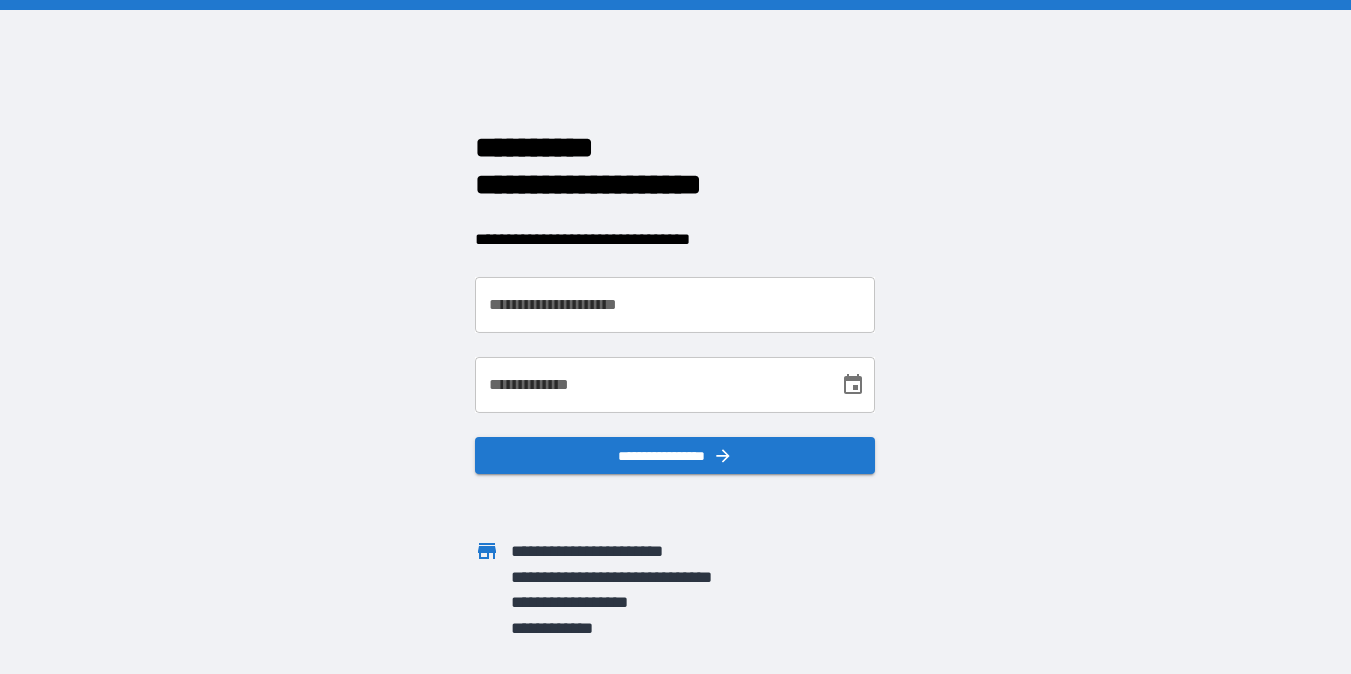 scroll, scrollTop: 0, scrollLeft: 0, axis: both 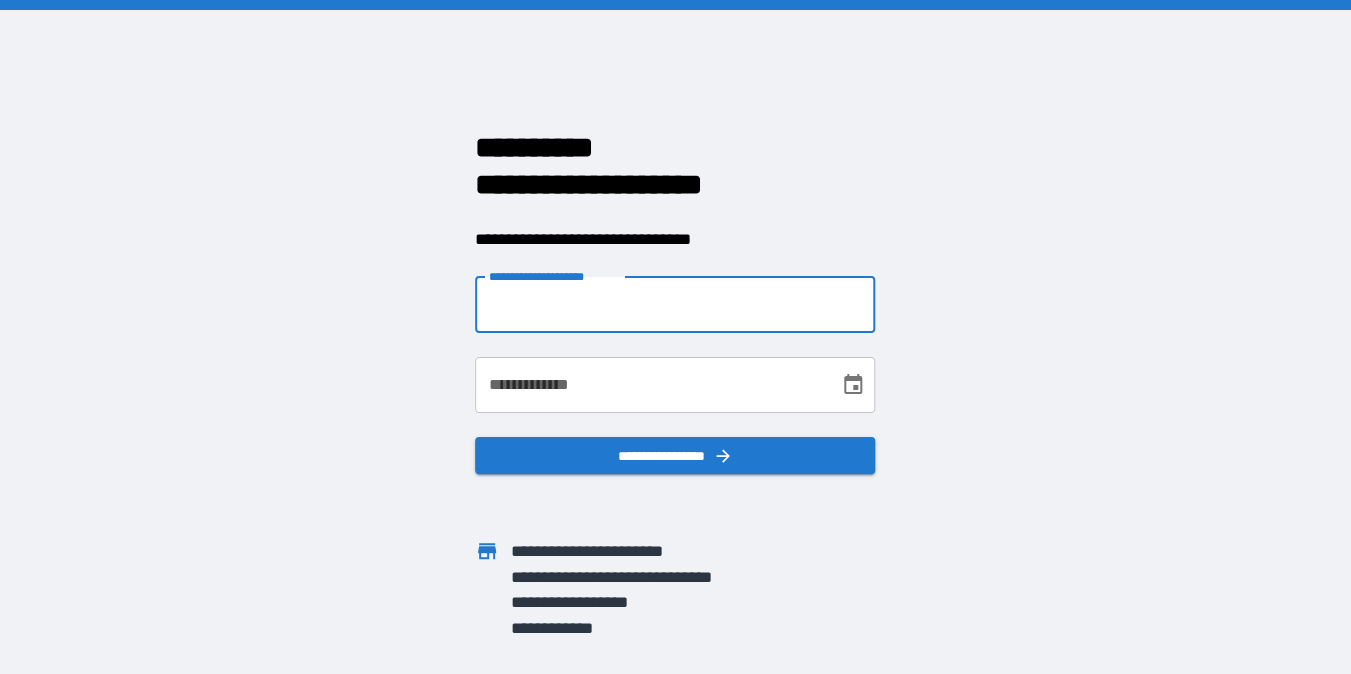 click on "**********" at bounding box center (675, 305) 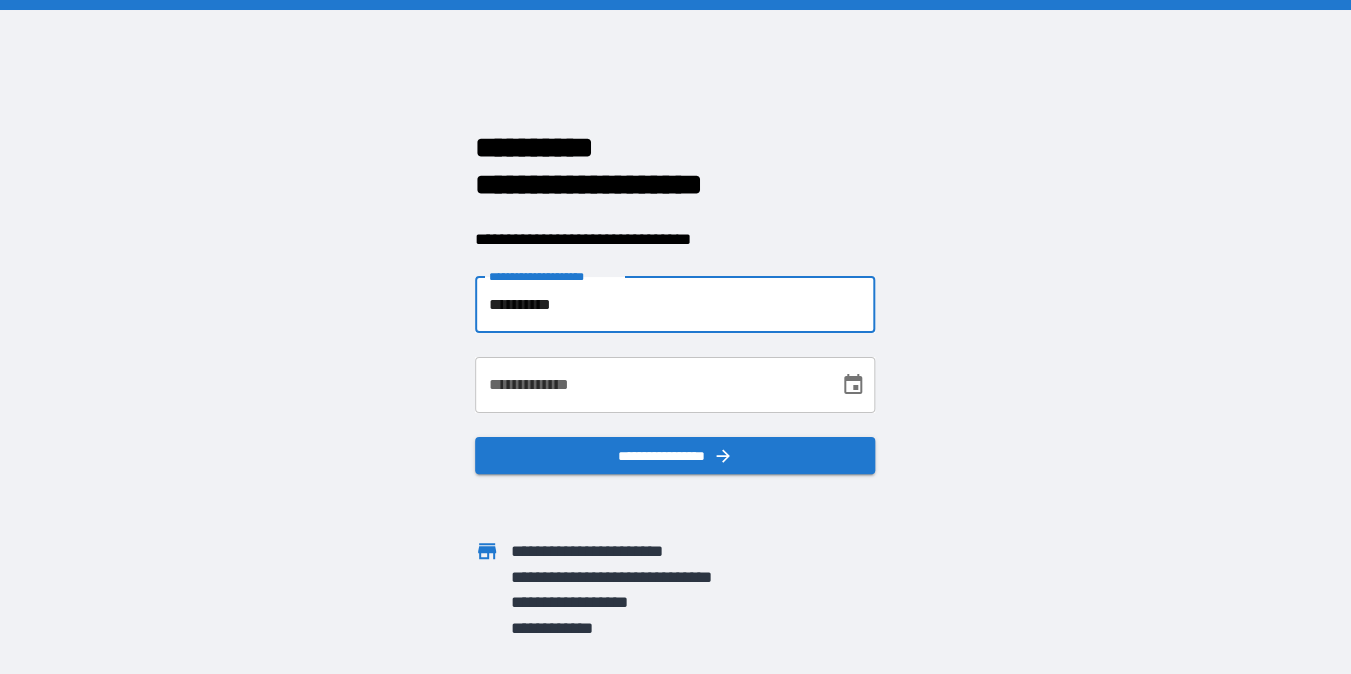 type on "**********" 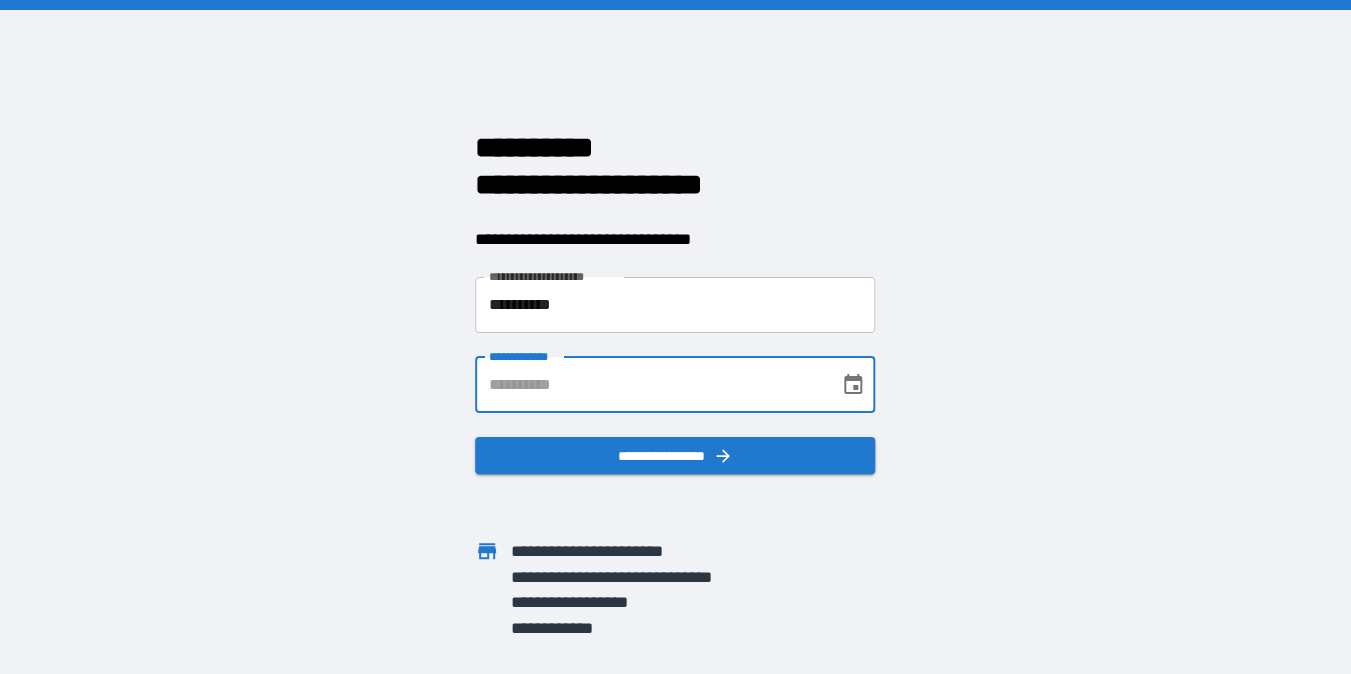 click on "**********" at bounding box center (650, 385) 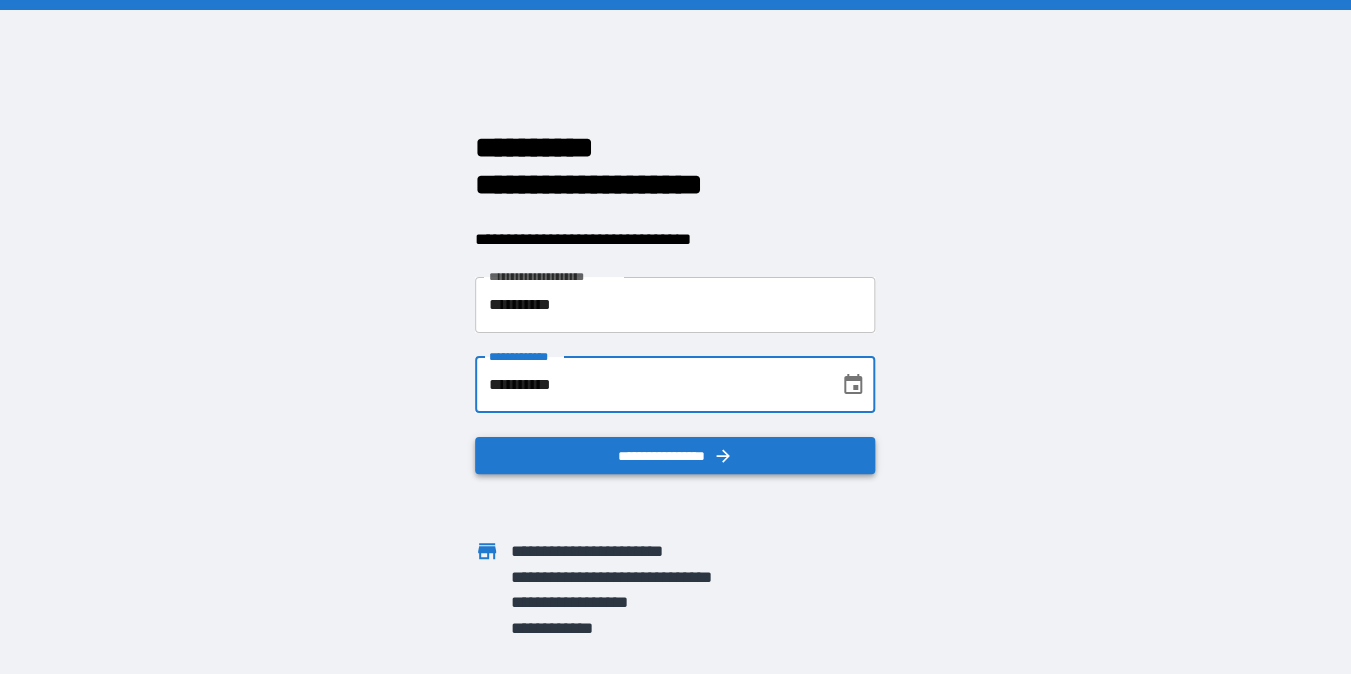 type on "**********" 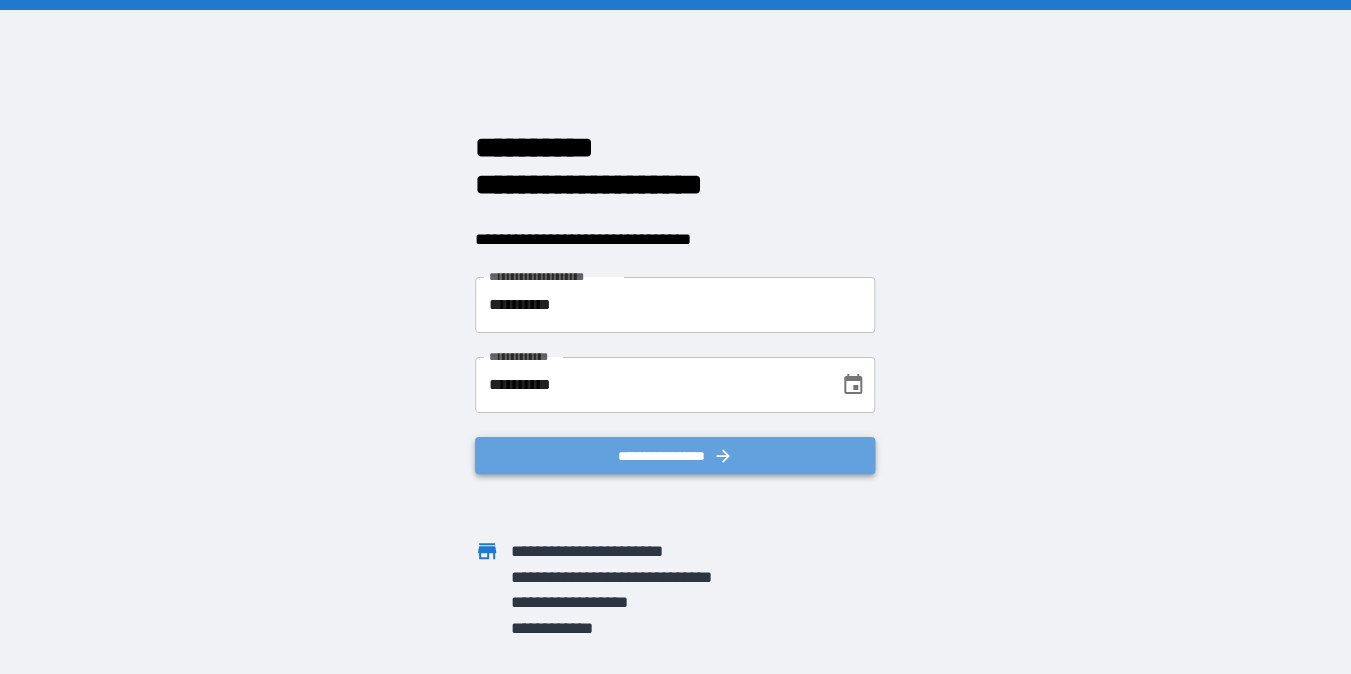 click on "**********" at bounding box center (675, 456) 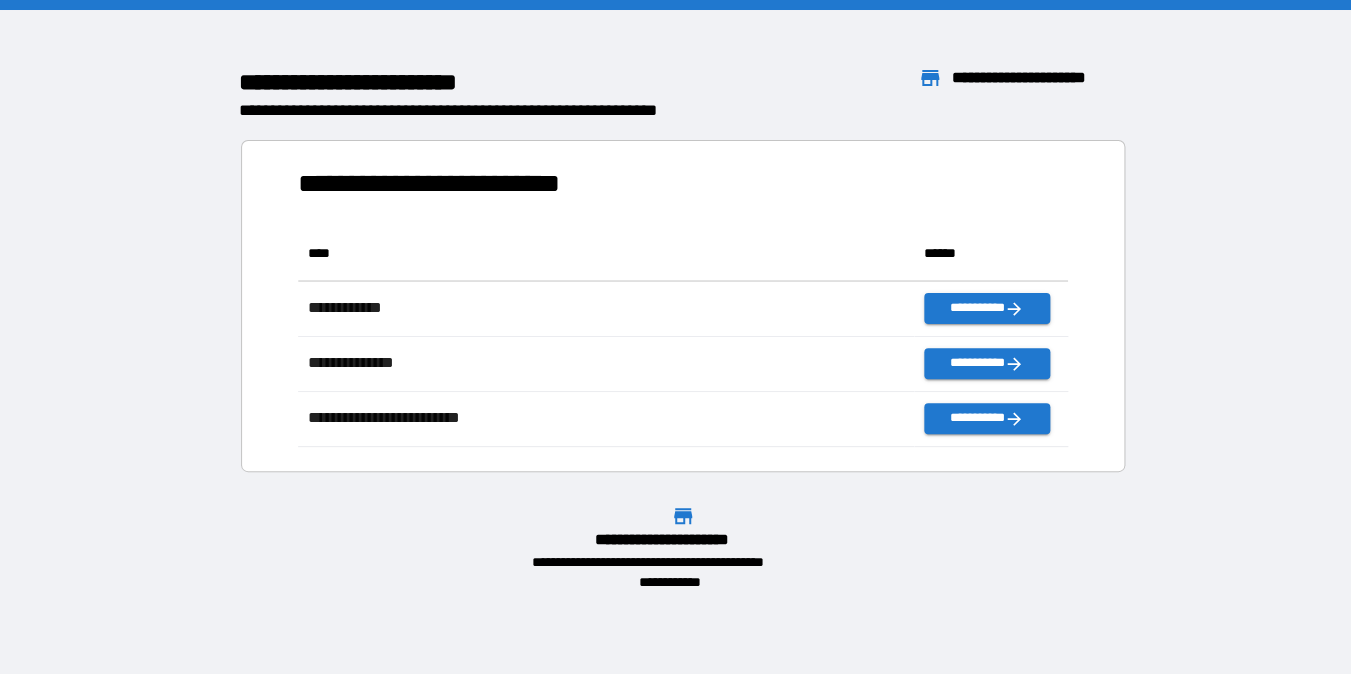 scroll, scrollTop: 1, scrollLeft: 0, axis: vertical 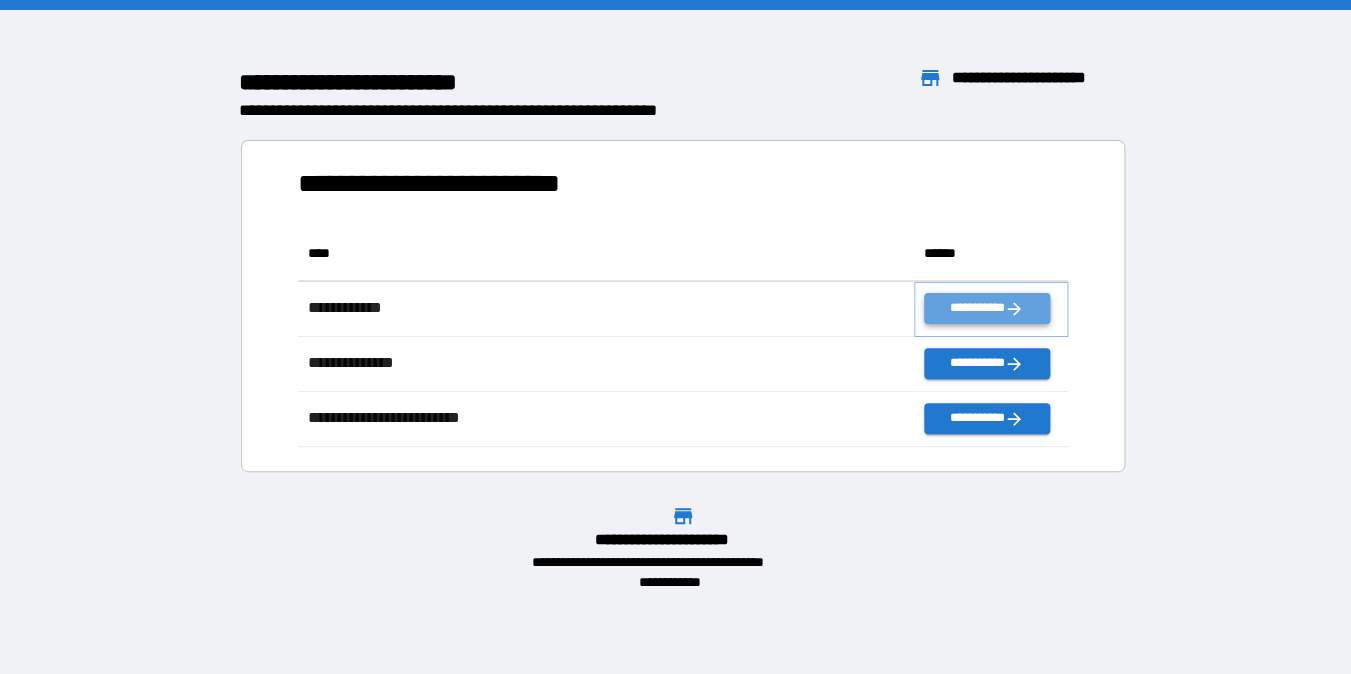 click on "**********" at bounding box center [987, 308] 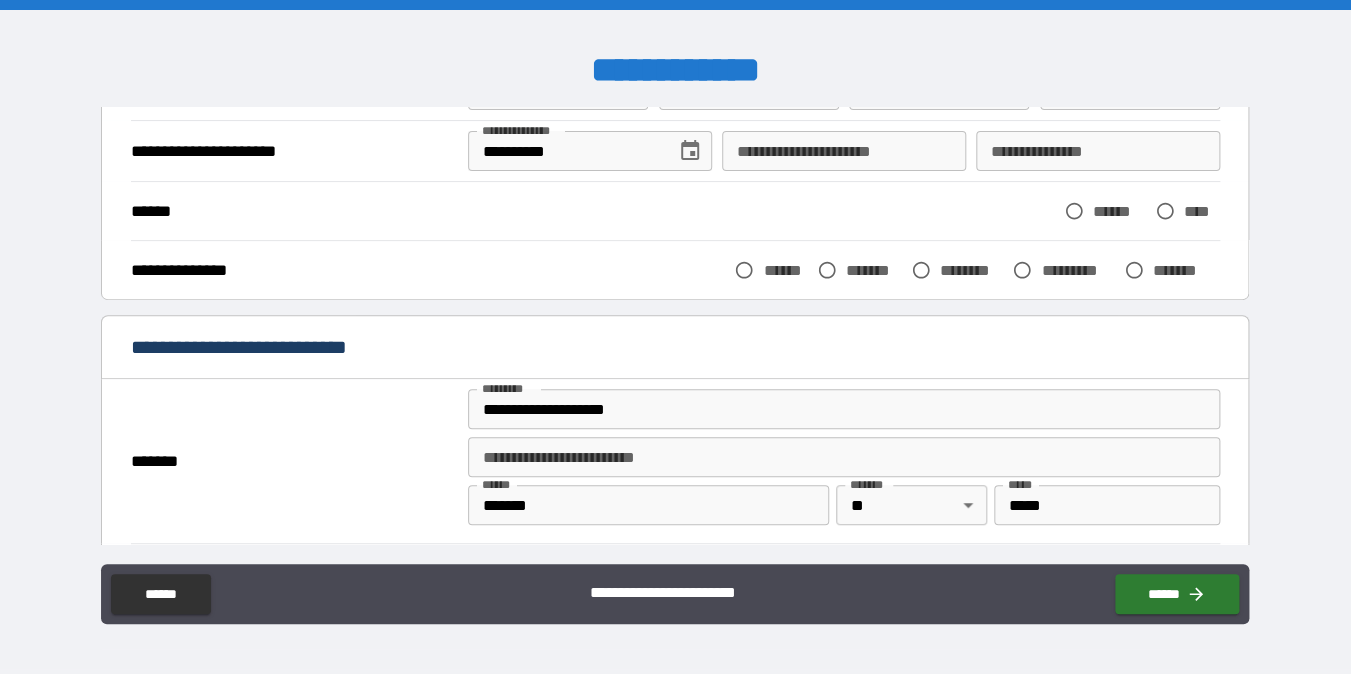 scroll, scrollTop: 189, scrollLeft: 0, axis: vertical 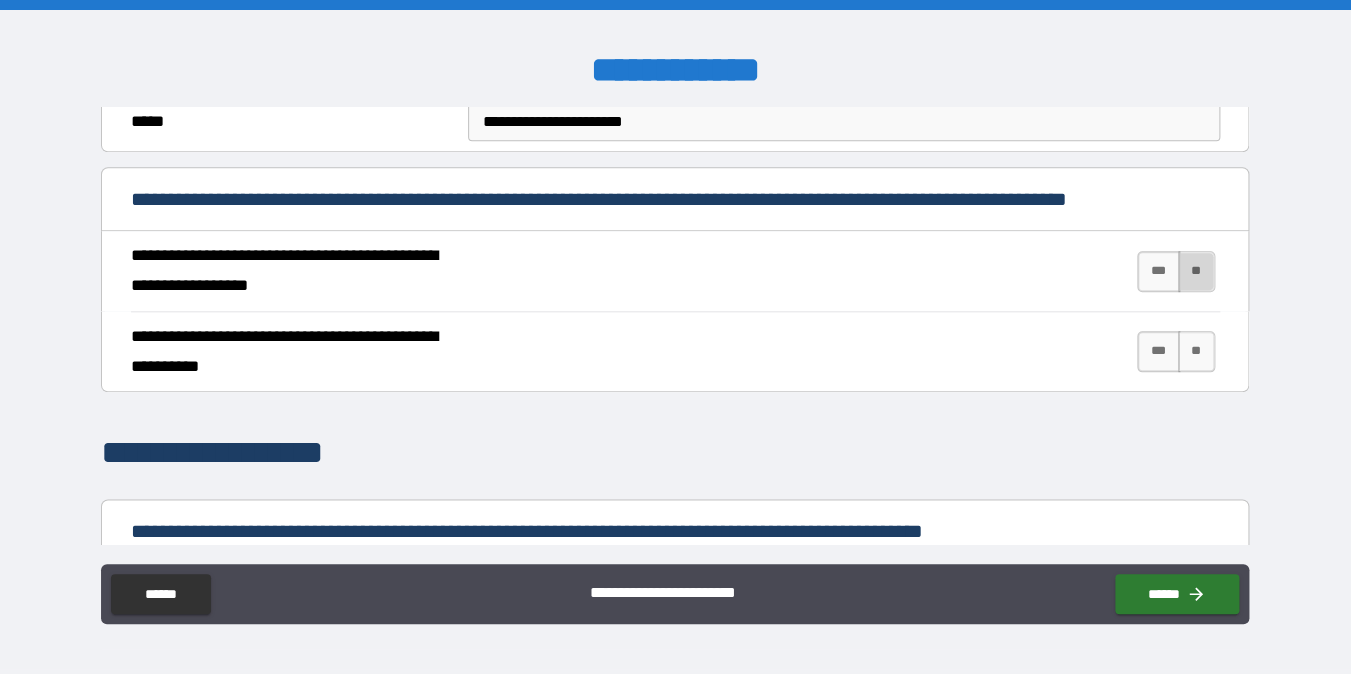 click on "**" at bounding box center (1196, 271) 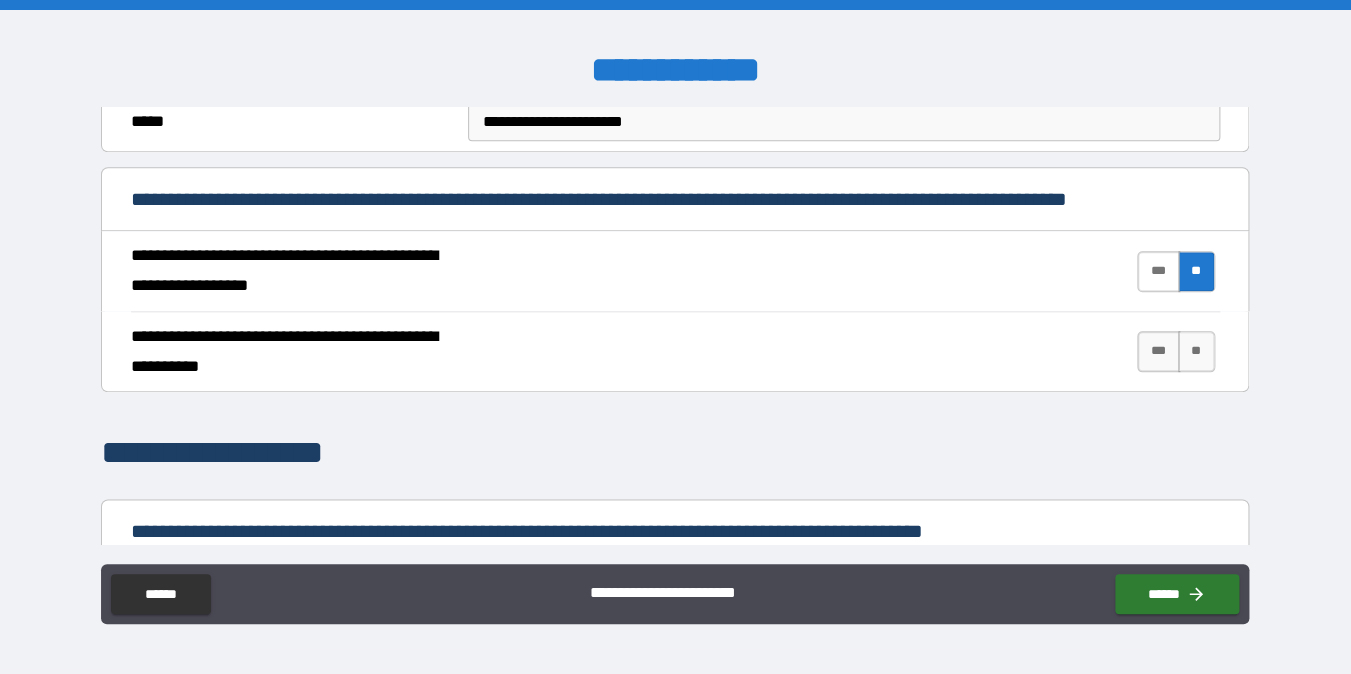 click on "***" at bounding box center [1158, 271] 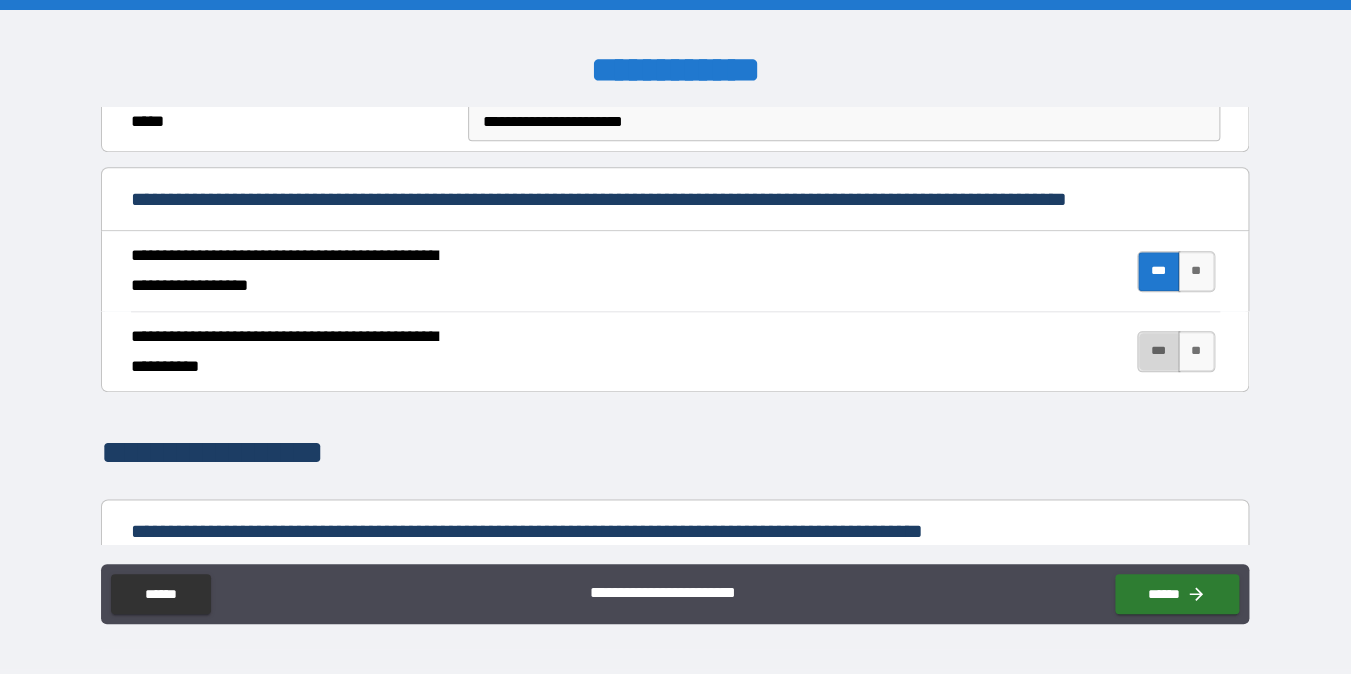 click on "***" at bounding box center (1158, 351) 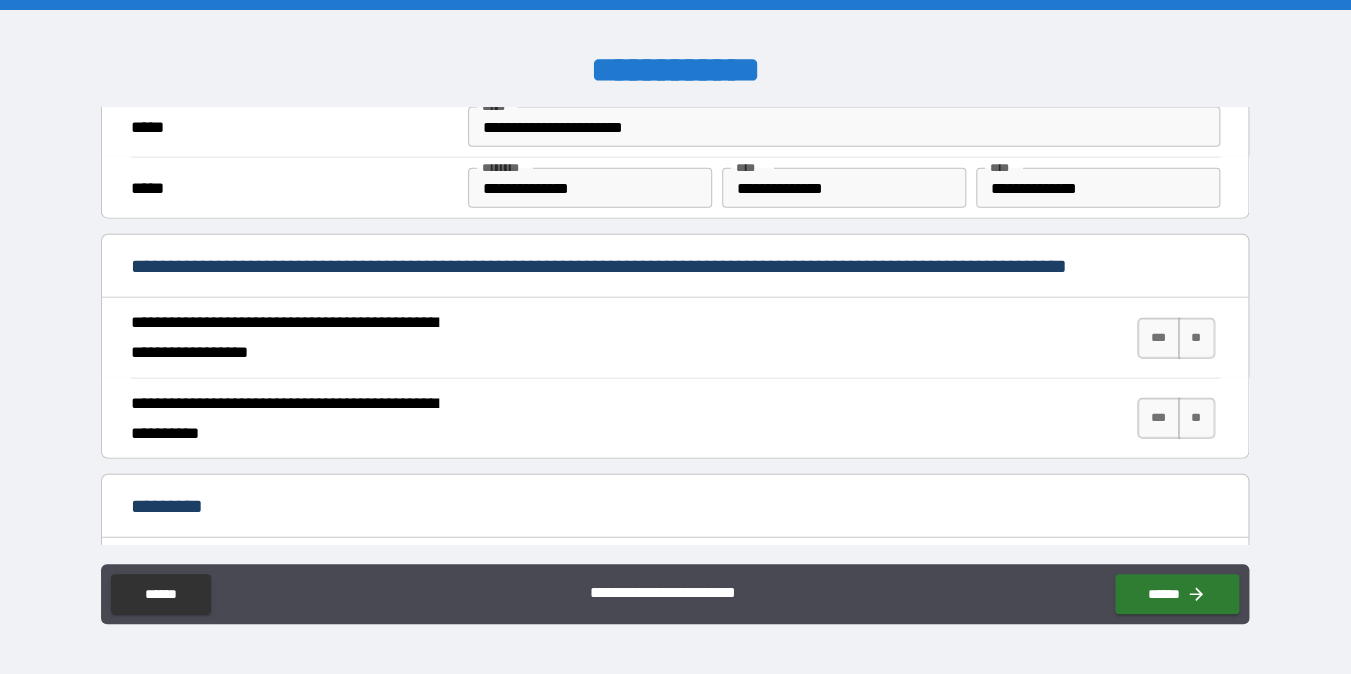 scroll, scrollTop: 1672, scrollLeft: 0, axis: vertical 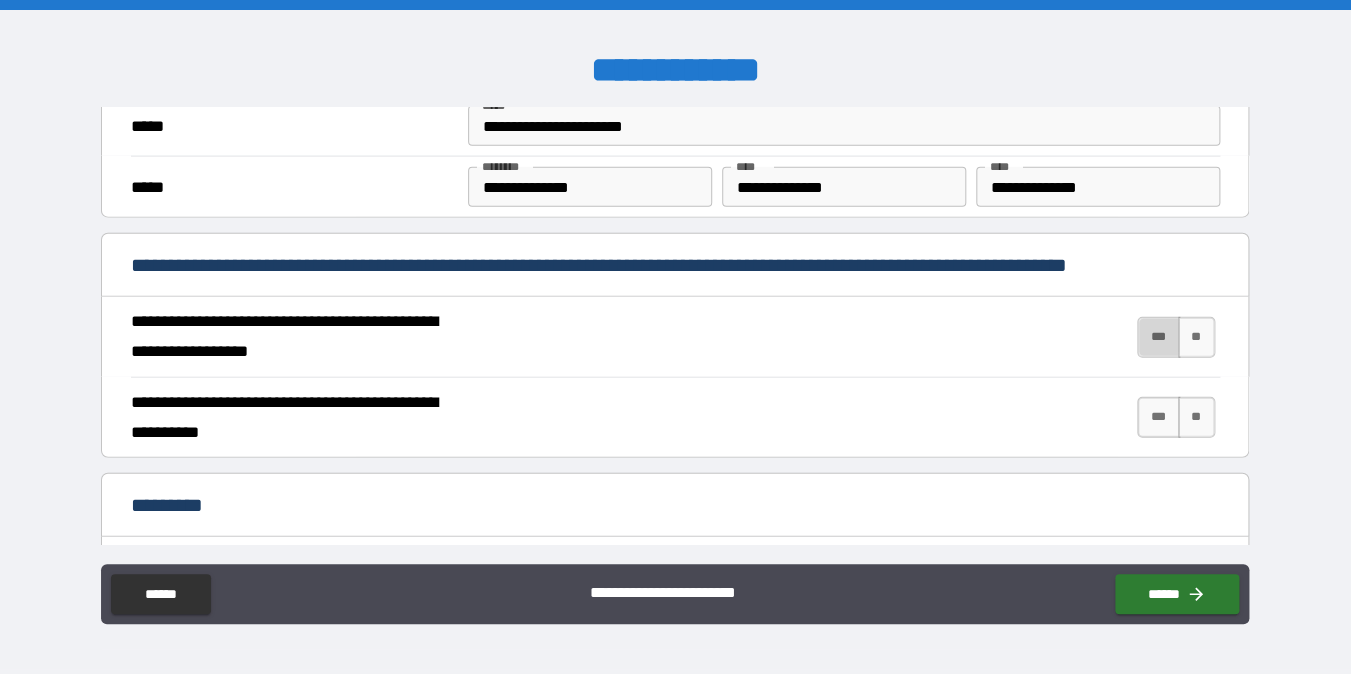 click on "***" at bounding box center (1158, 337) 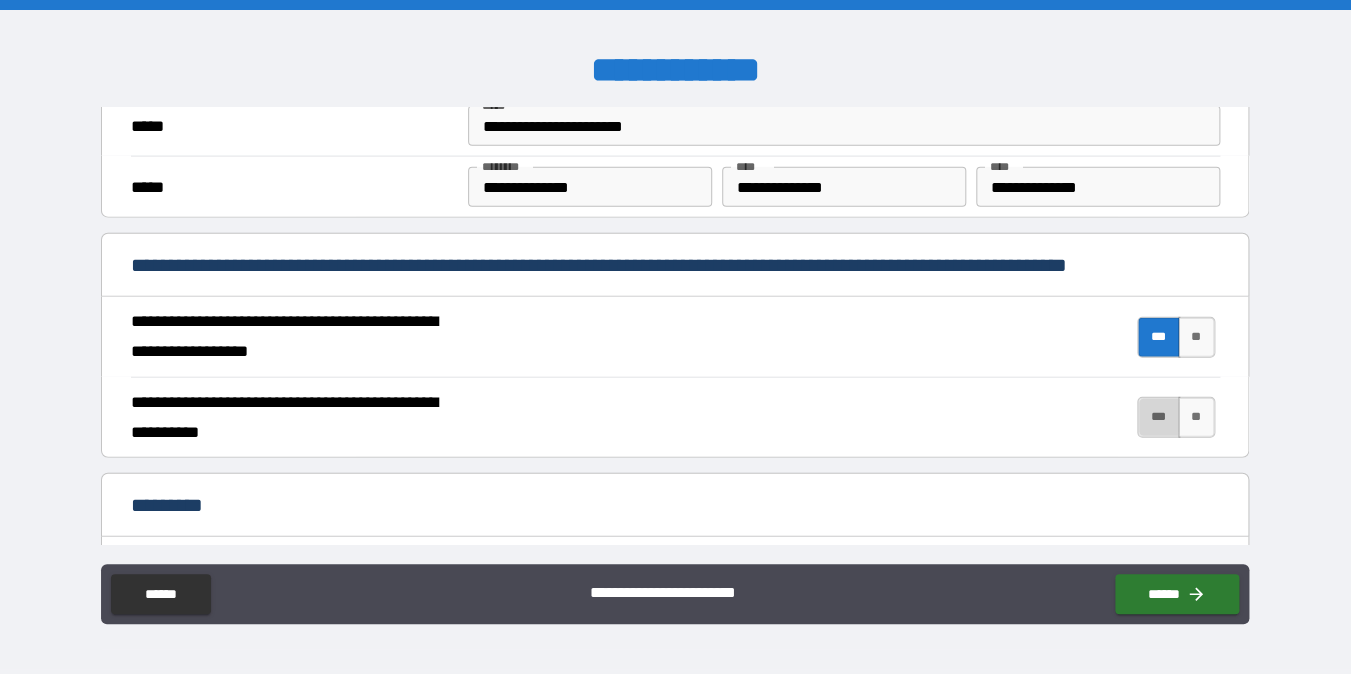 click on "***" at bounding box center (1158, 417) 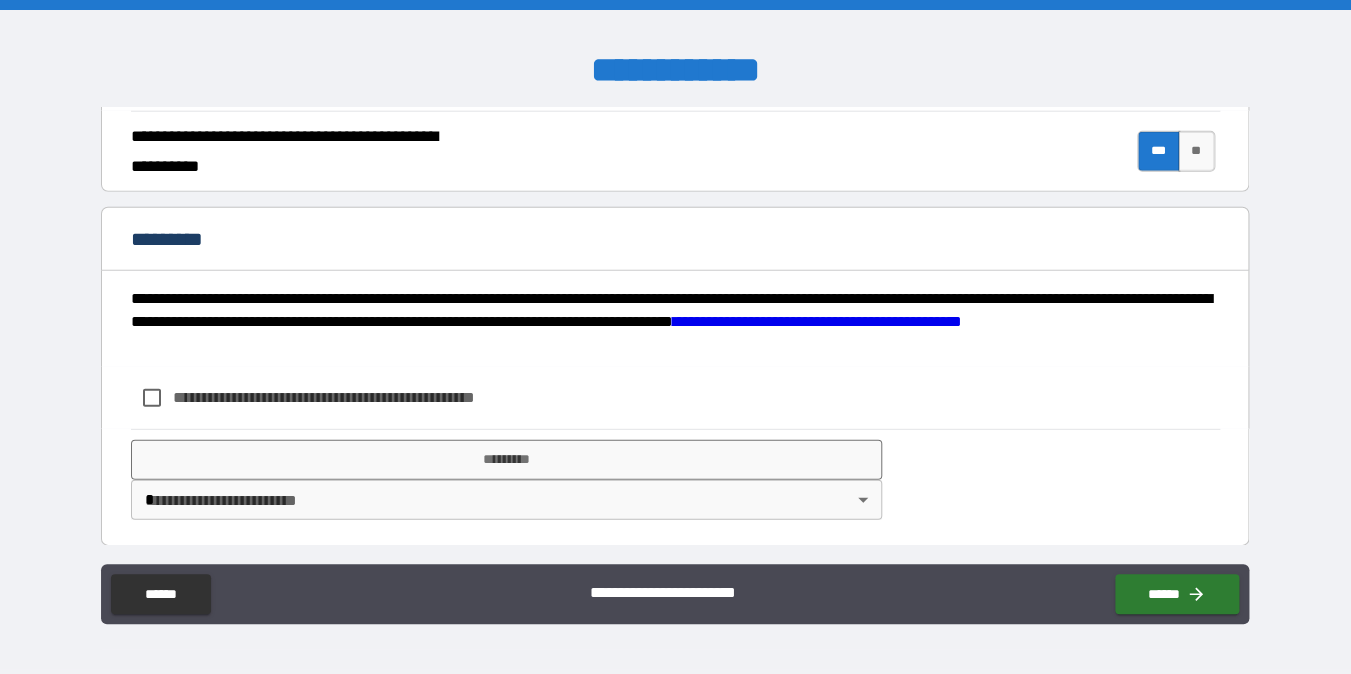 scroll, scrollTop: 1945, scrollLeft: 0, axis: vertical 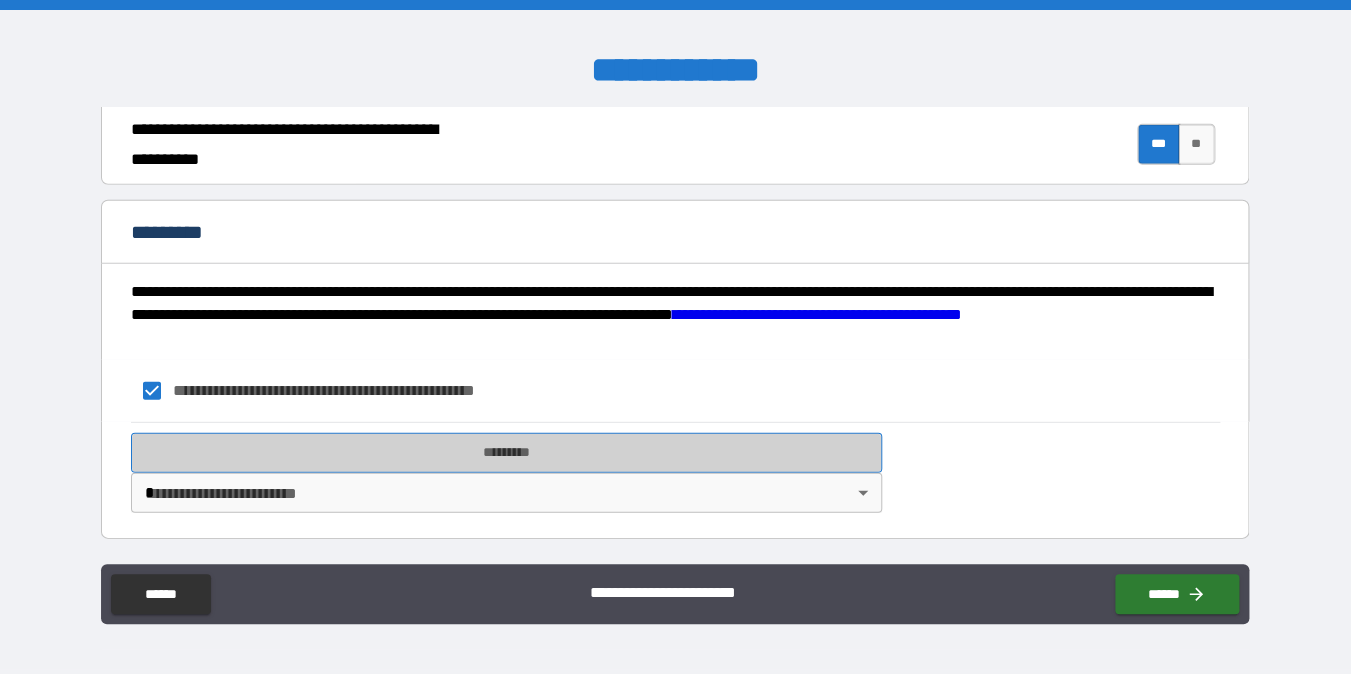 click on "*********" at bounding box center [506, 453] 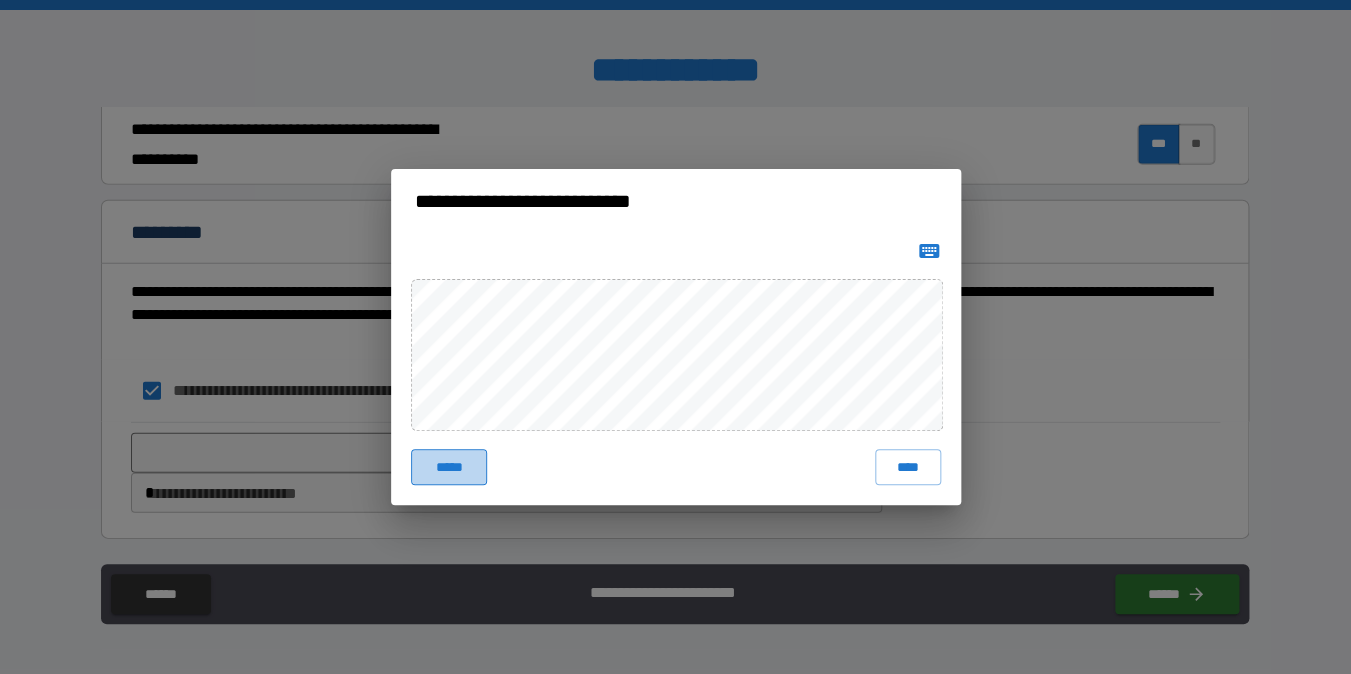 click on "*****" at bounding box center [449, 467] 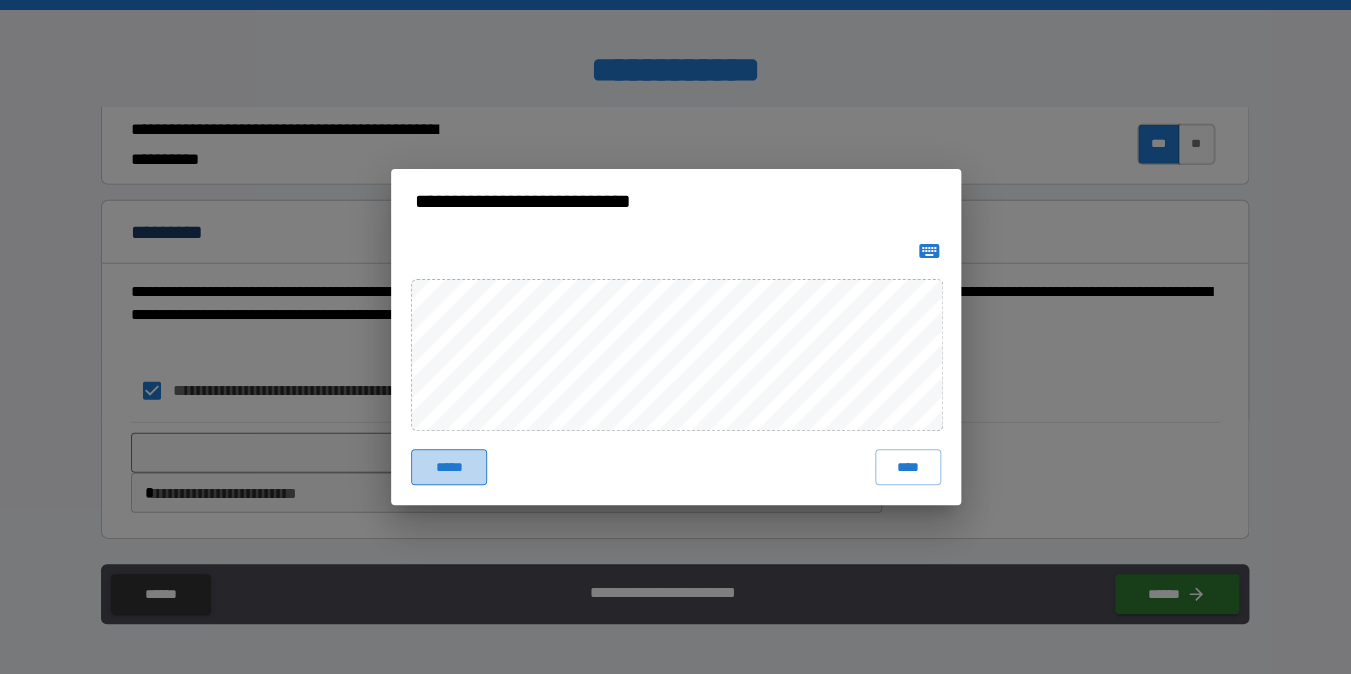 click on "*****" at bounding box center [449, 467] 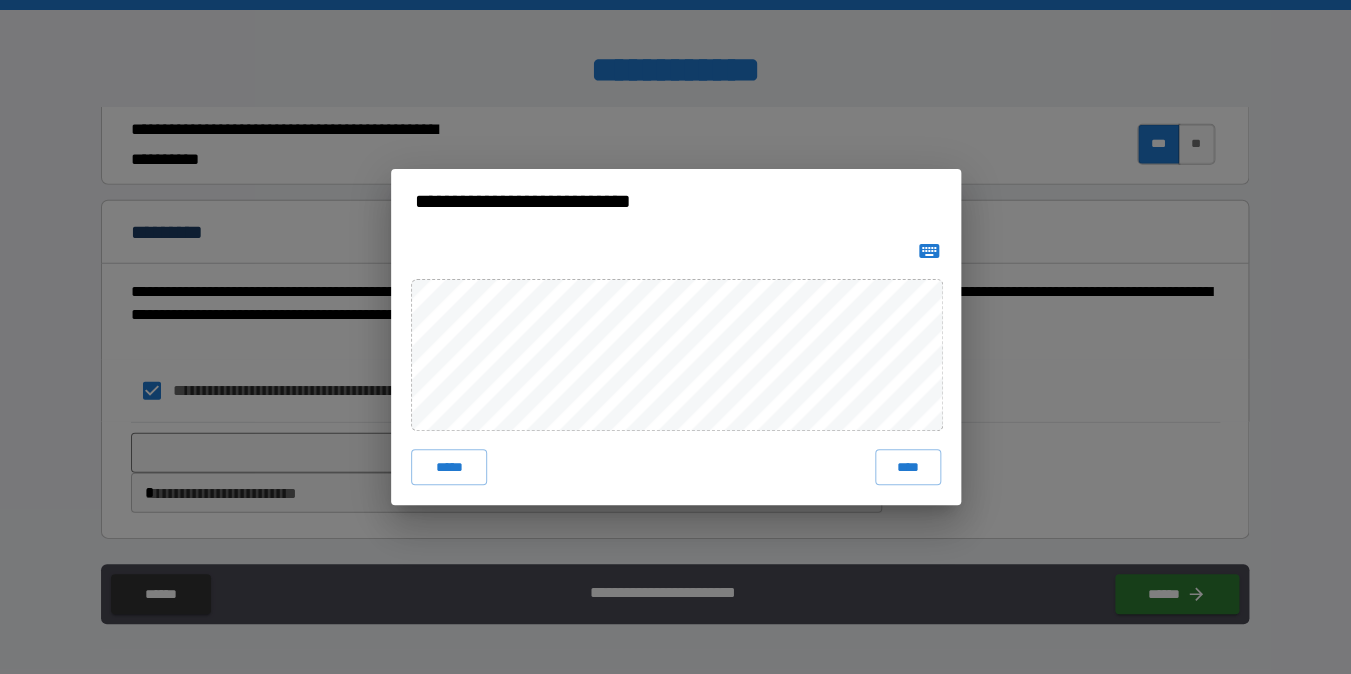 type 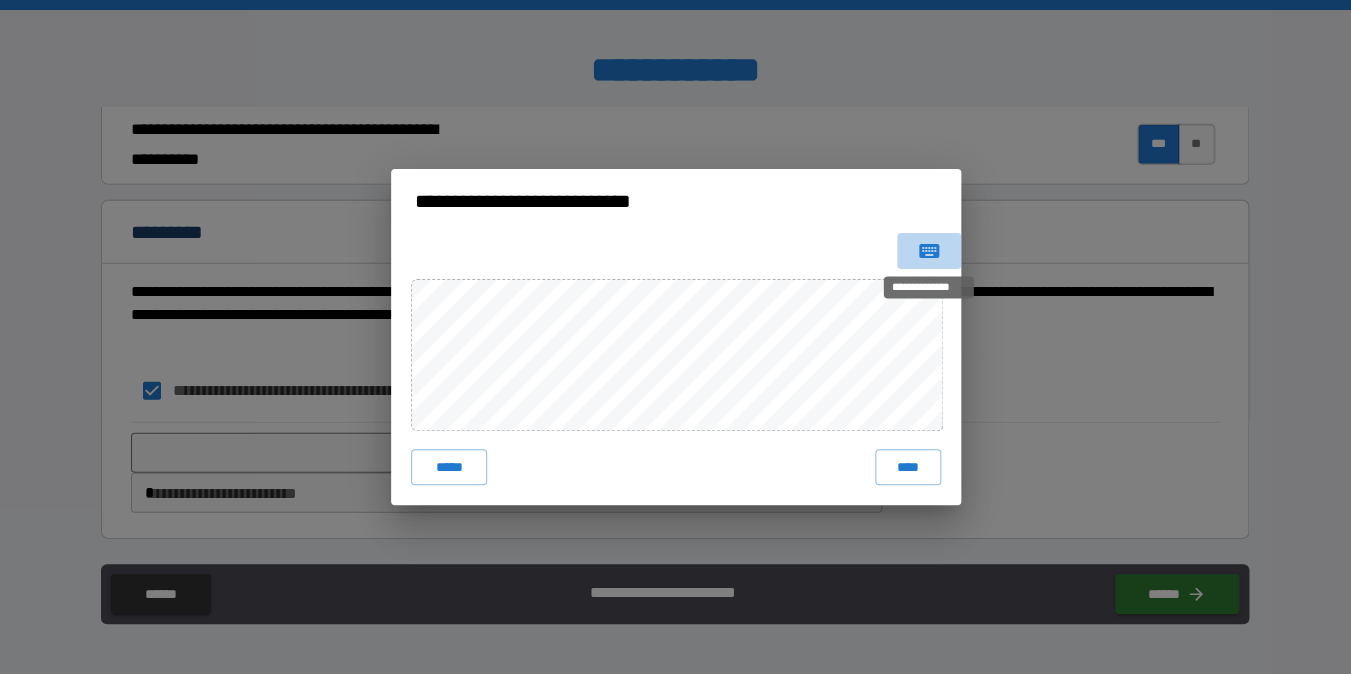 click 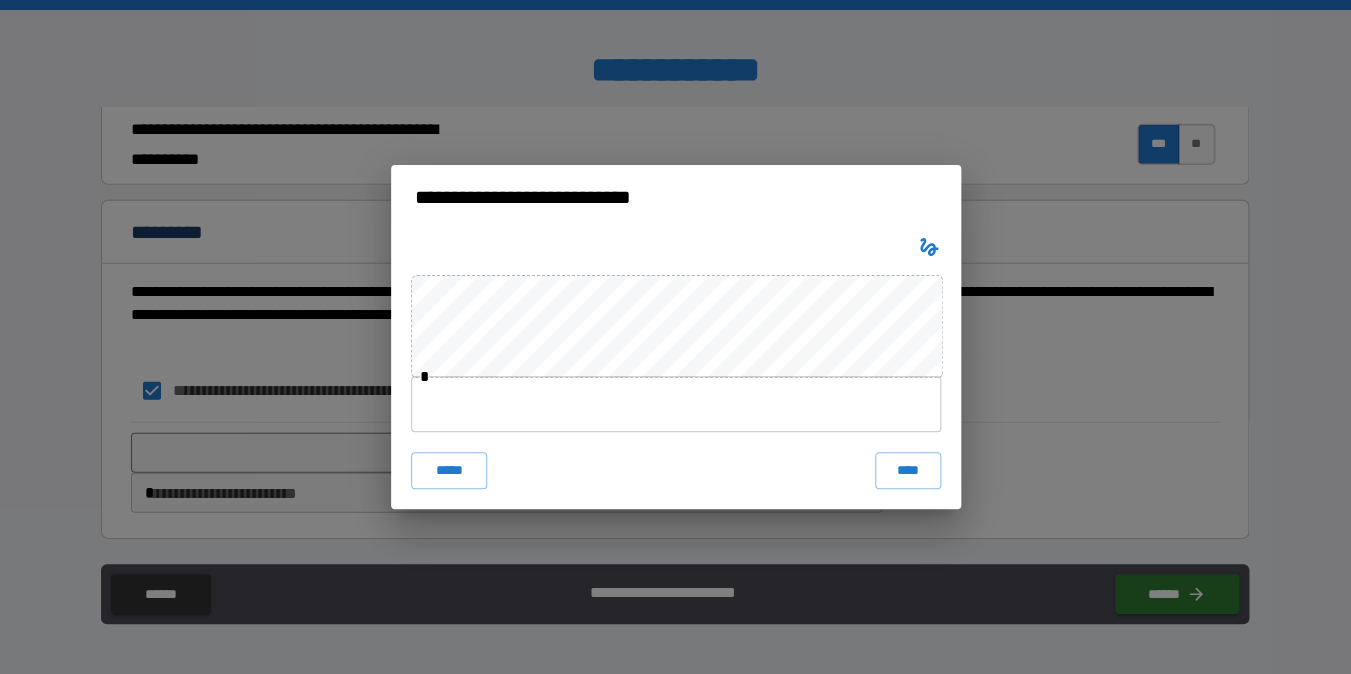 type 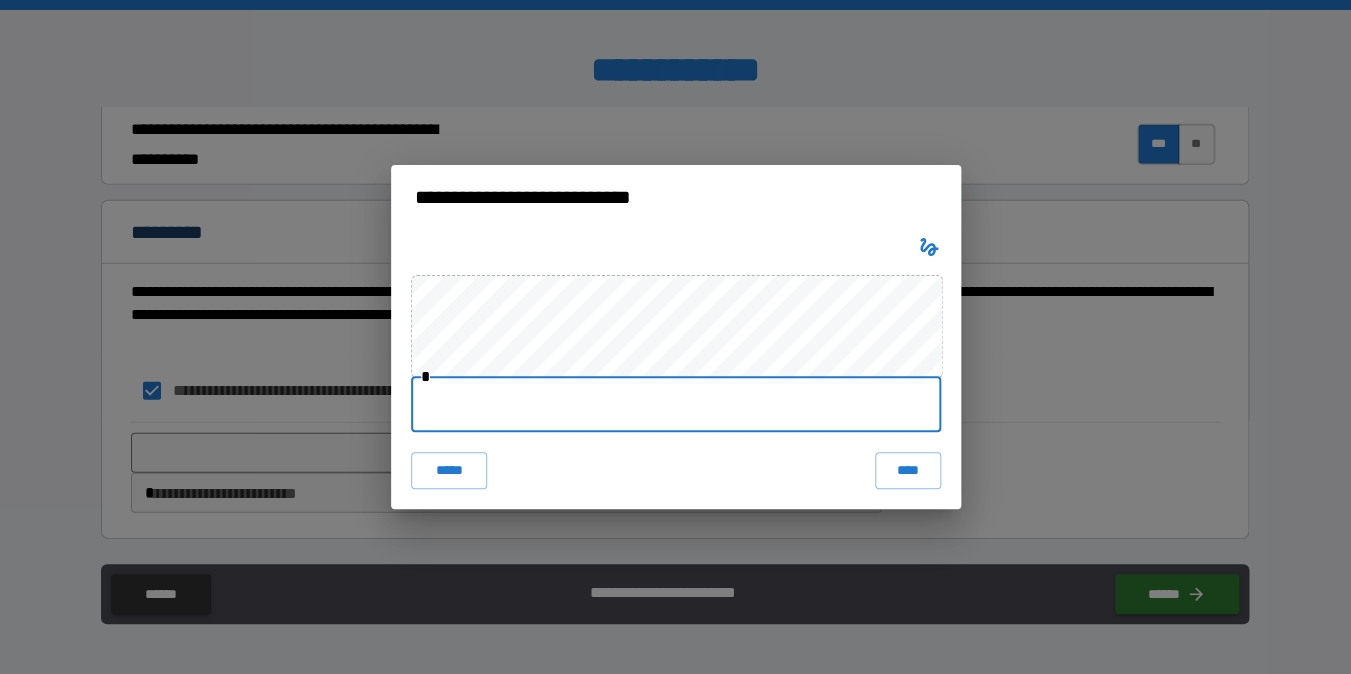 click at bounding box center (676, 404) 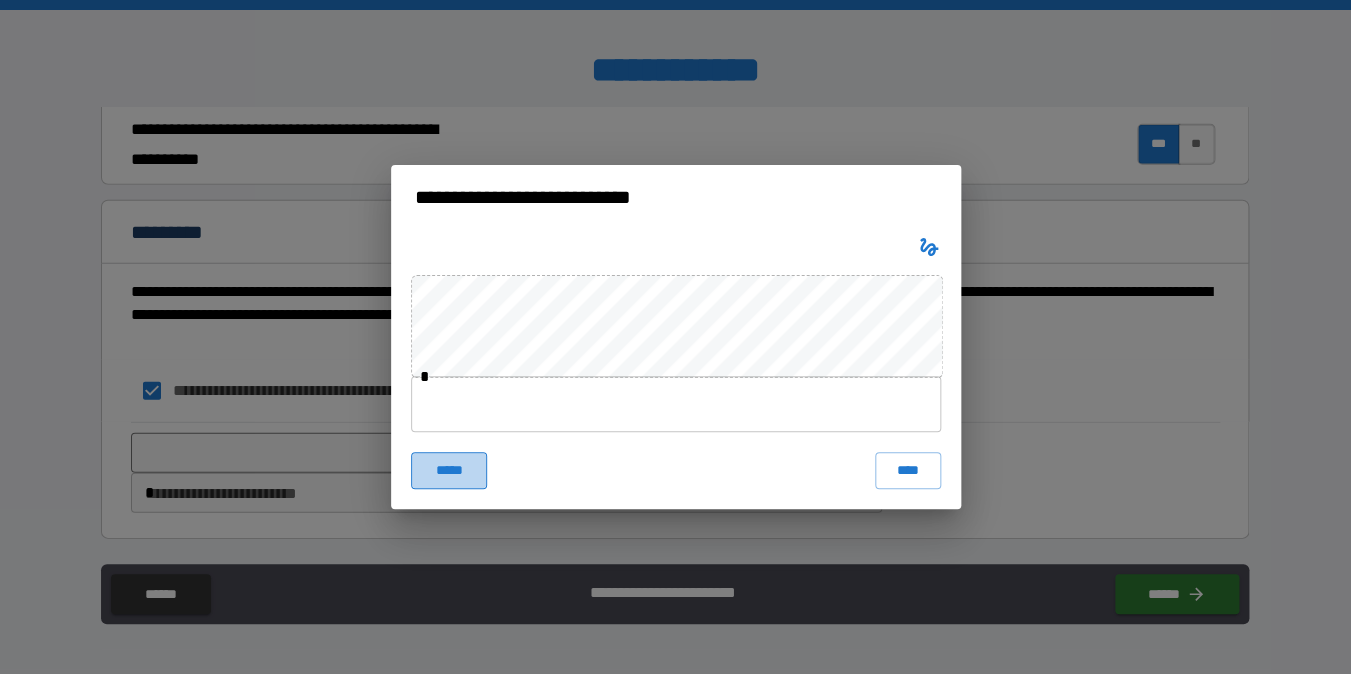click on "*****" at bounding box center (449, 470) 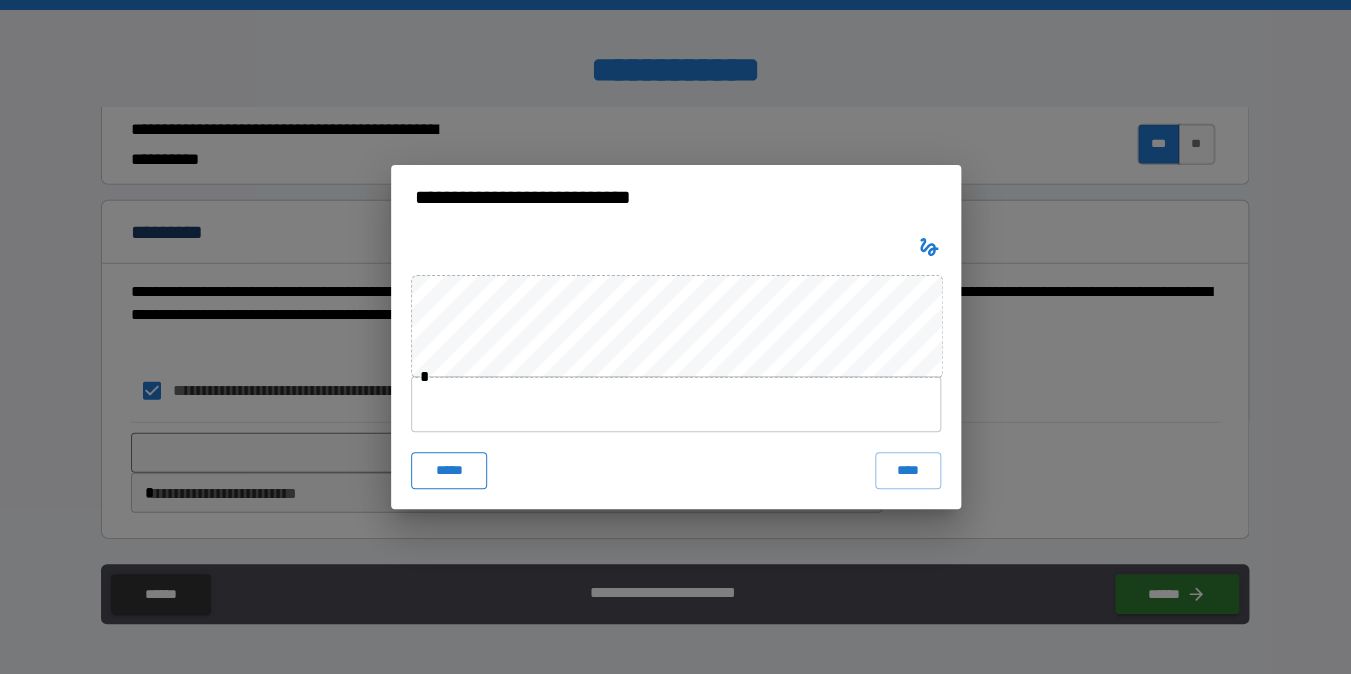 click on "*****" at bounding box center [449, 470] 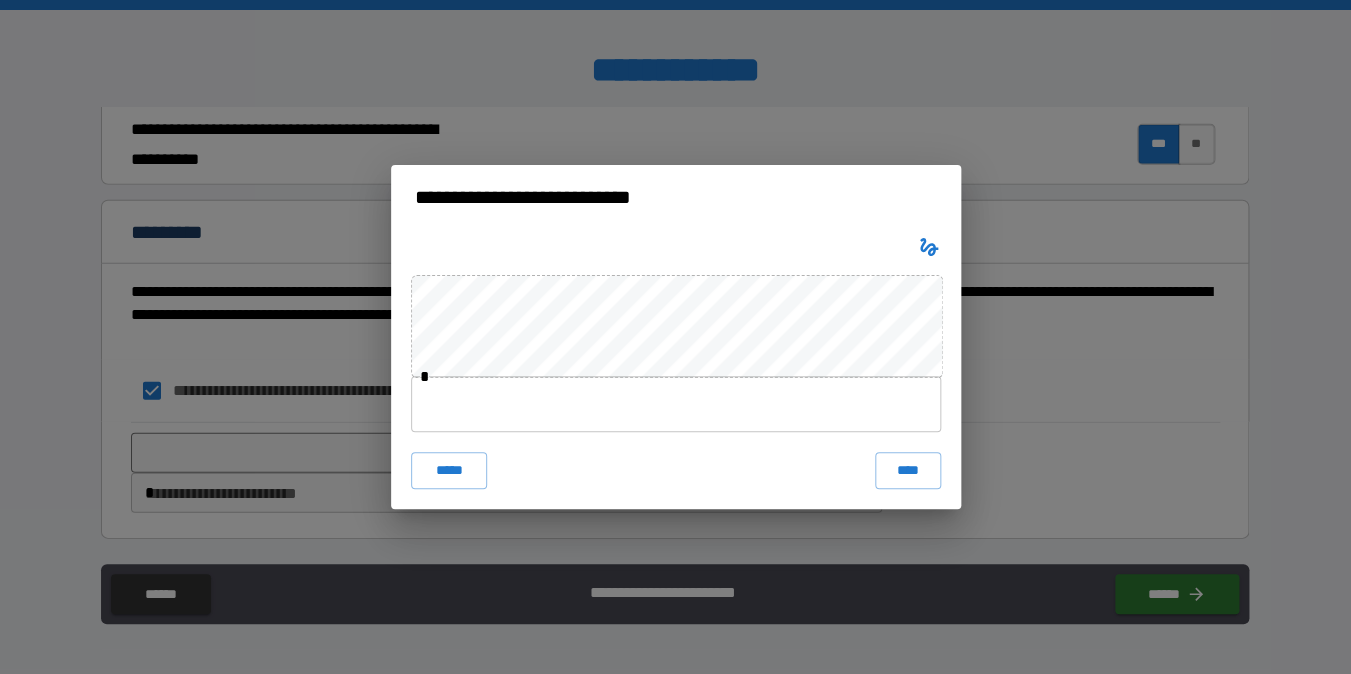 click at bounding box center [676, 404] 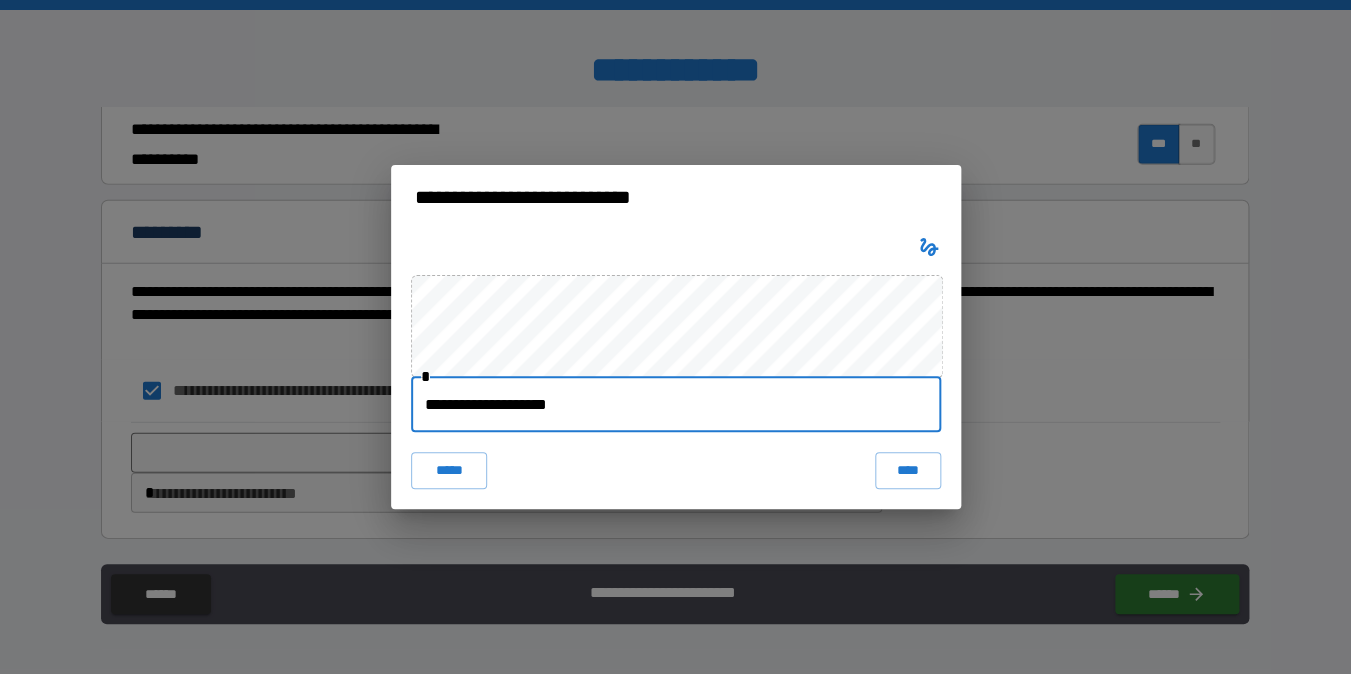 click on "**********" at bounding box center [676, 404] 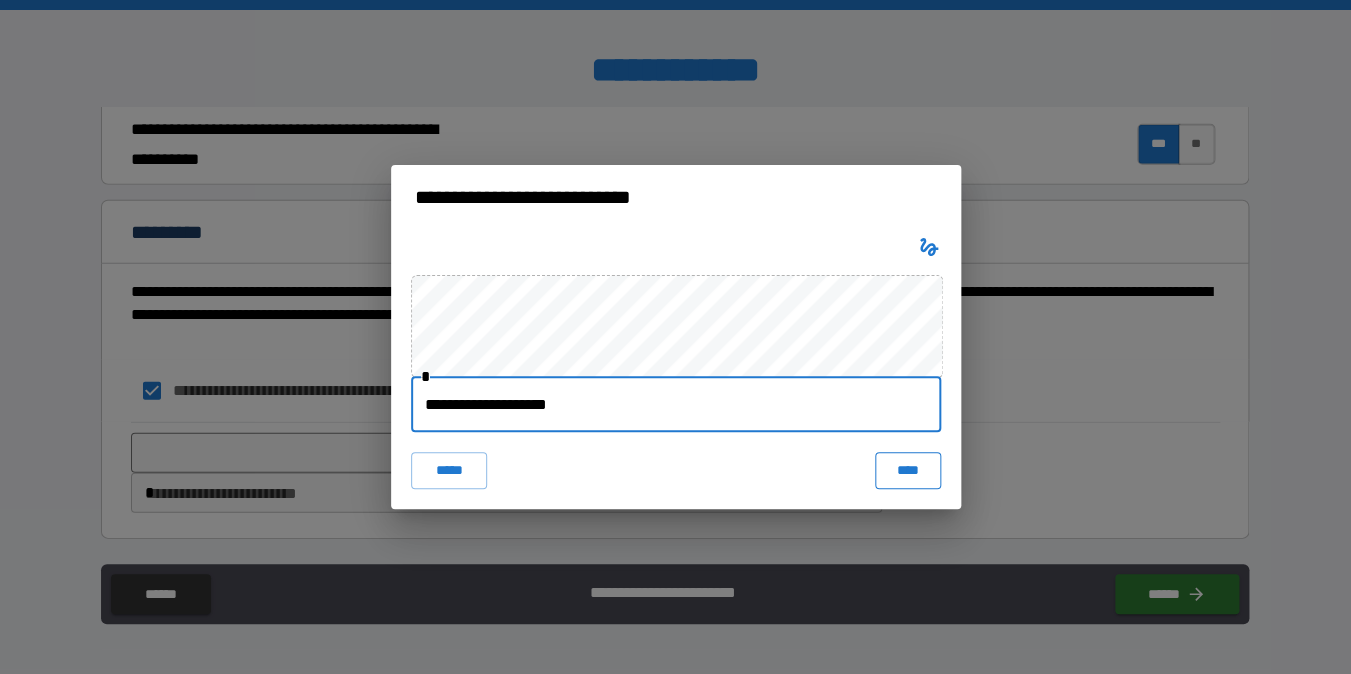 type on "**********" 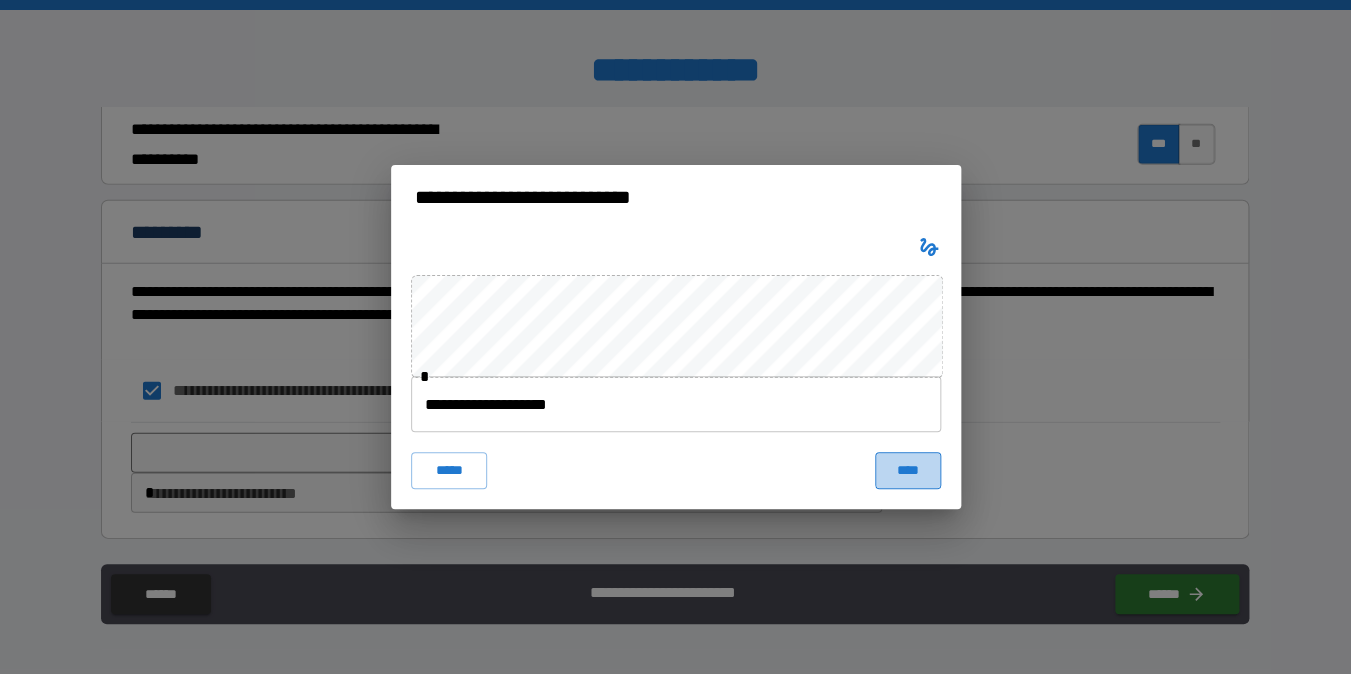 click on "****" at bounding box center (908, 470) 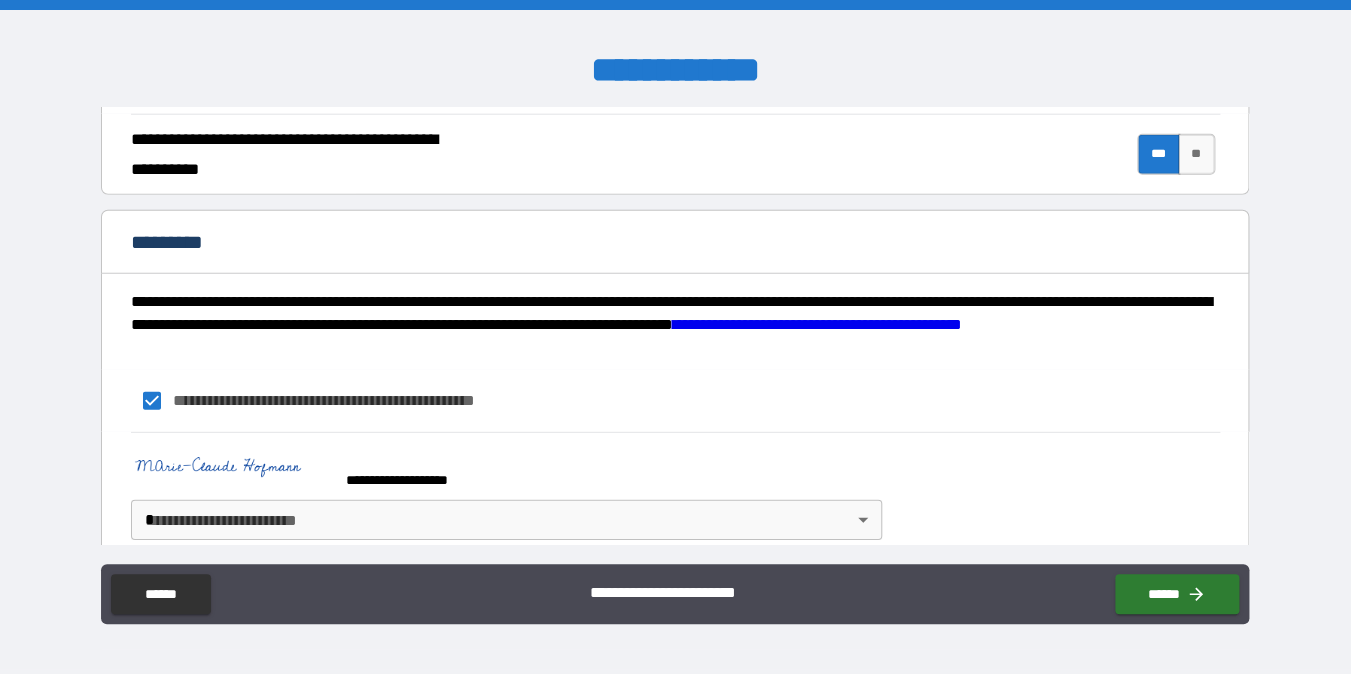scroll, scrollTop: 1962, scrollLeft: 0, axis: vertical 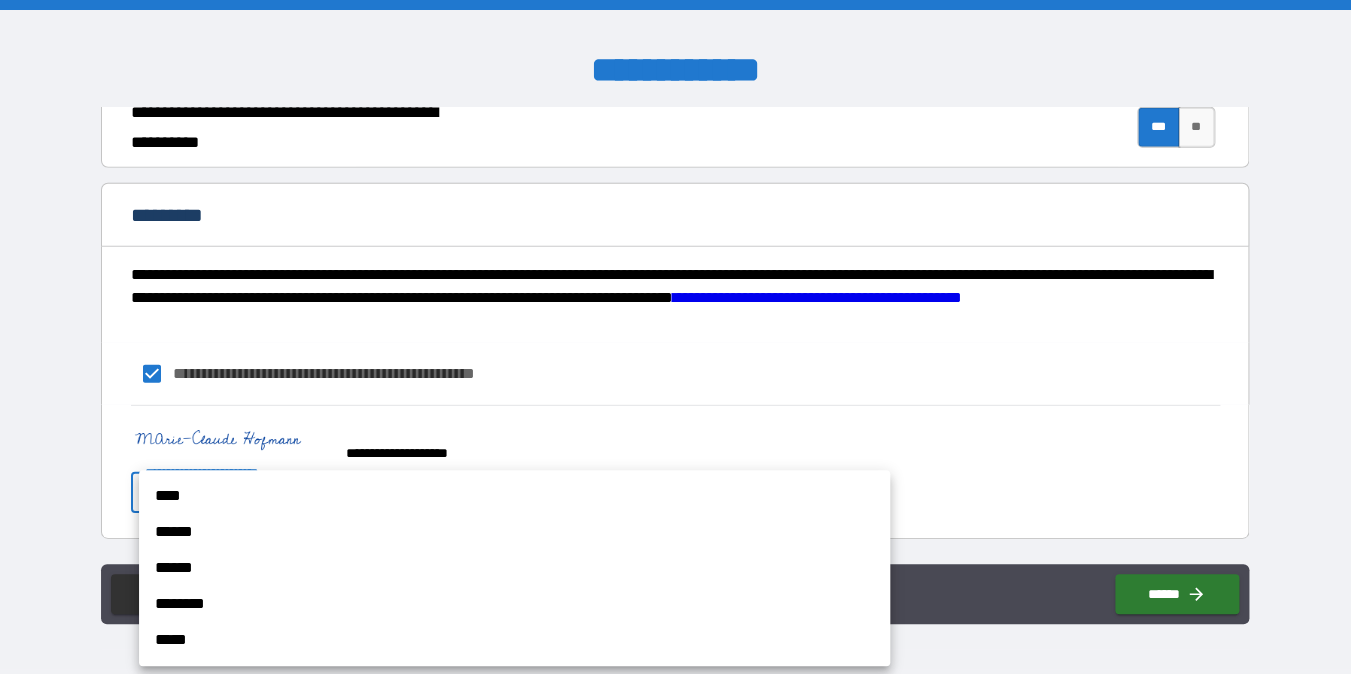 click on "**********" at bounding box center (675, 337) 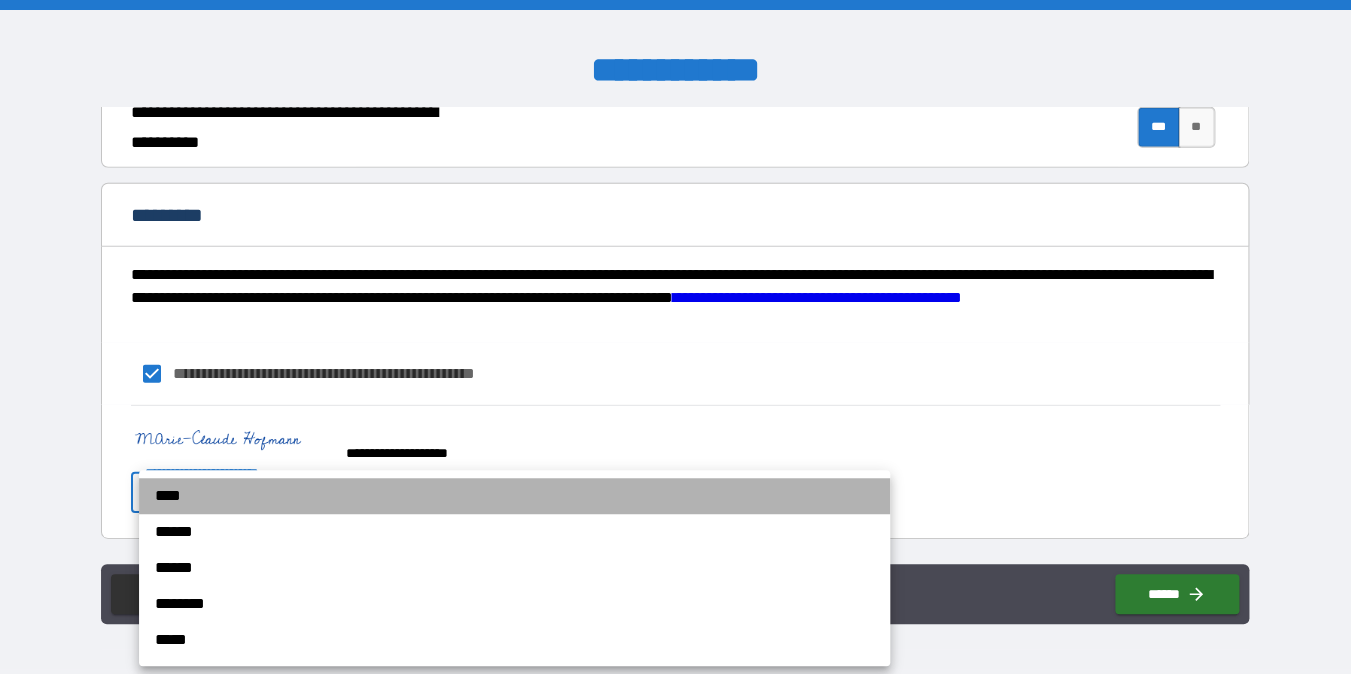 click on "****" at bounding box center [514, 496] 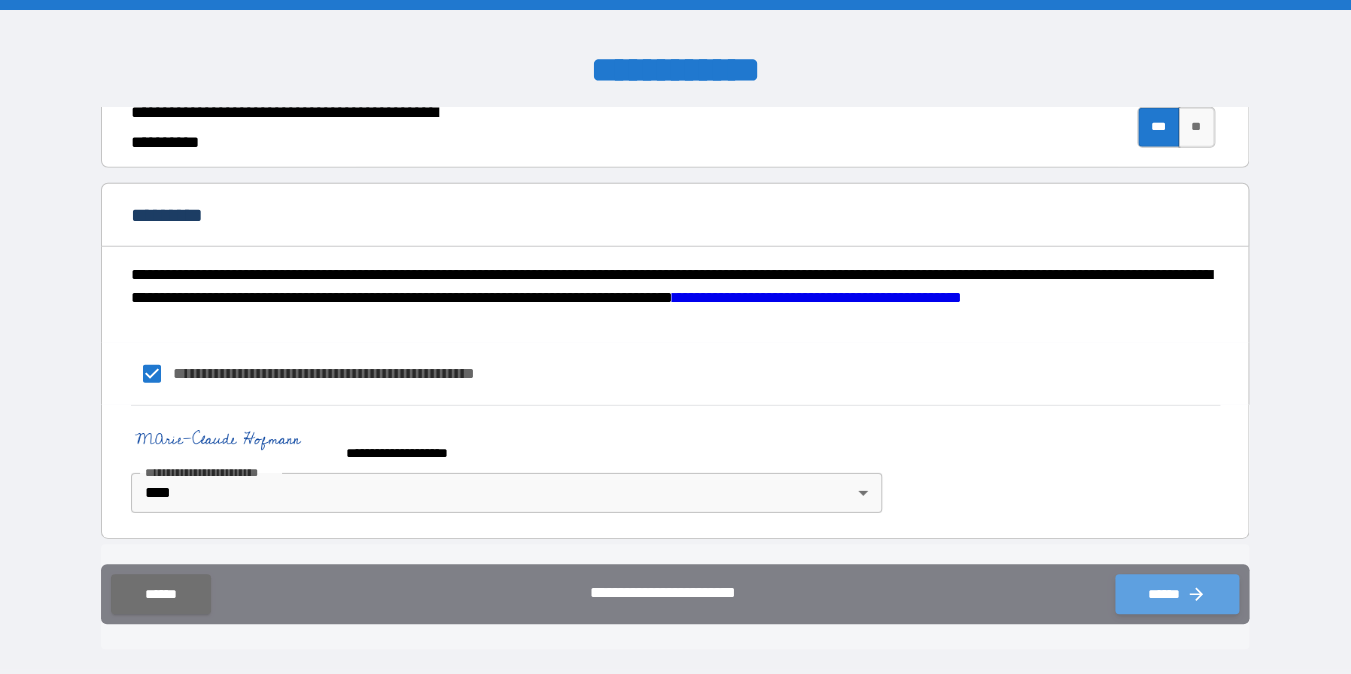 click on "******" at bounding box center (1177, 594) 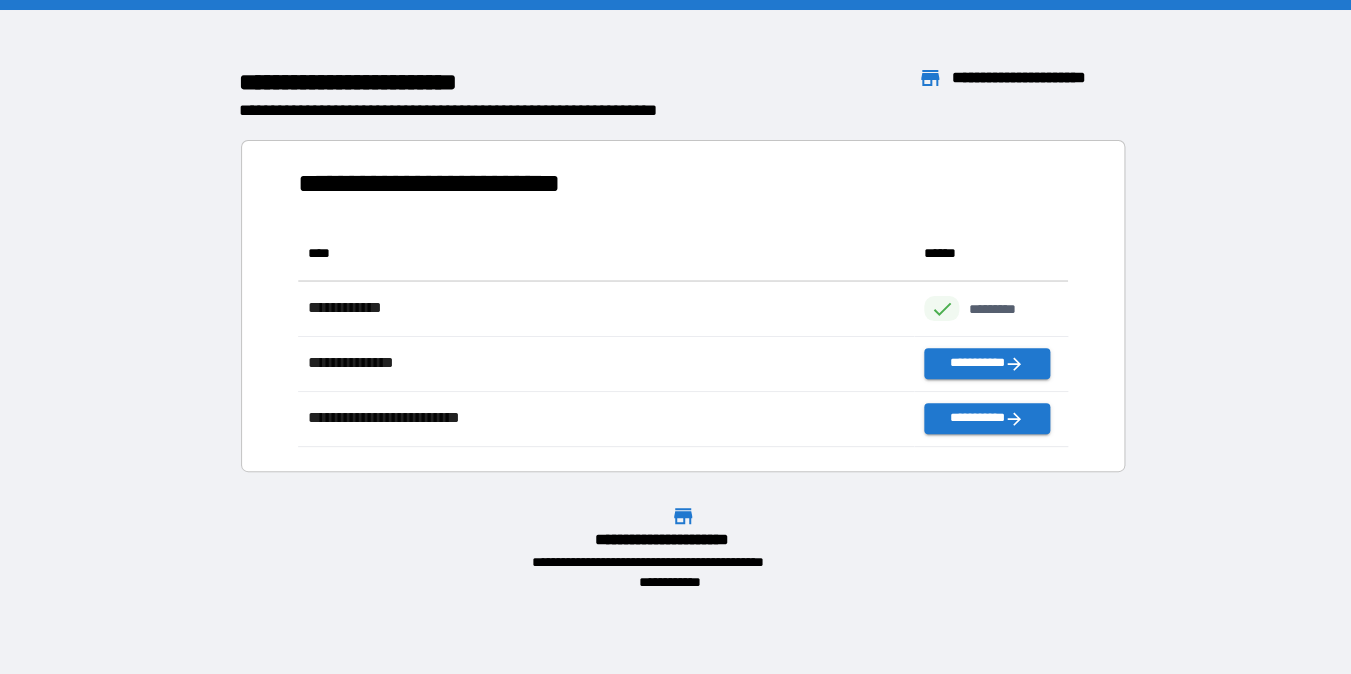 scroll, scrollTop: 1, scrollLeft: 0, axis: vertical 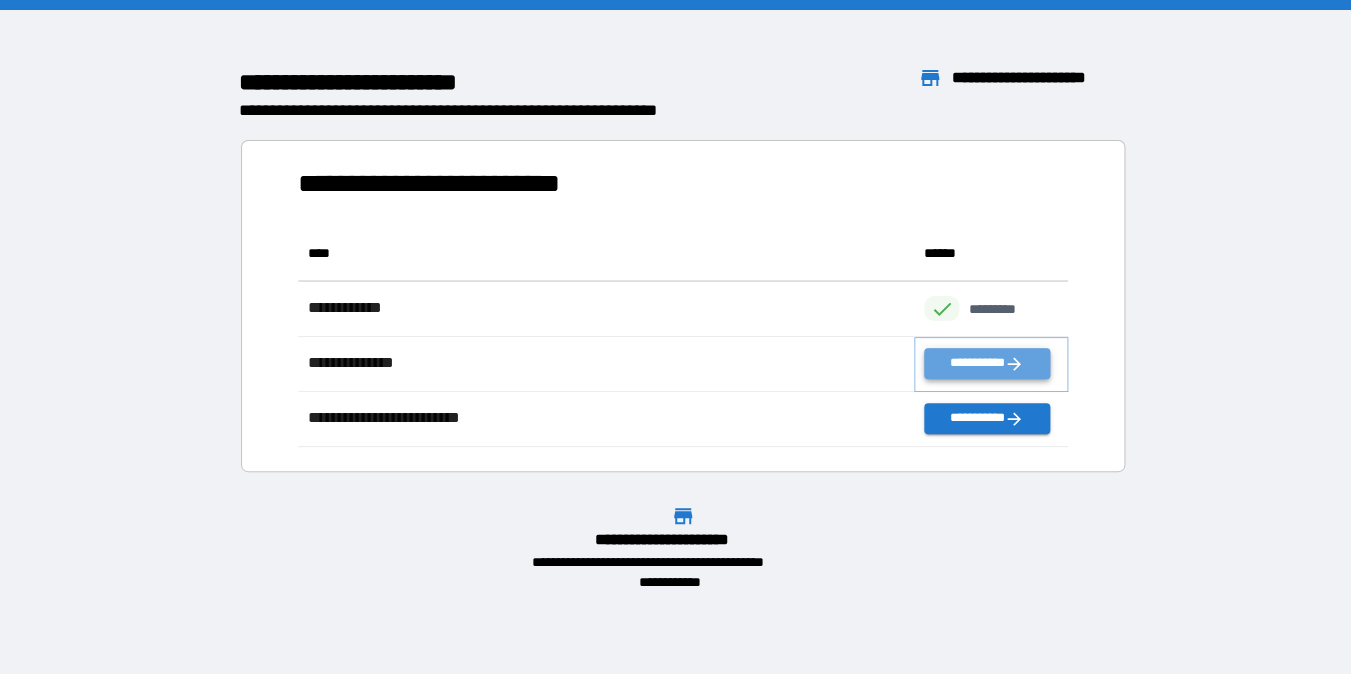 click on "**********" at bounding box center (987, 363) 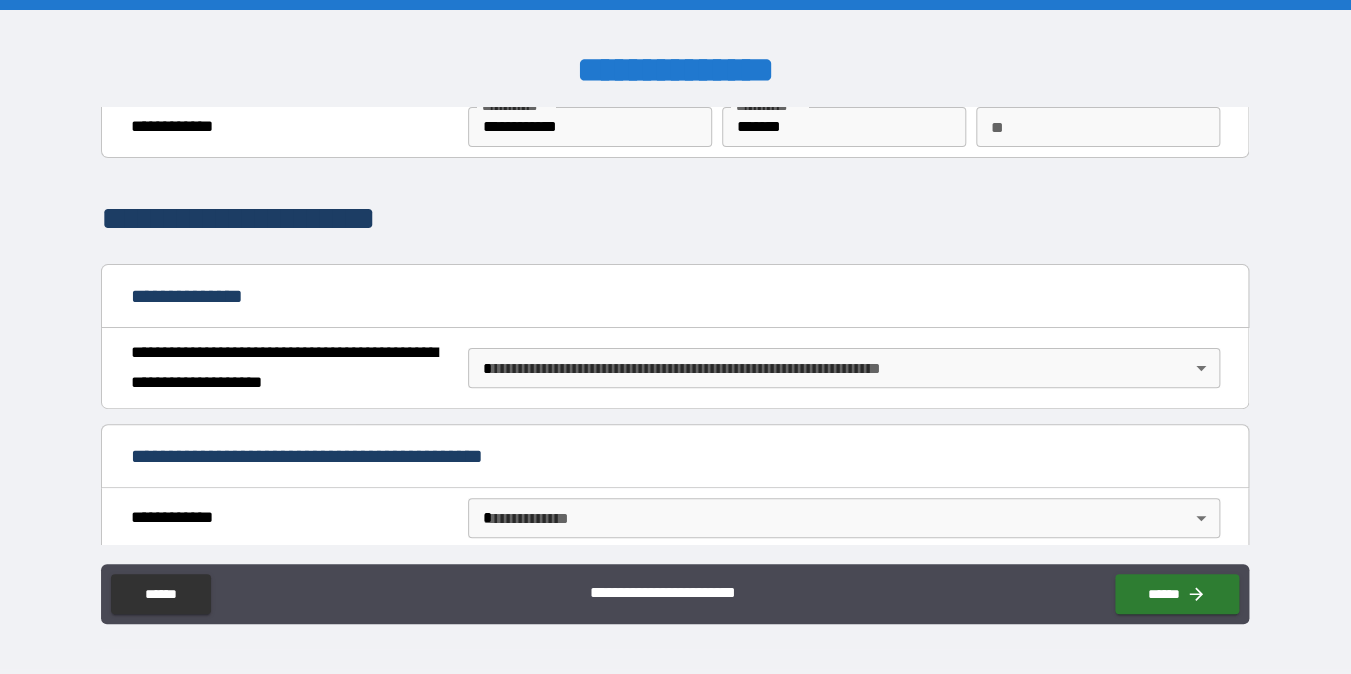 scroll, scrollTop: 79, scrollLeft: 0, axis: vertical 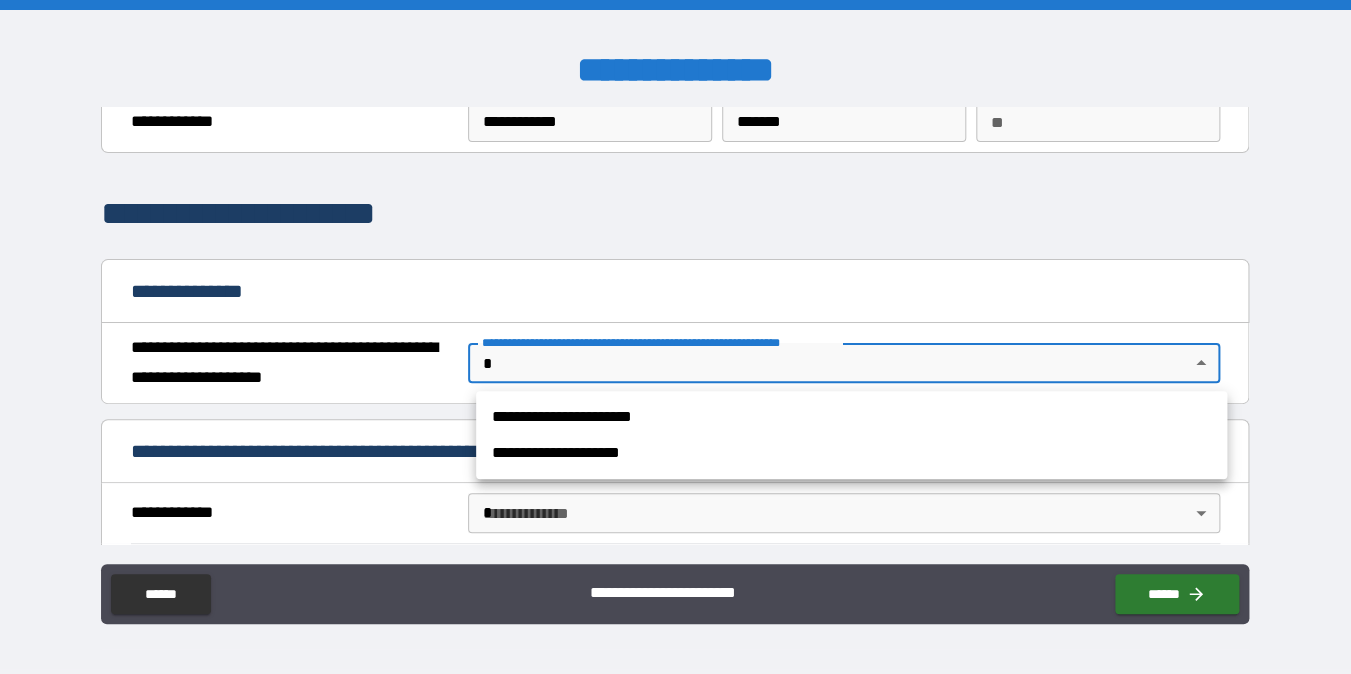 click on "**********" at bounding box center (675, 337) 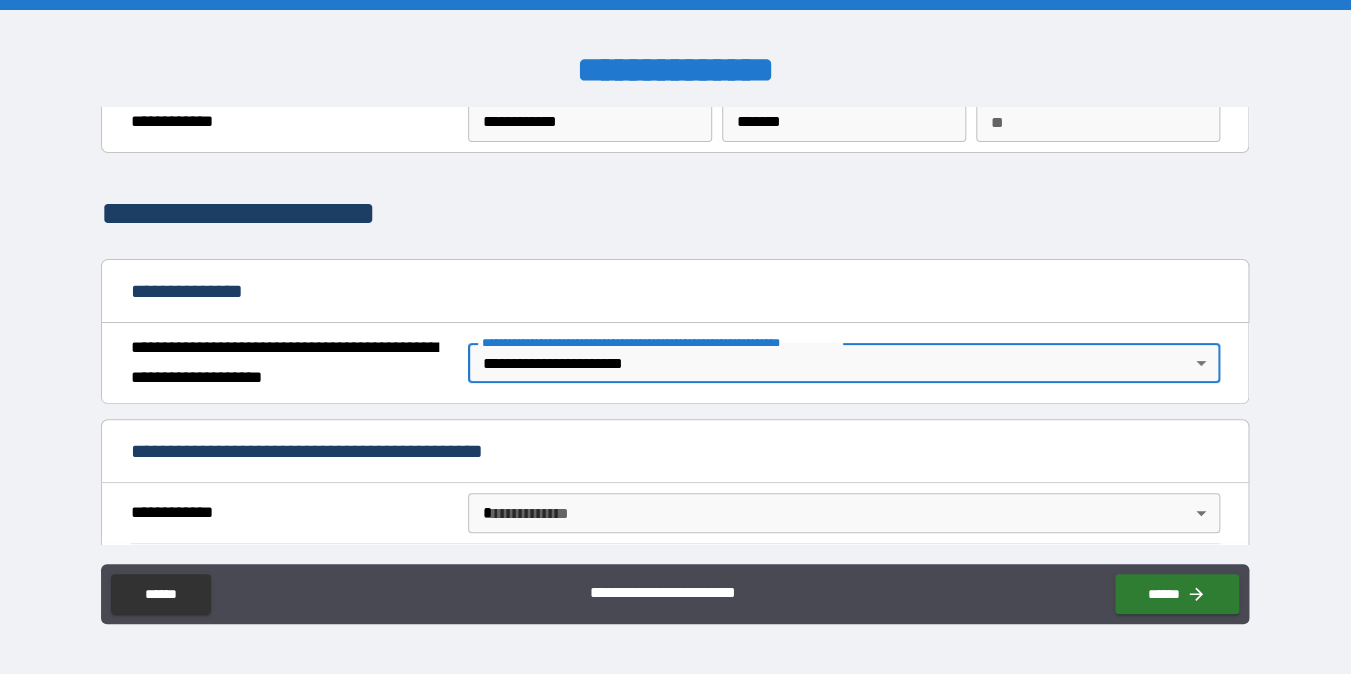 type on "*" 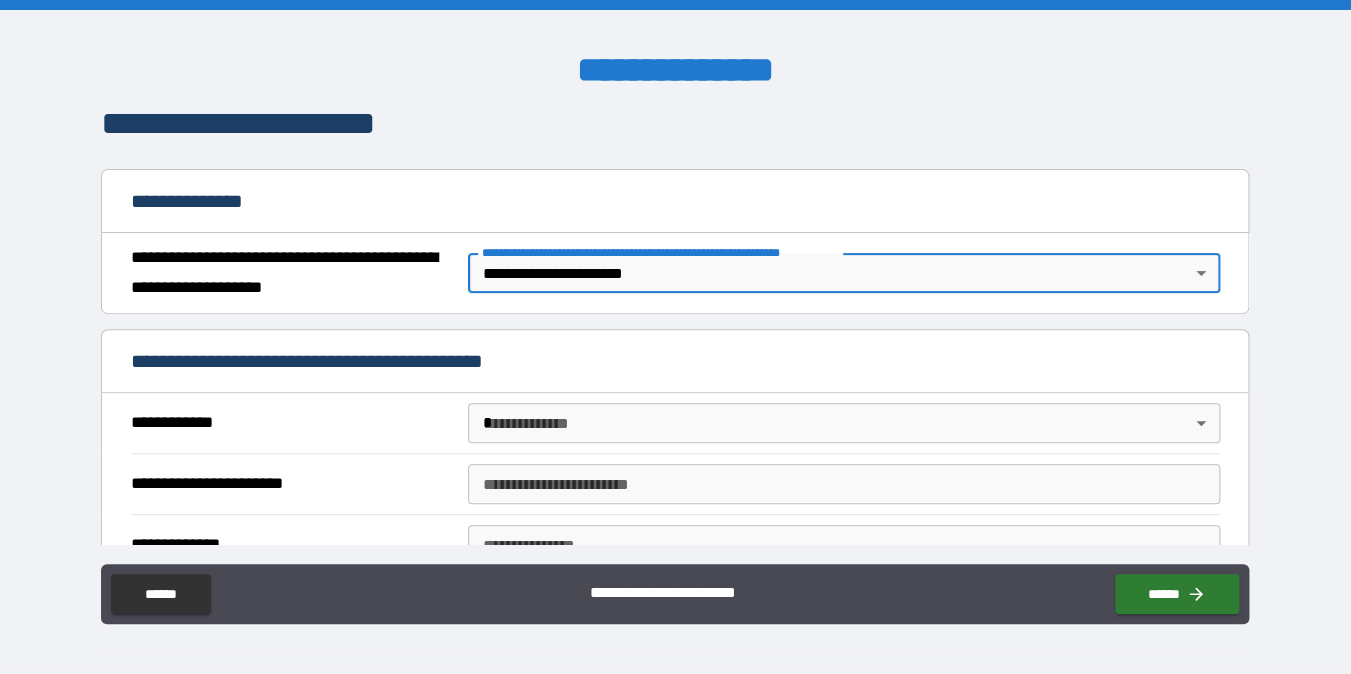 scroll, scrollTop: 175, scrollLeft: 0, axis: vertical 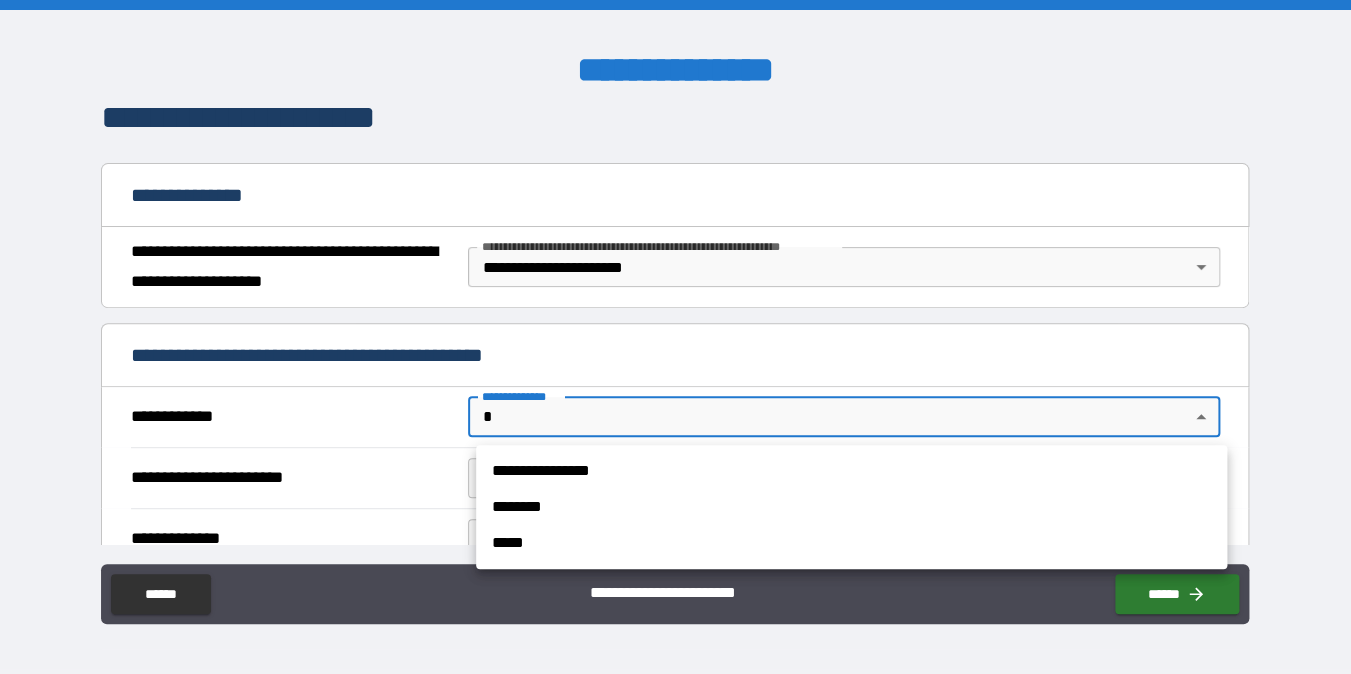 click on "**********" at bounding box center (675, 337) 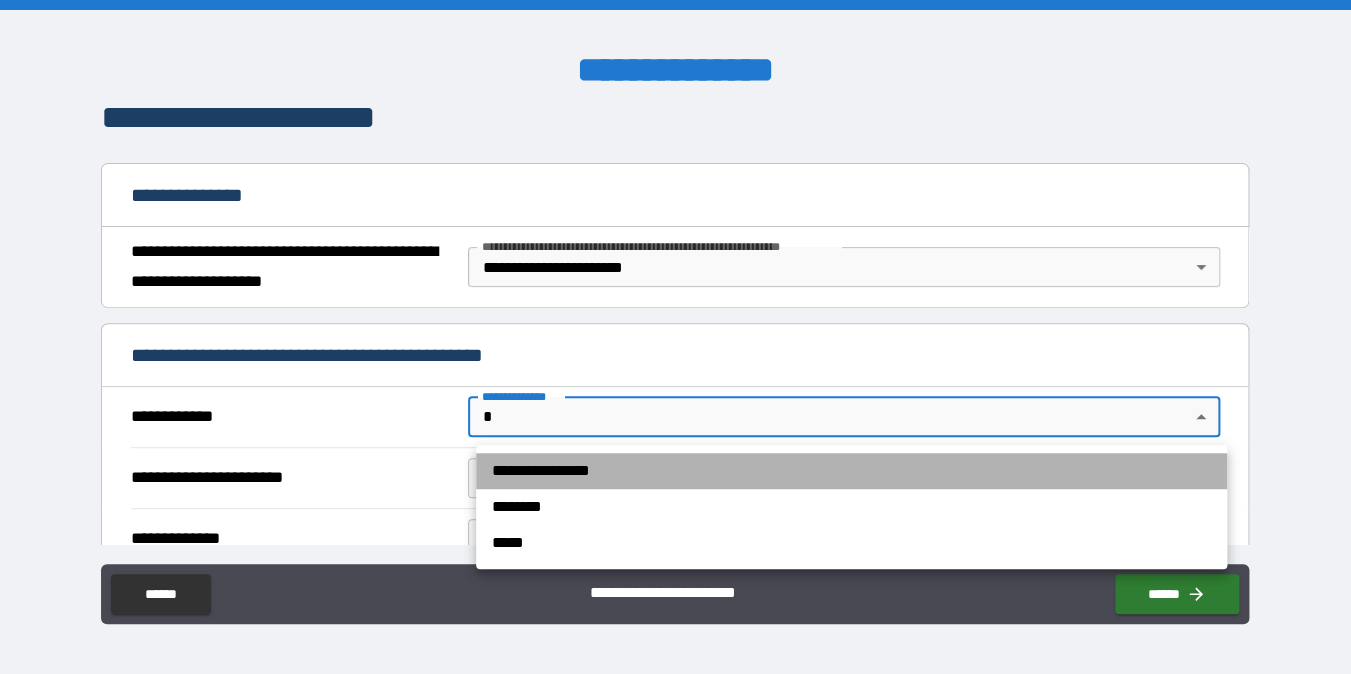 click on "**********" at bounding box center [851, 471] 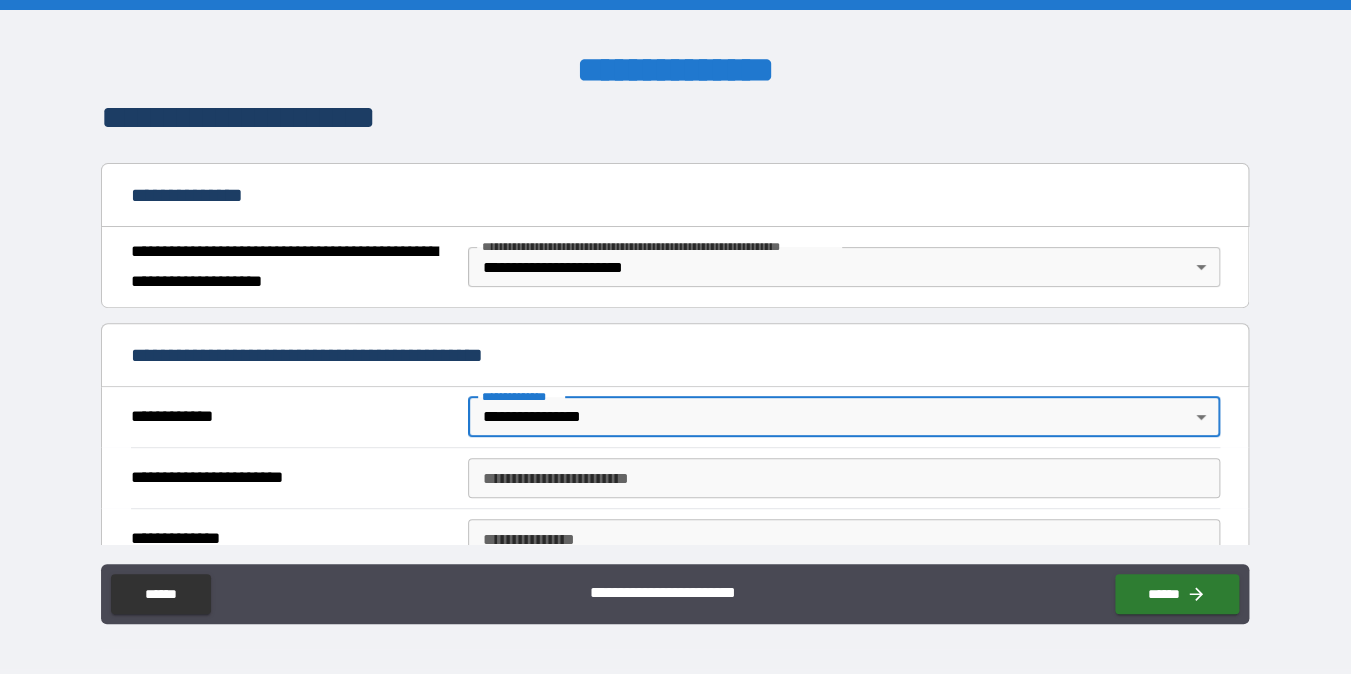 scroll, scrollTop: 203, scrollLeft: 0, axis: vertical 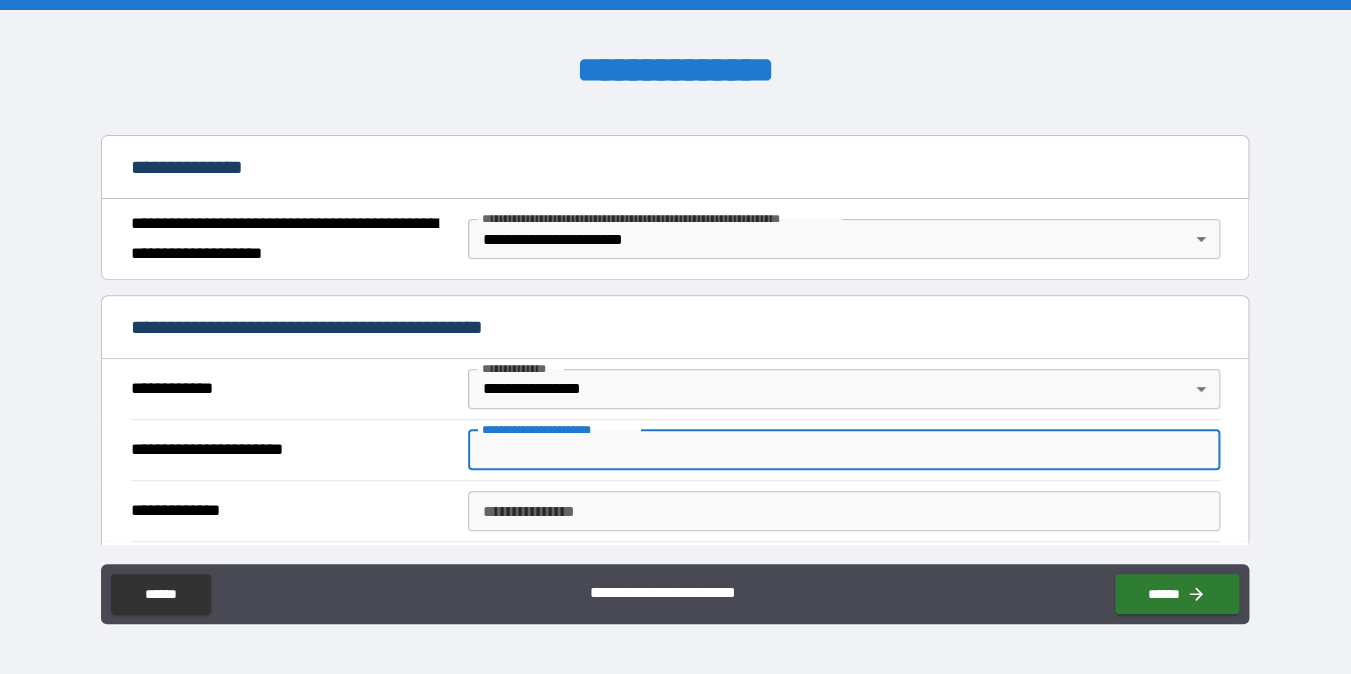 click on "**********" at bounding box center [843, 450] 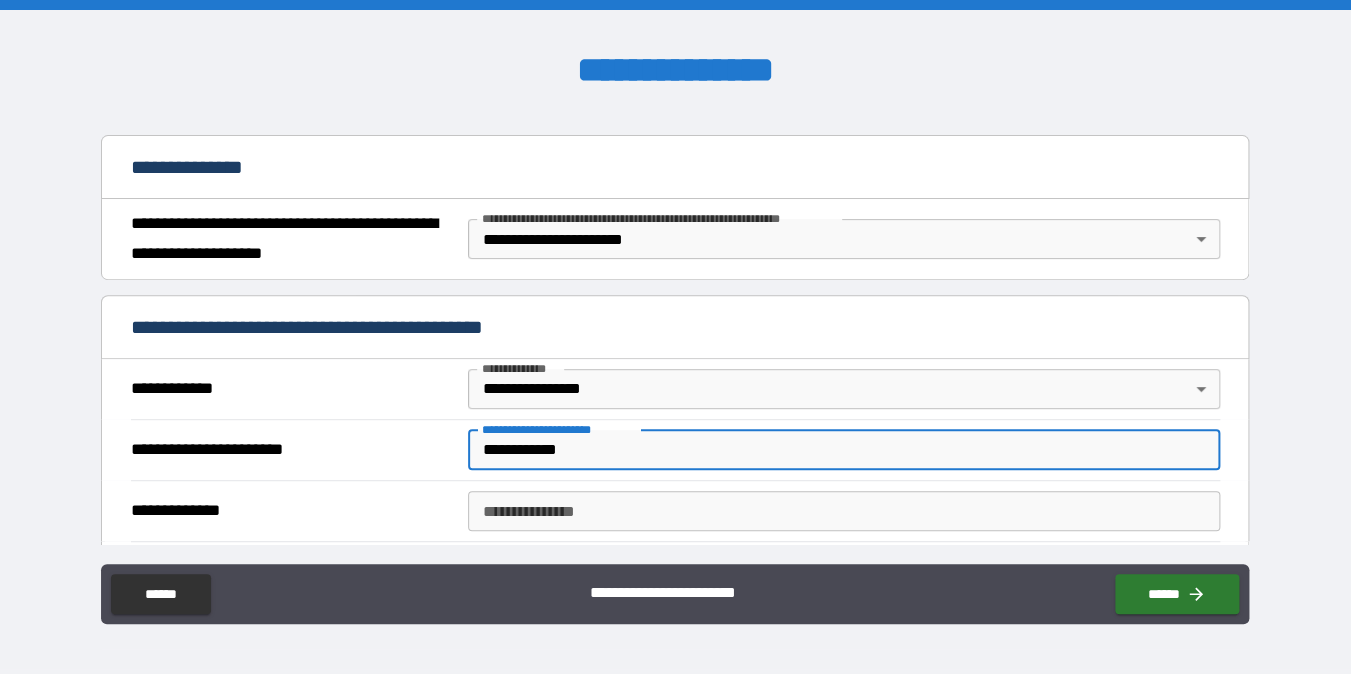 click on "**********" at bounding box center [843, 450] 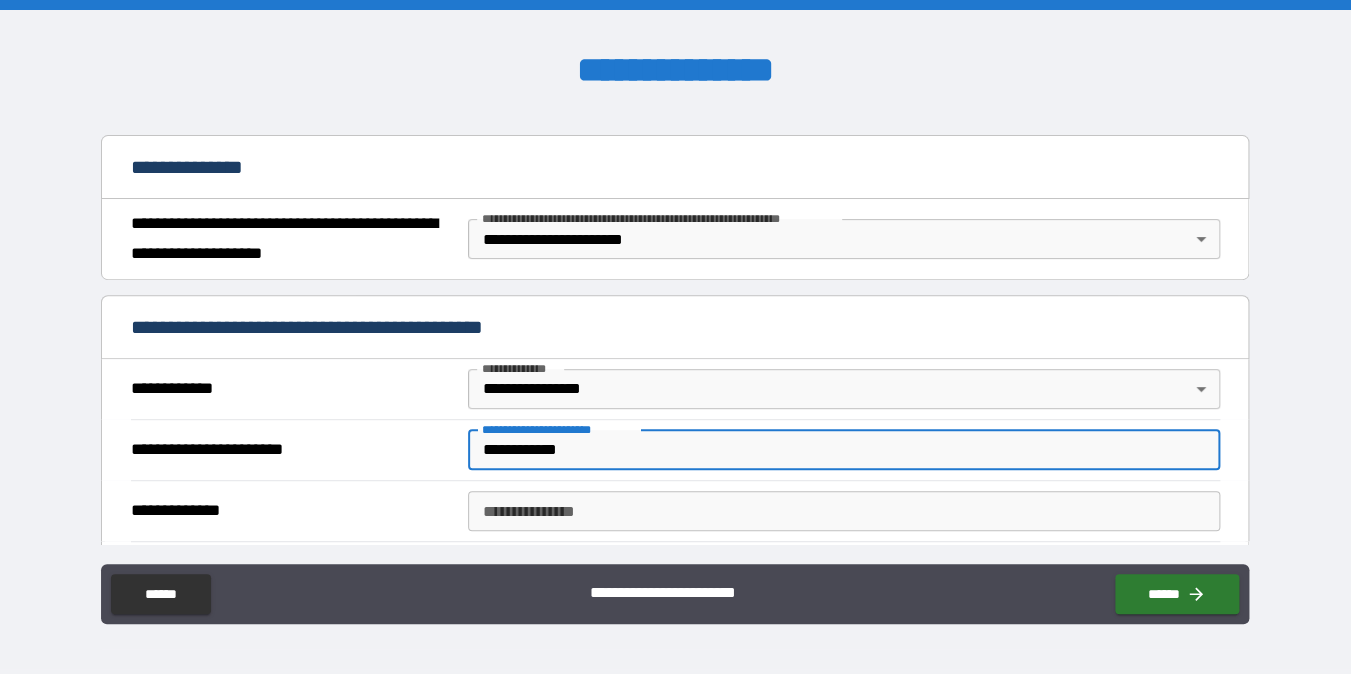 type on "**********" 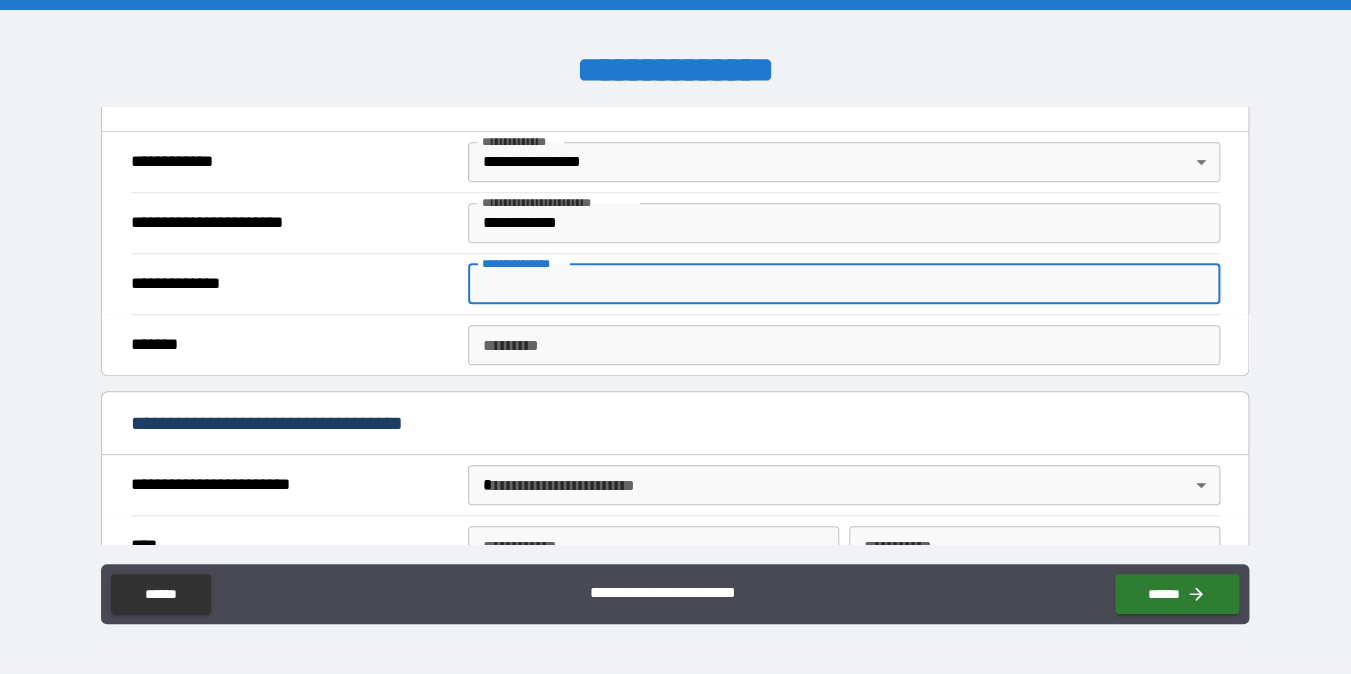 scroll, scrollTop: 425, scrollLeft: 0, axis: vertical 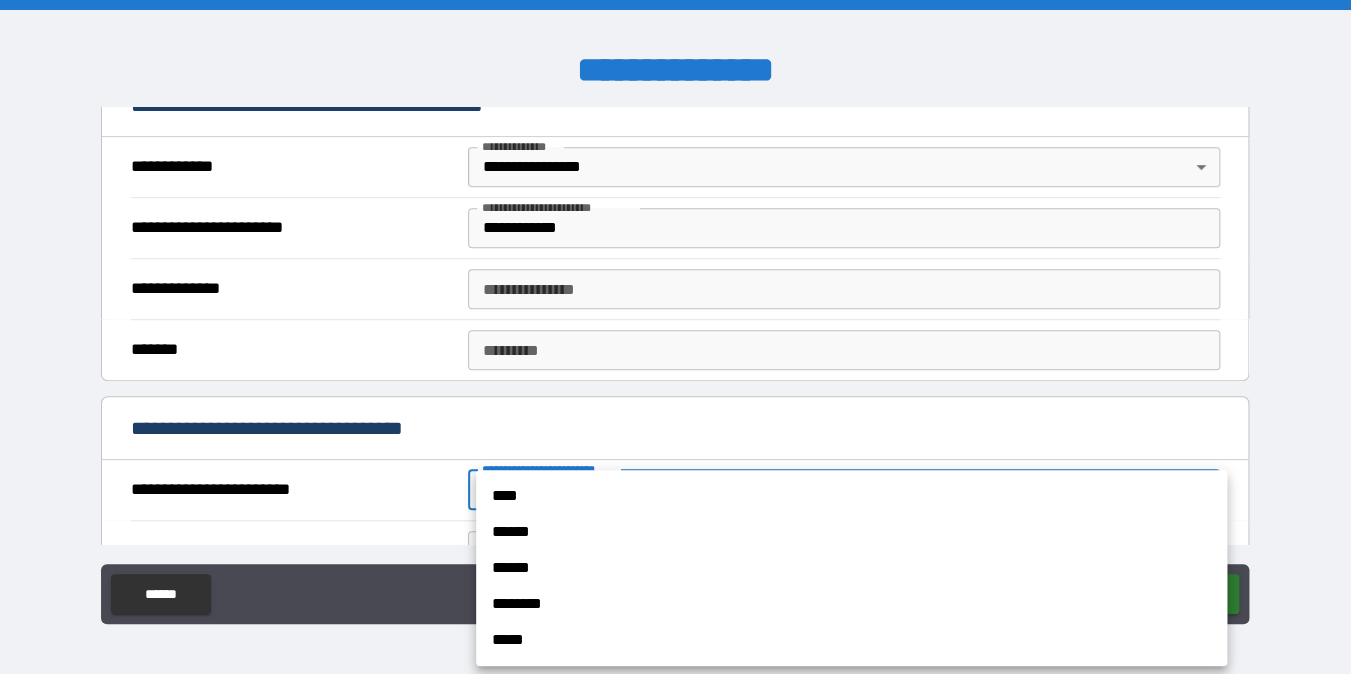 click on "**********" at bounding box center [675, 337] 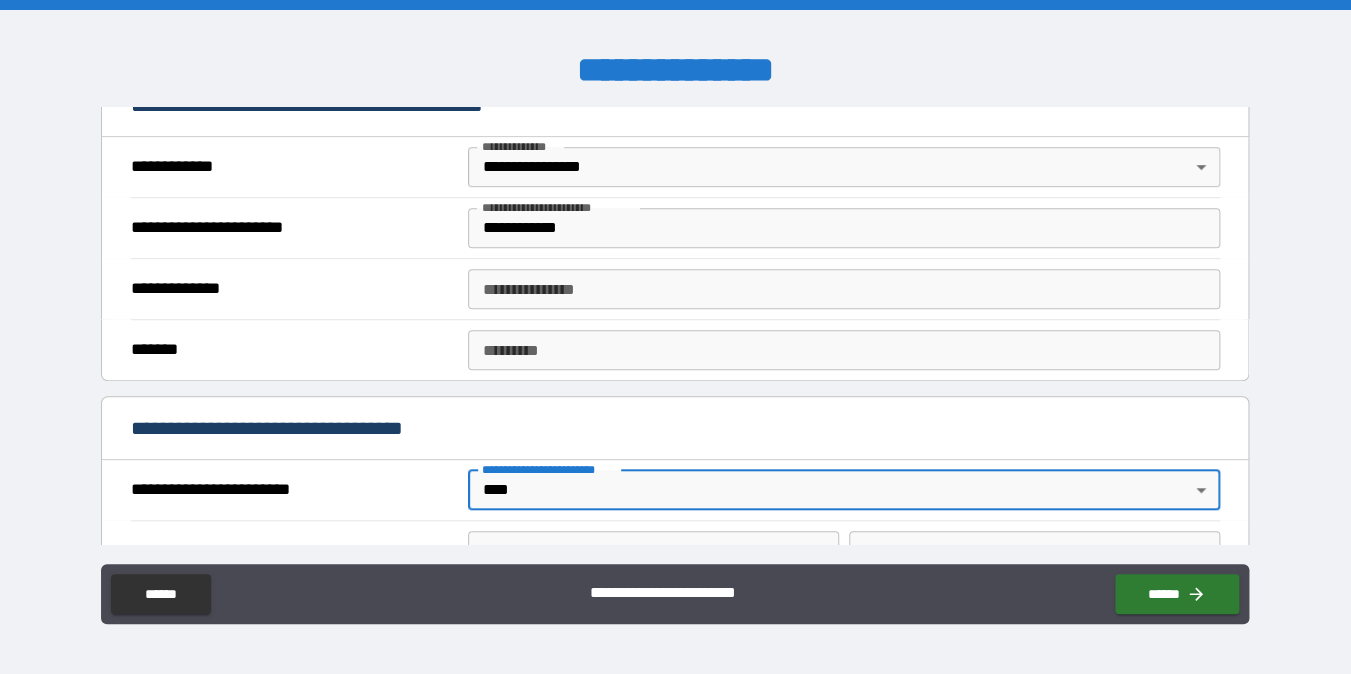 type on "*" 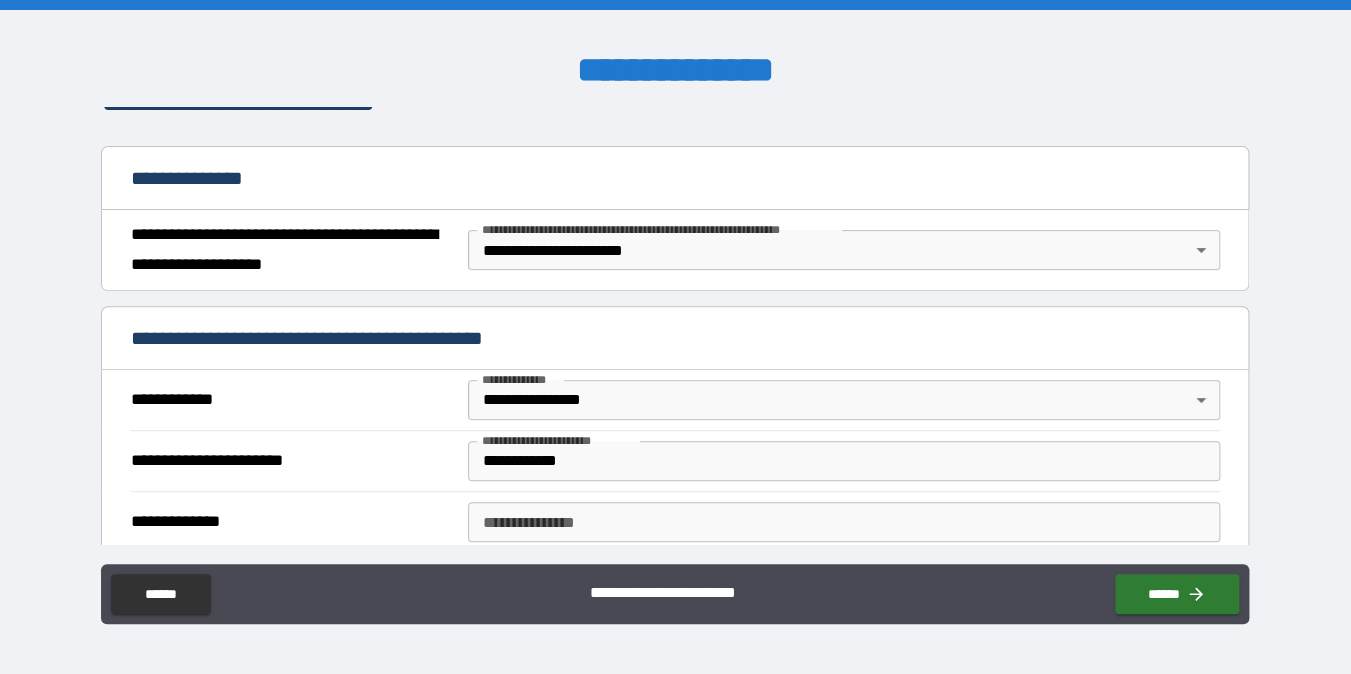 scroll, scrollTop: 189, scrollLeft: 0, axis: vertical 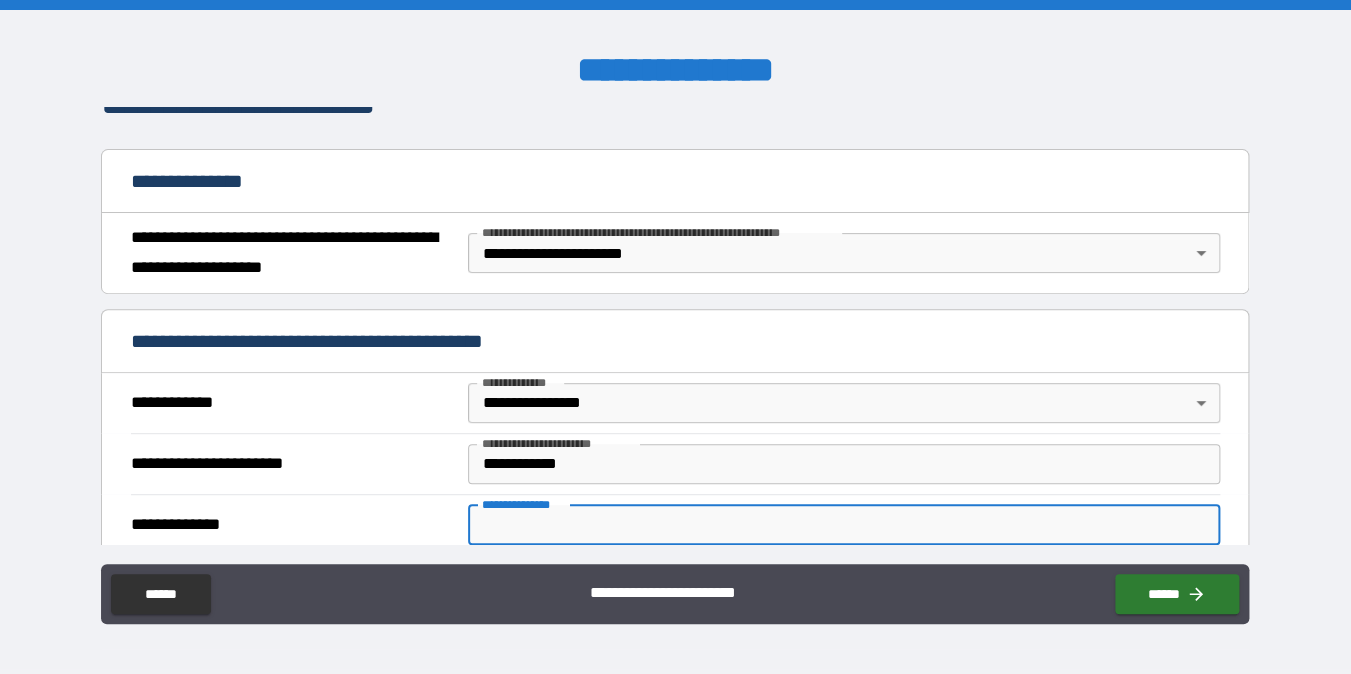 click on "**********" at bounding box center [843, 525] 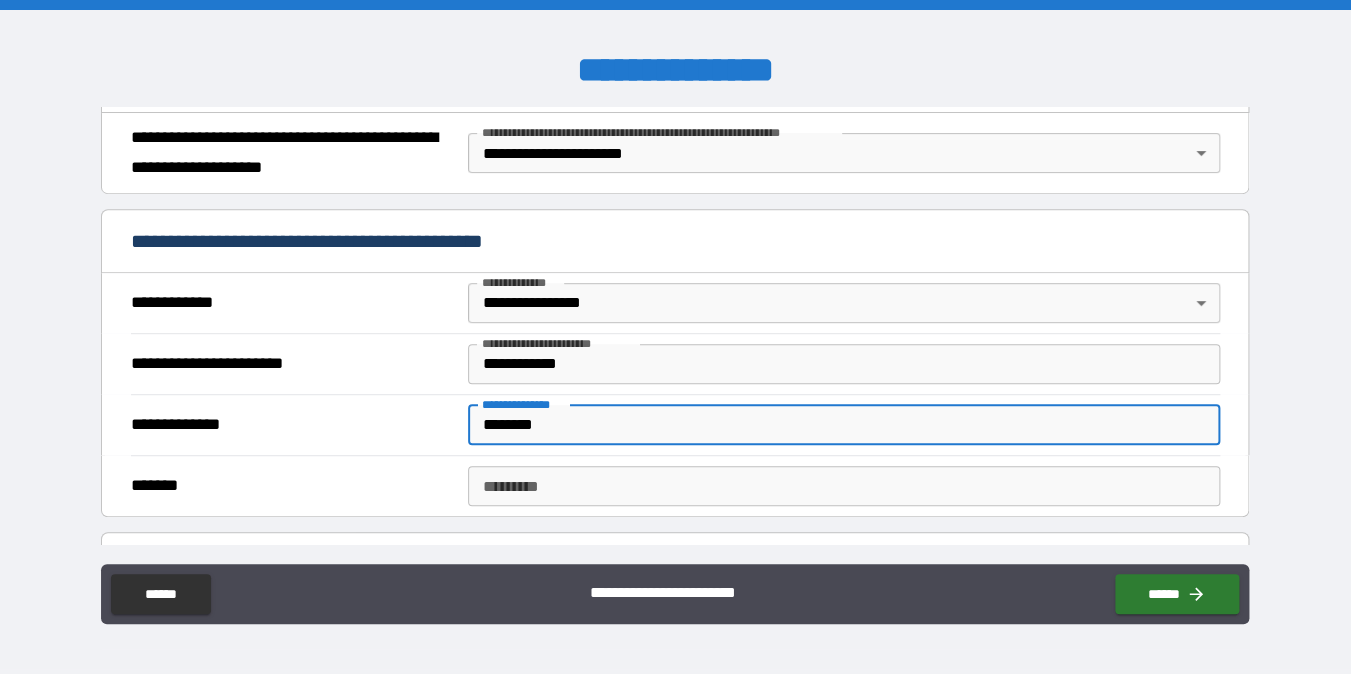 scroll, scrollTop: 293, scrollLeft: 0, axis: vertical 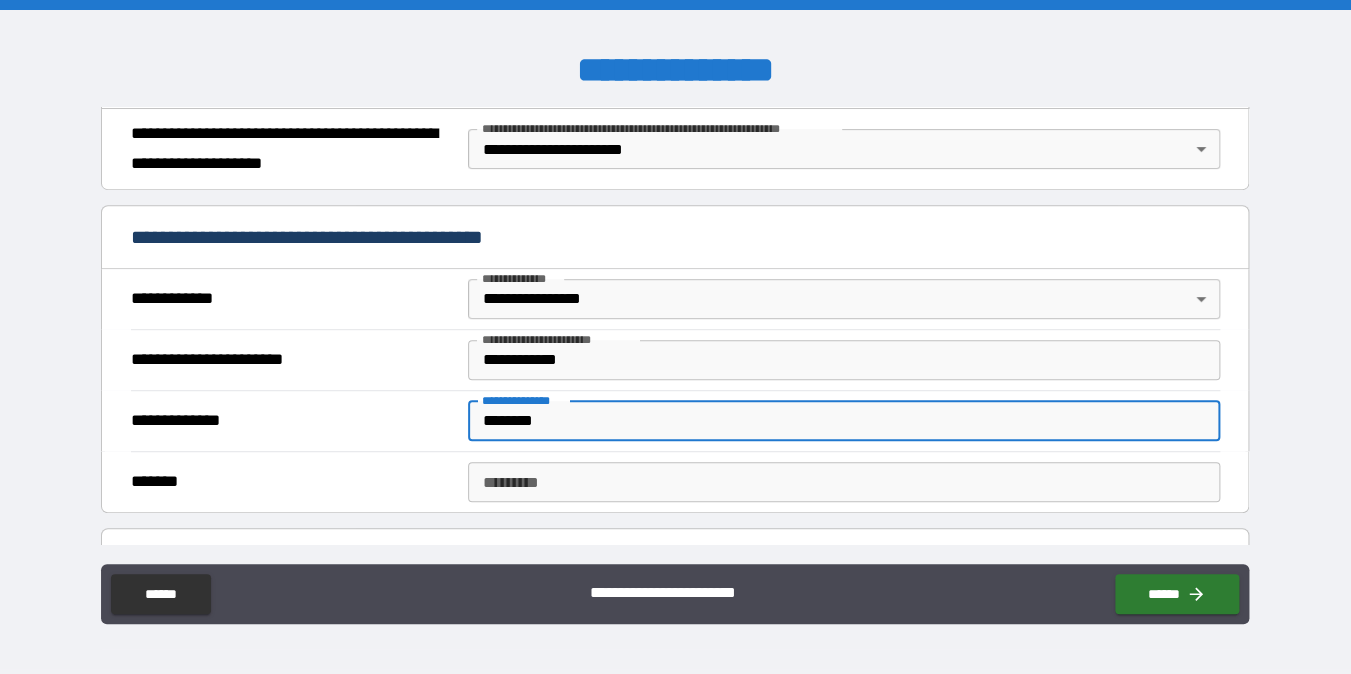 type on "********" 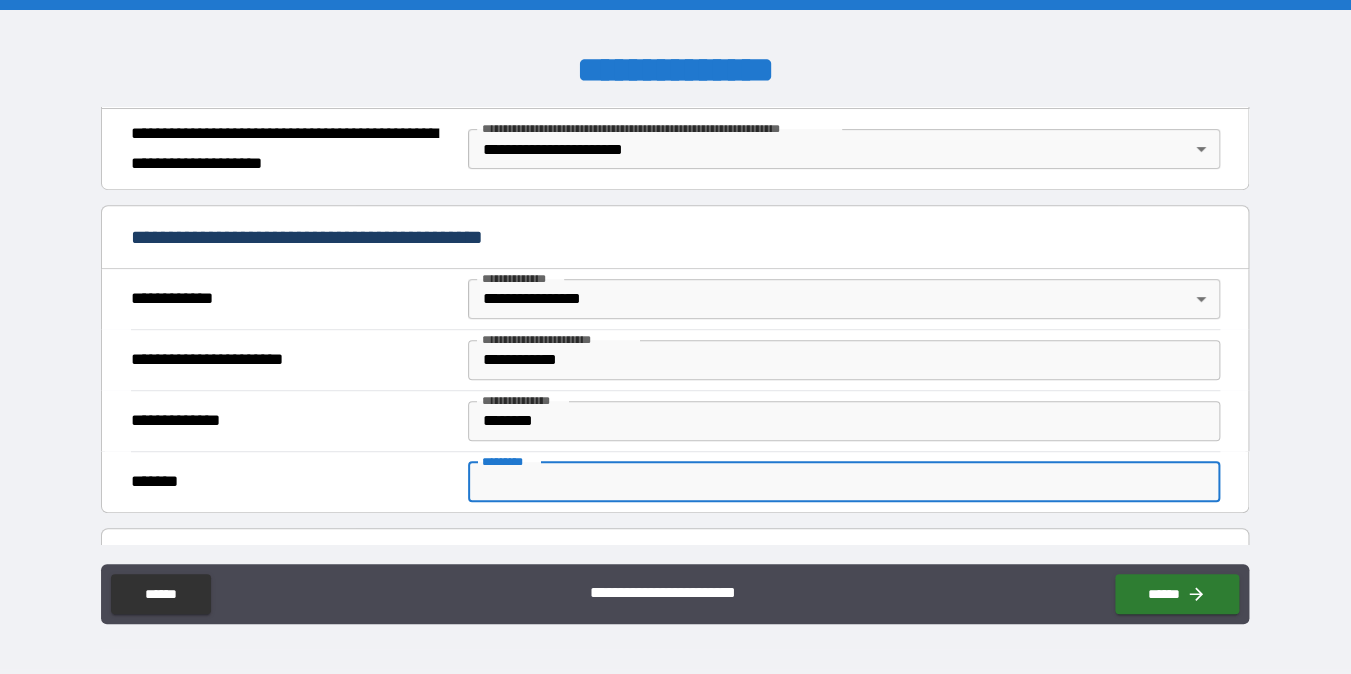 click on "*******   *" at bounding box center [843, 482] 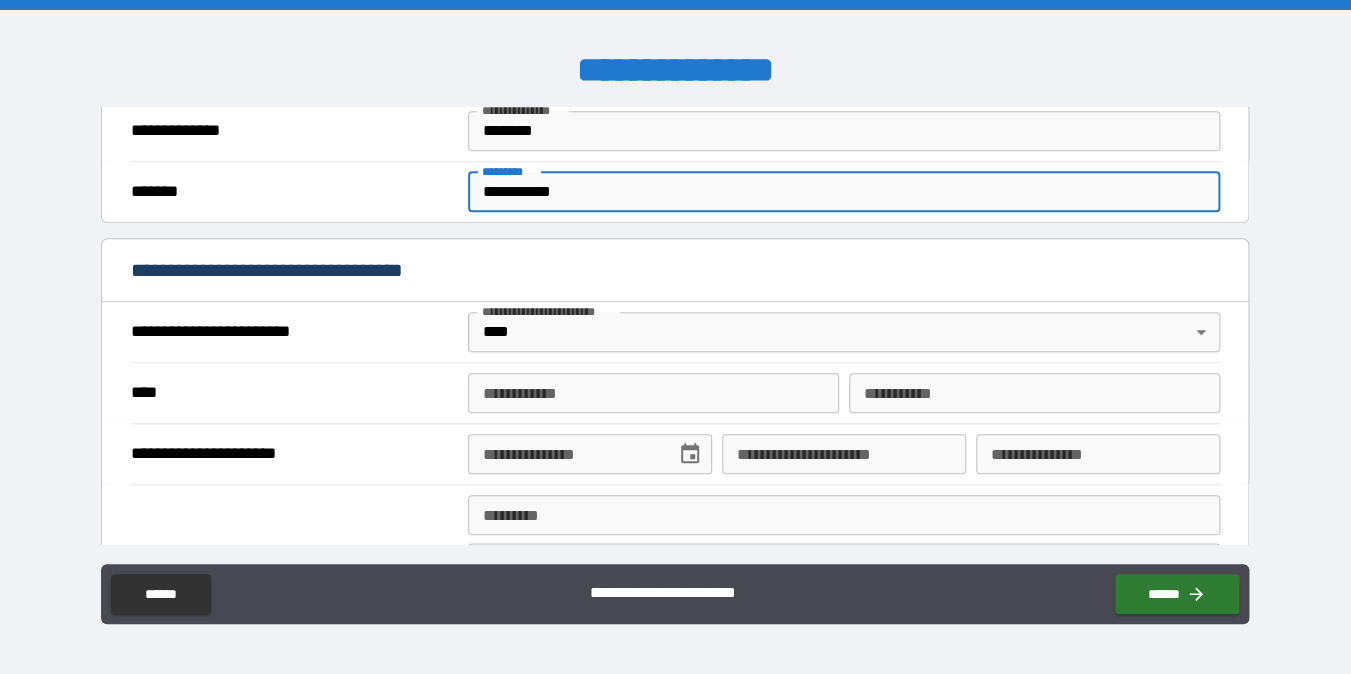 scroll, scrollTop: 617, scrollLeft: 0, axis: vertical 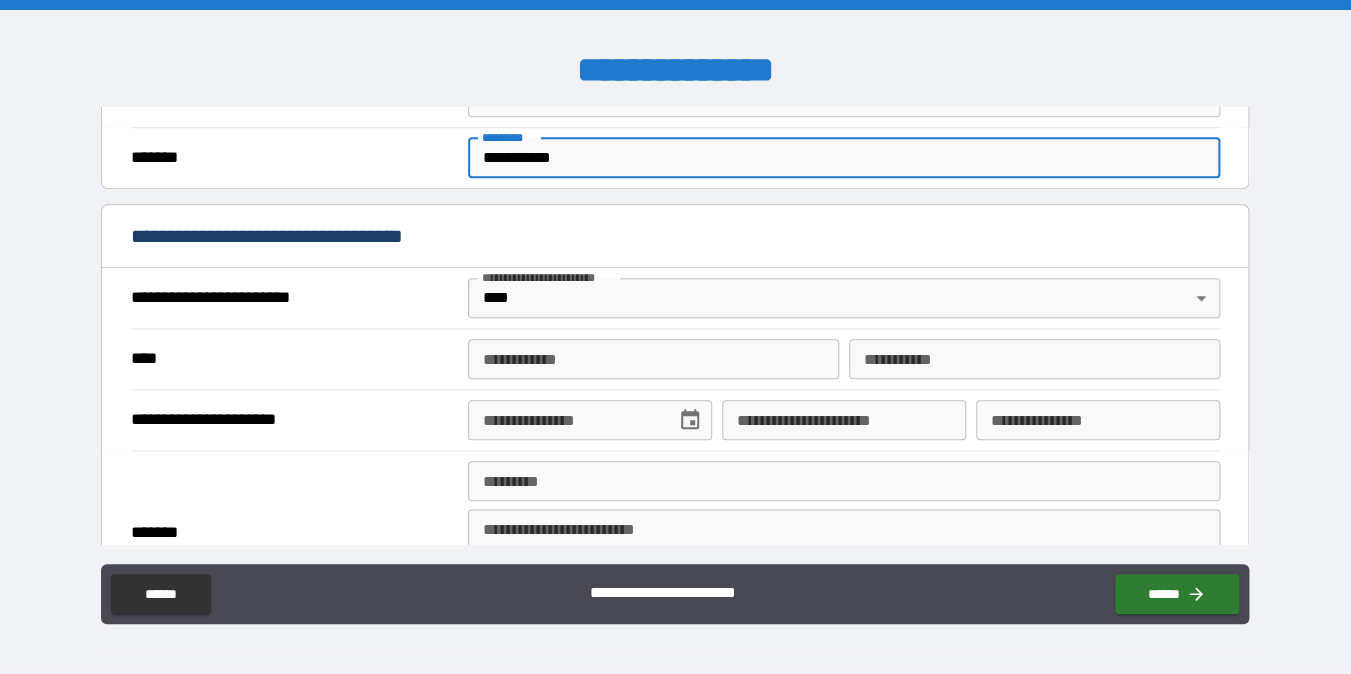 type on "**********" 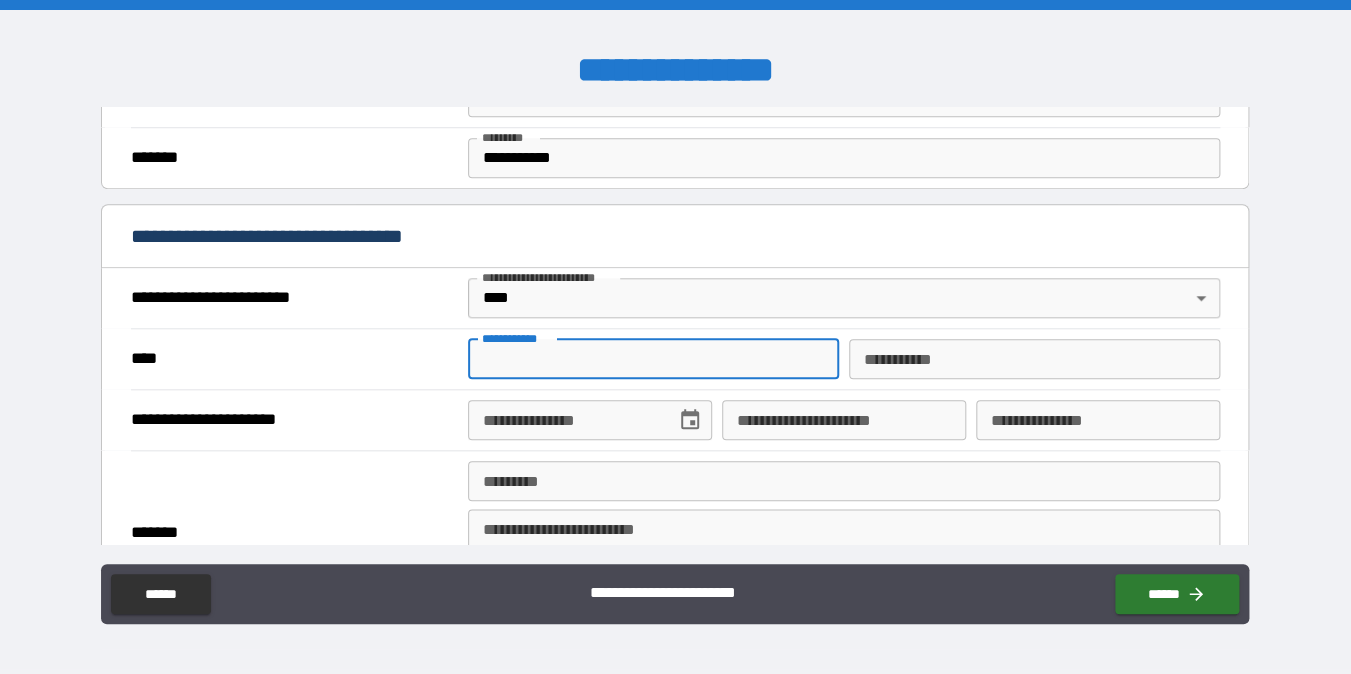 click on "**********" at bounding box center (653, 359) 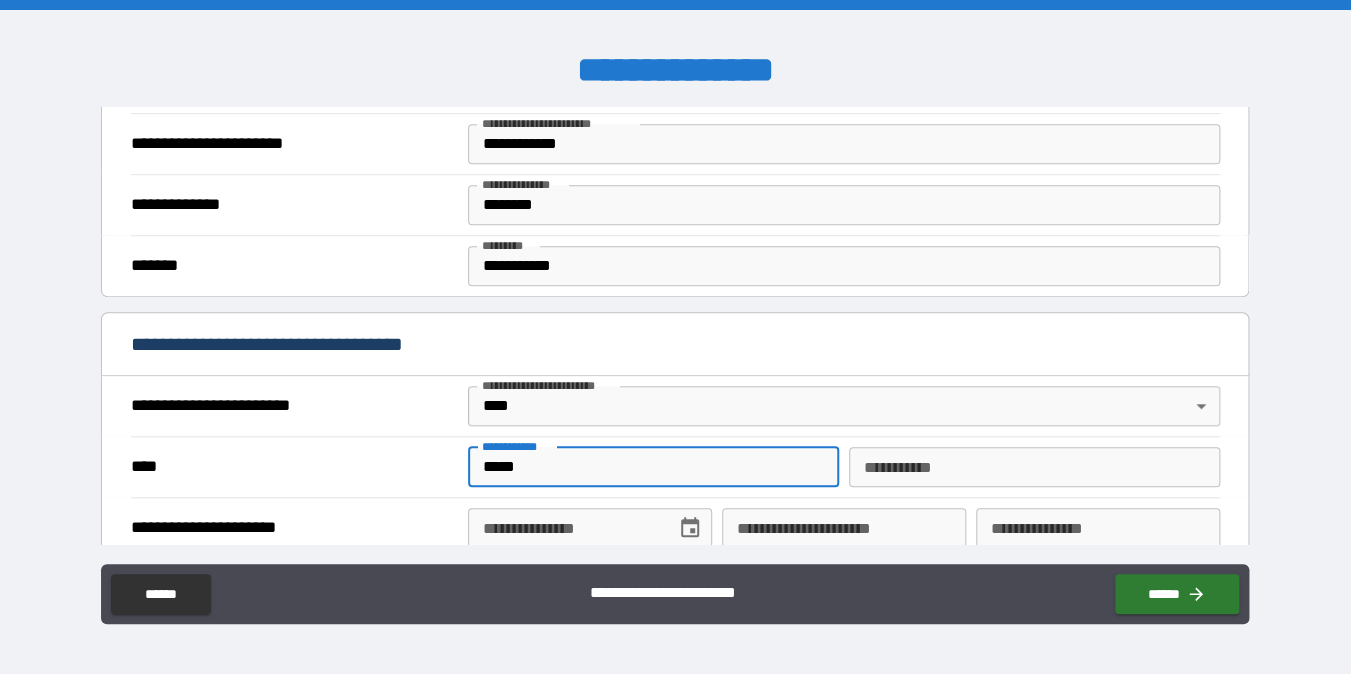 scroll, scrollTop: 503, scrollLeft: 0, axis: vertical 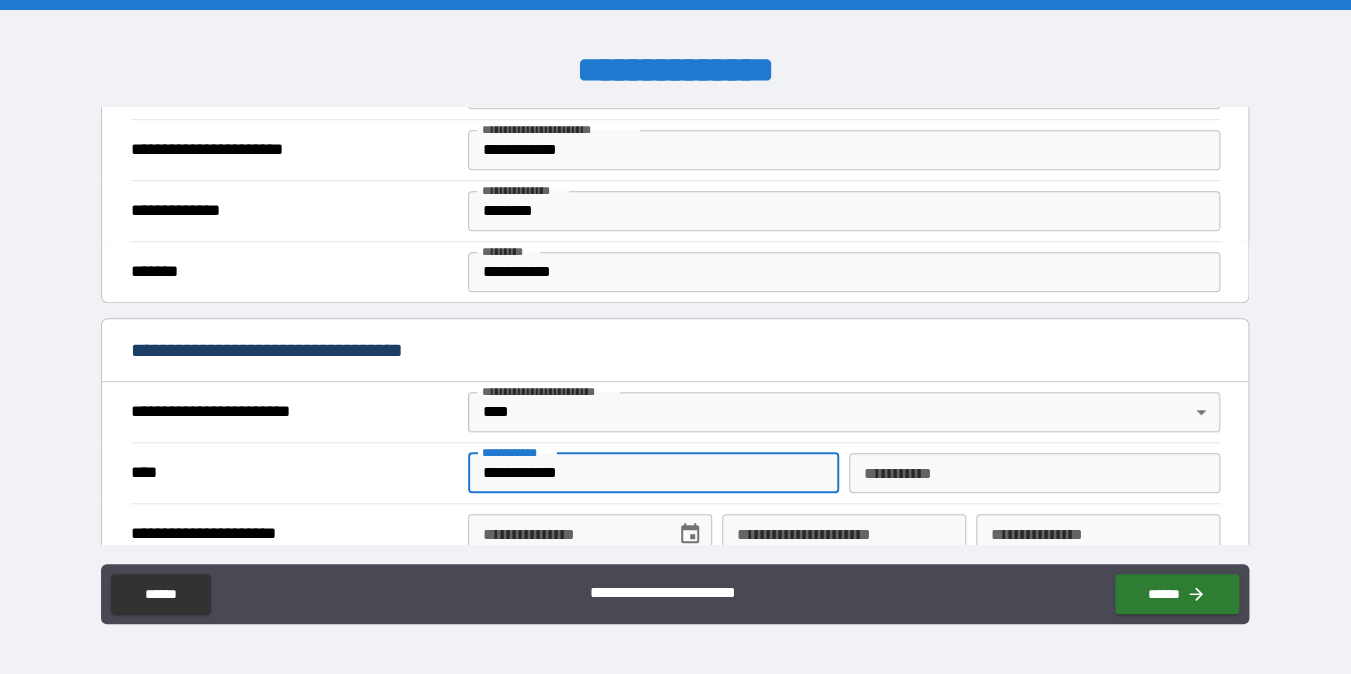 click on "**********" at bounding box center (653, 473) 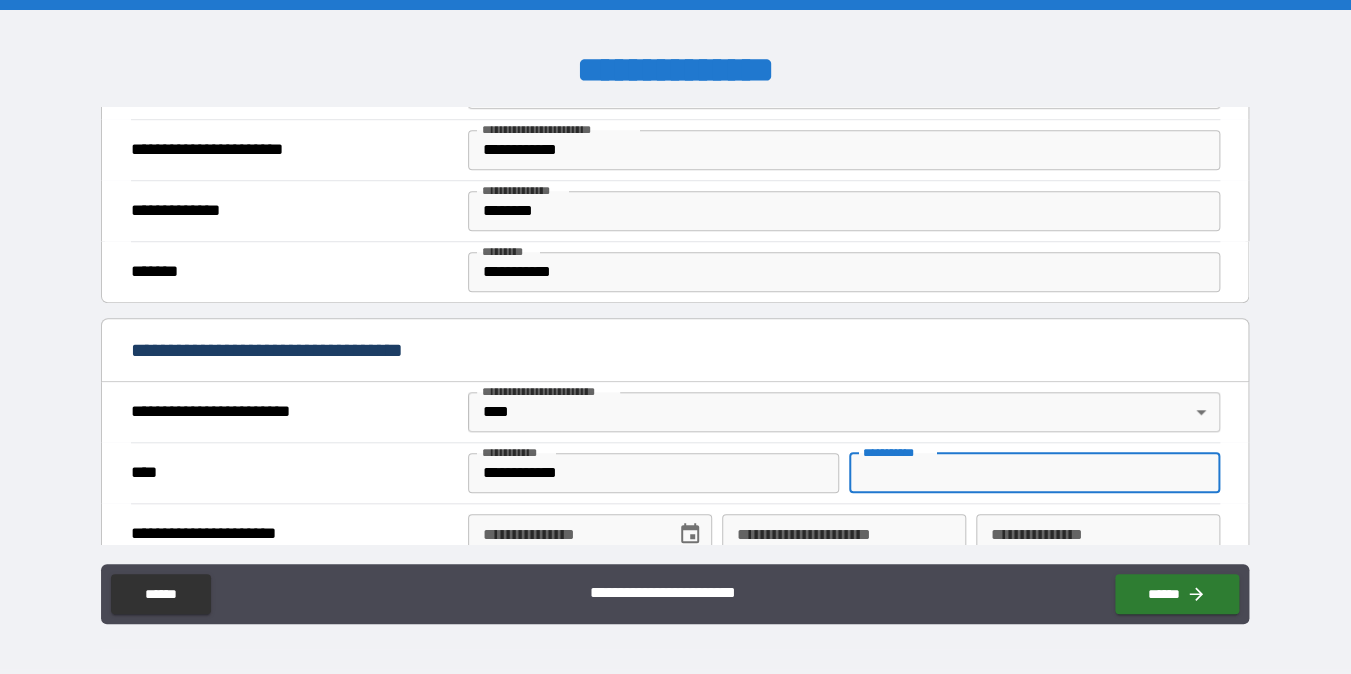 click on "*********   *" at bounding box center (1034, 473) 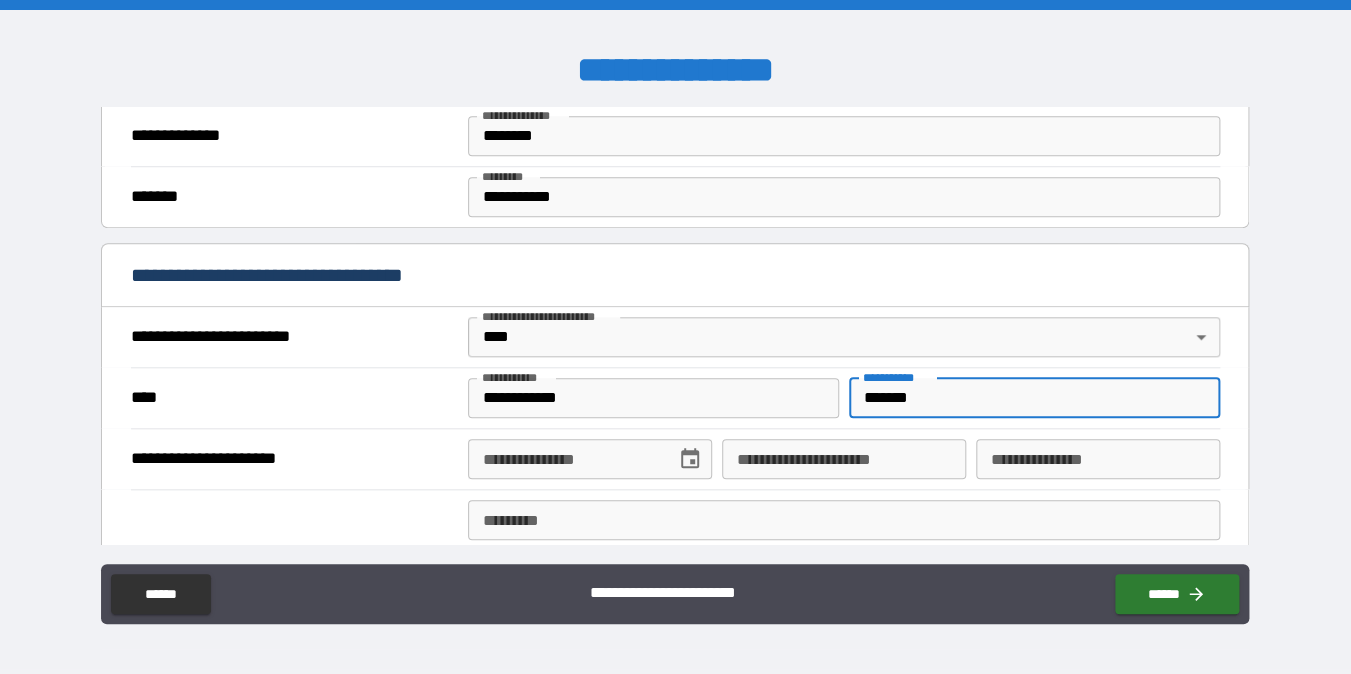scroll, scrollTop: 623, scrollLeft: 0, axis: vertical 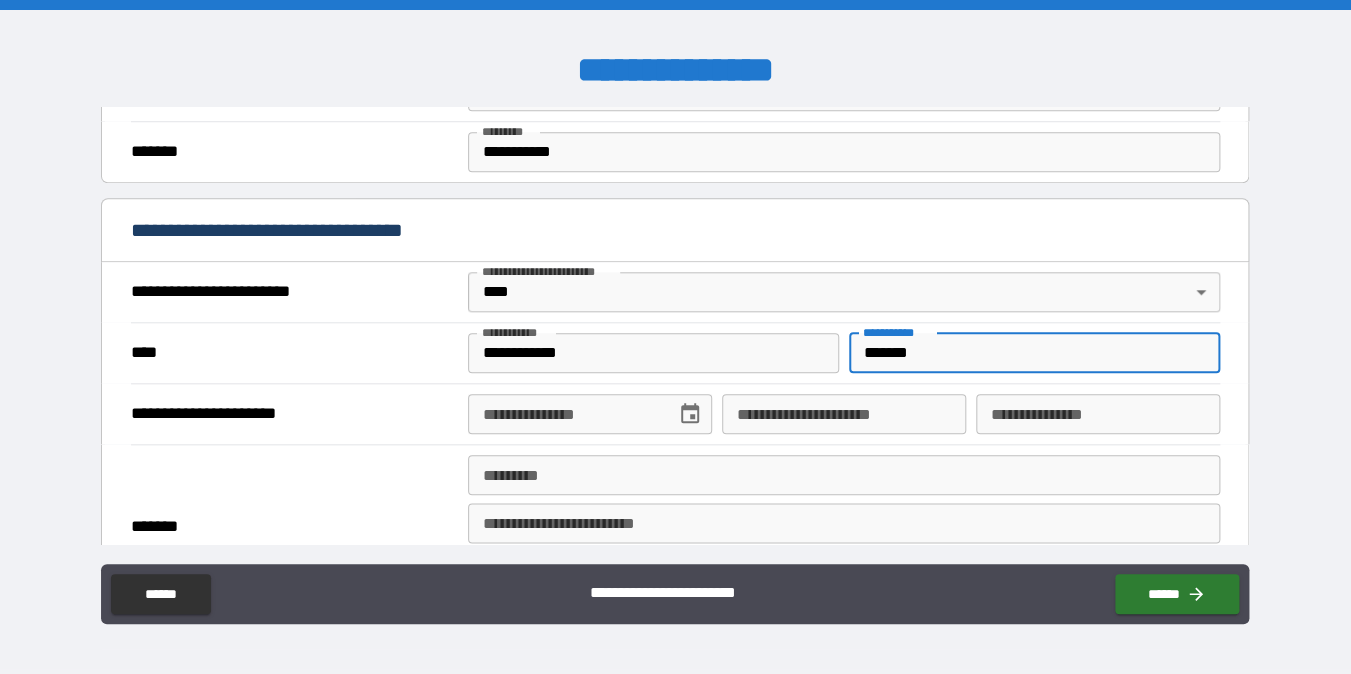 type on "*******" 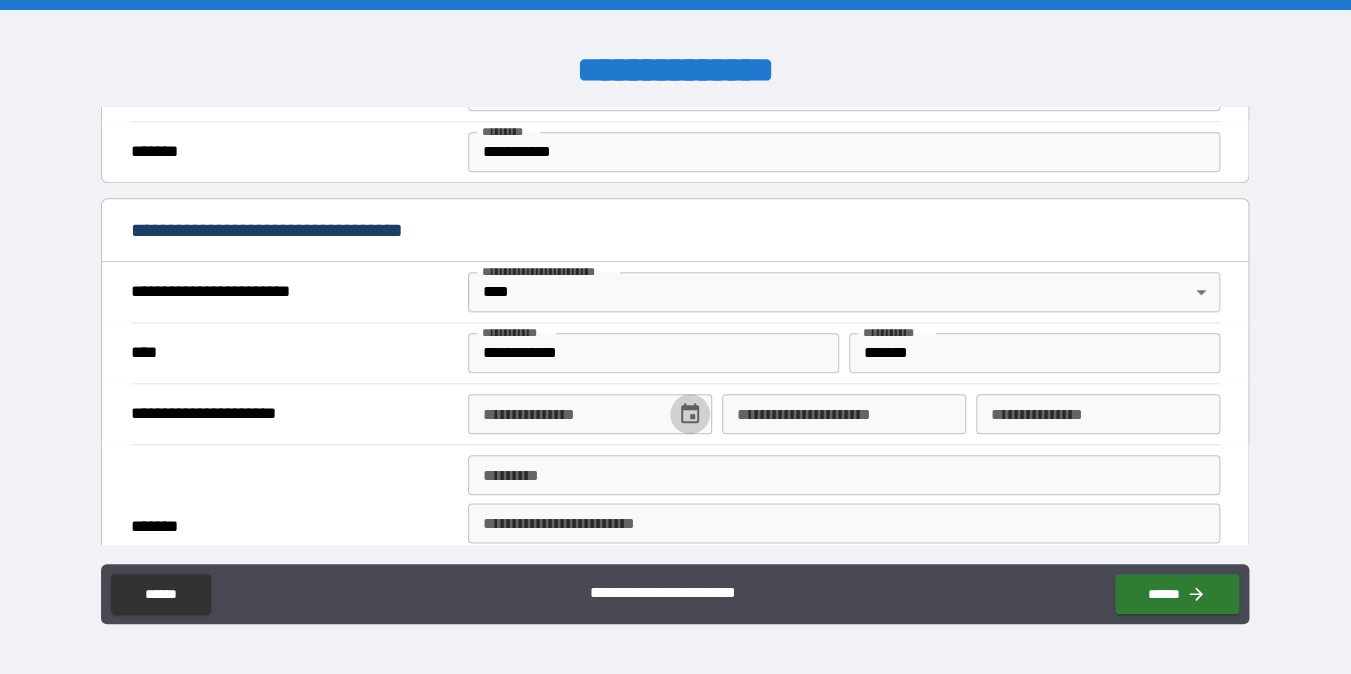 click 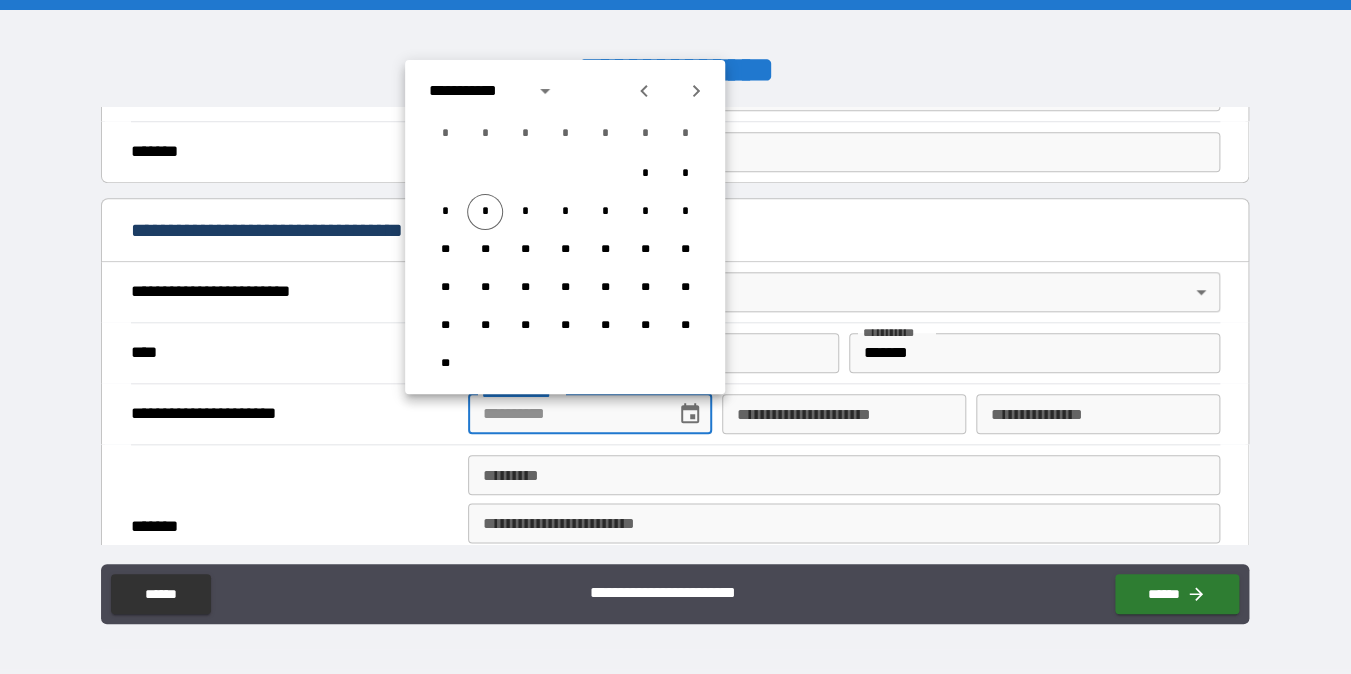 click on "**********" at bounding box center (564, 414) 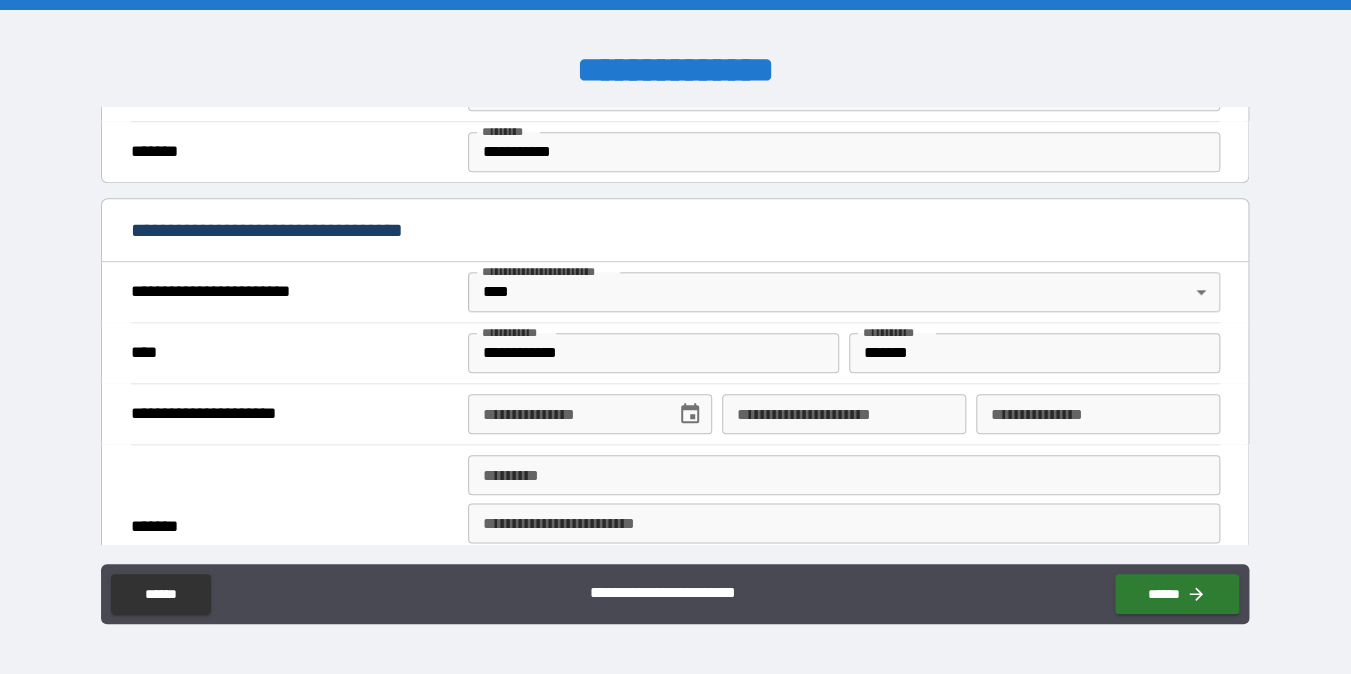 type 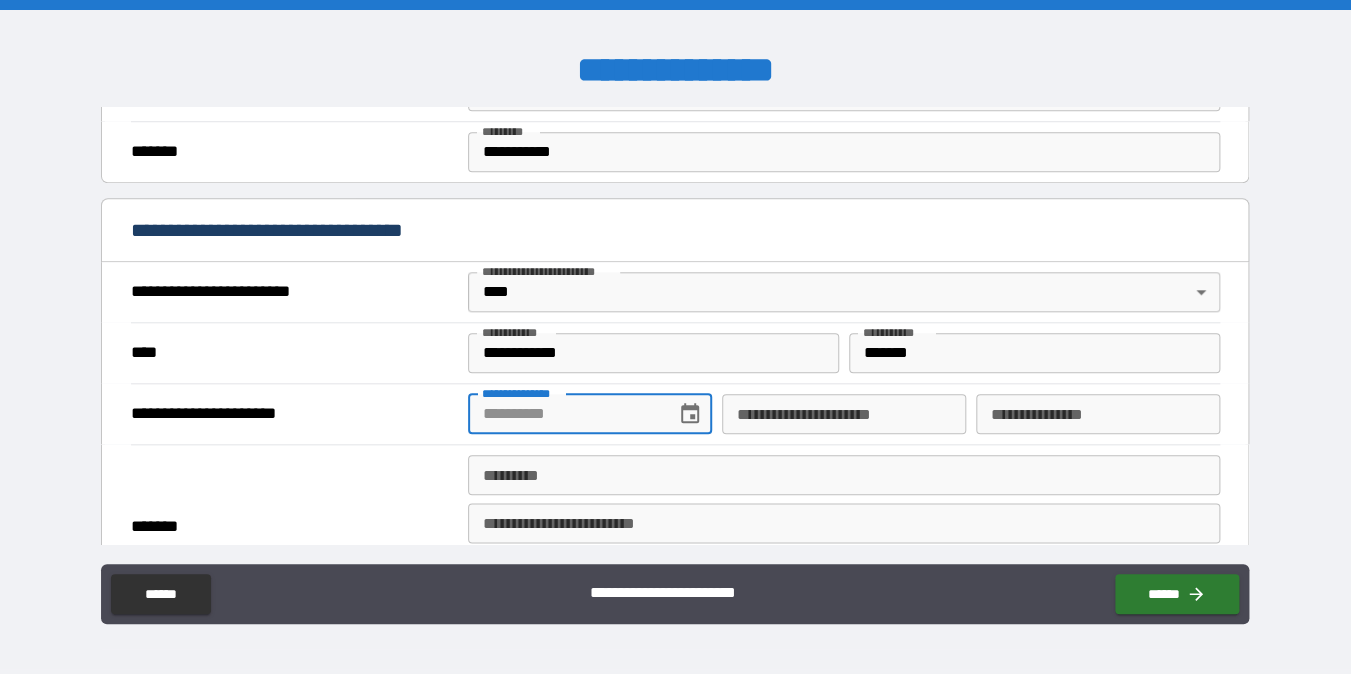 click on "**********" at bounding box center (564, 414) 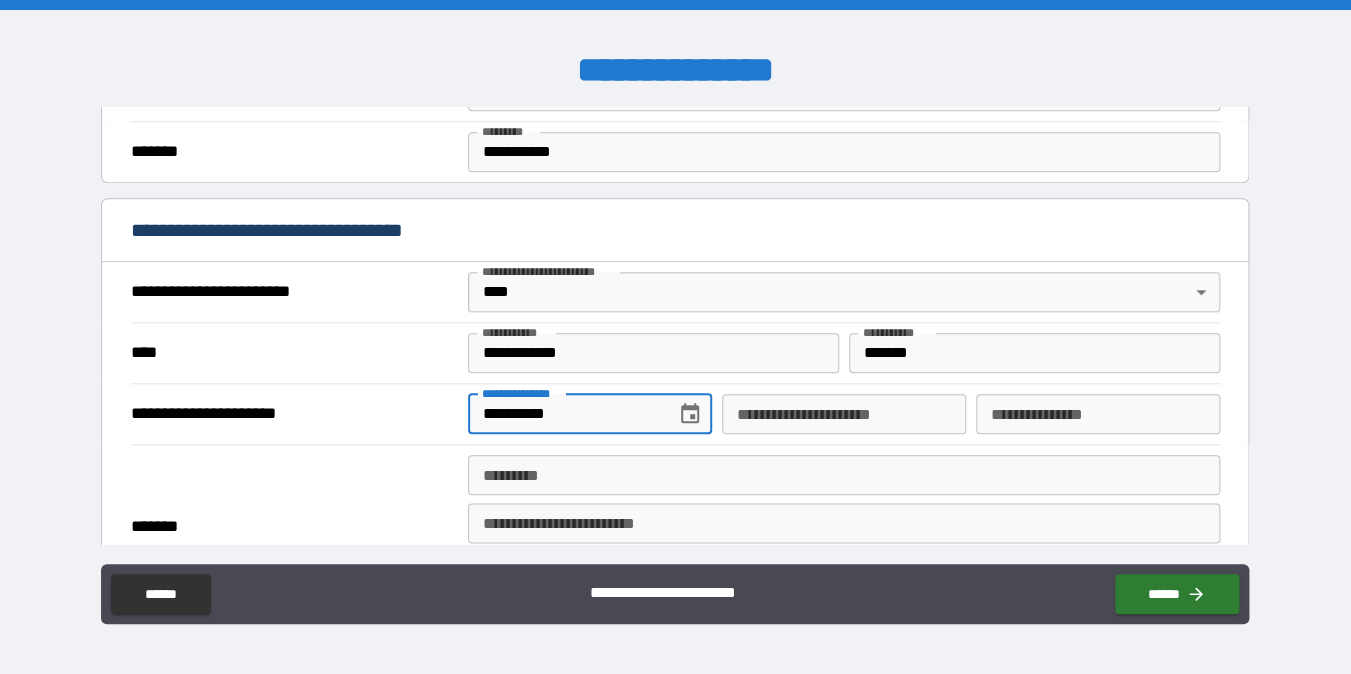 type on "**********" 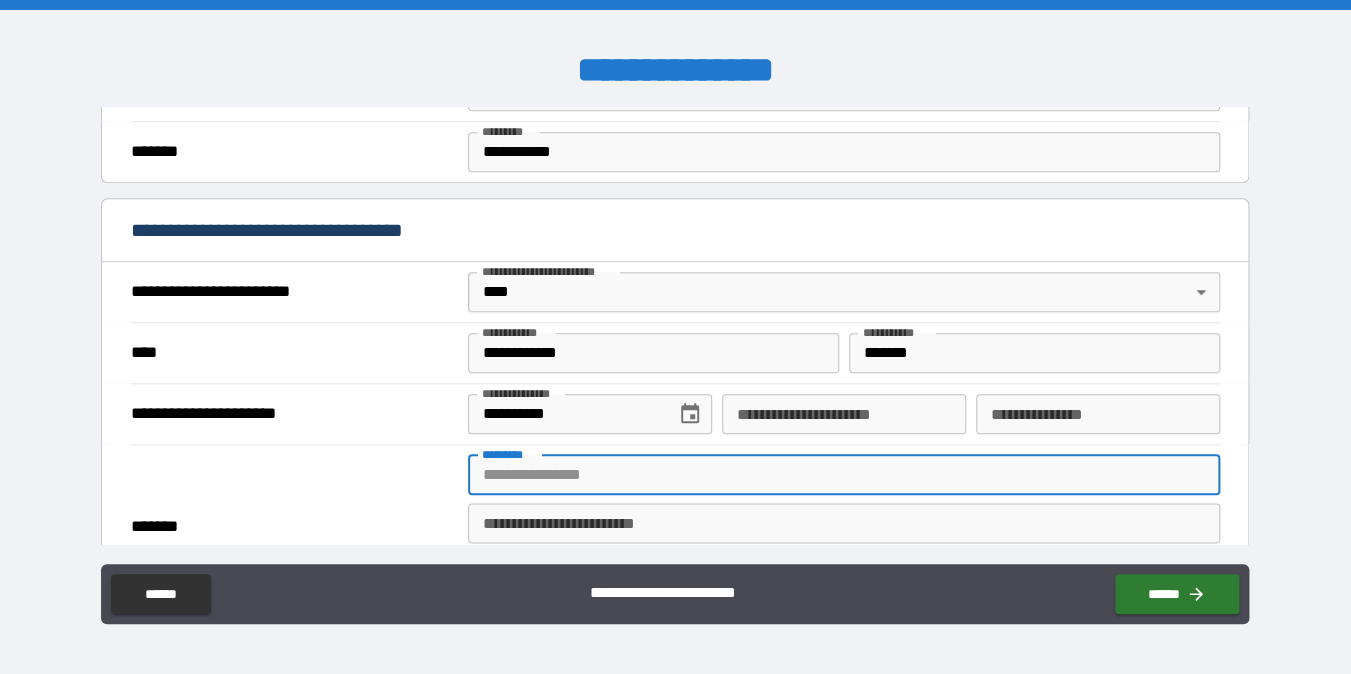 click on "*******   *" at bounding box center [843, 475] 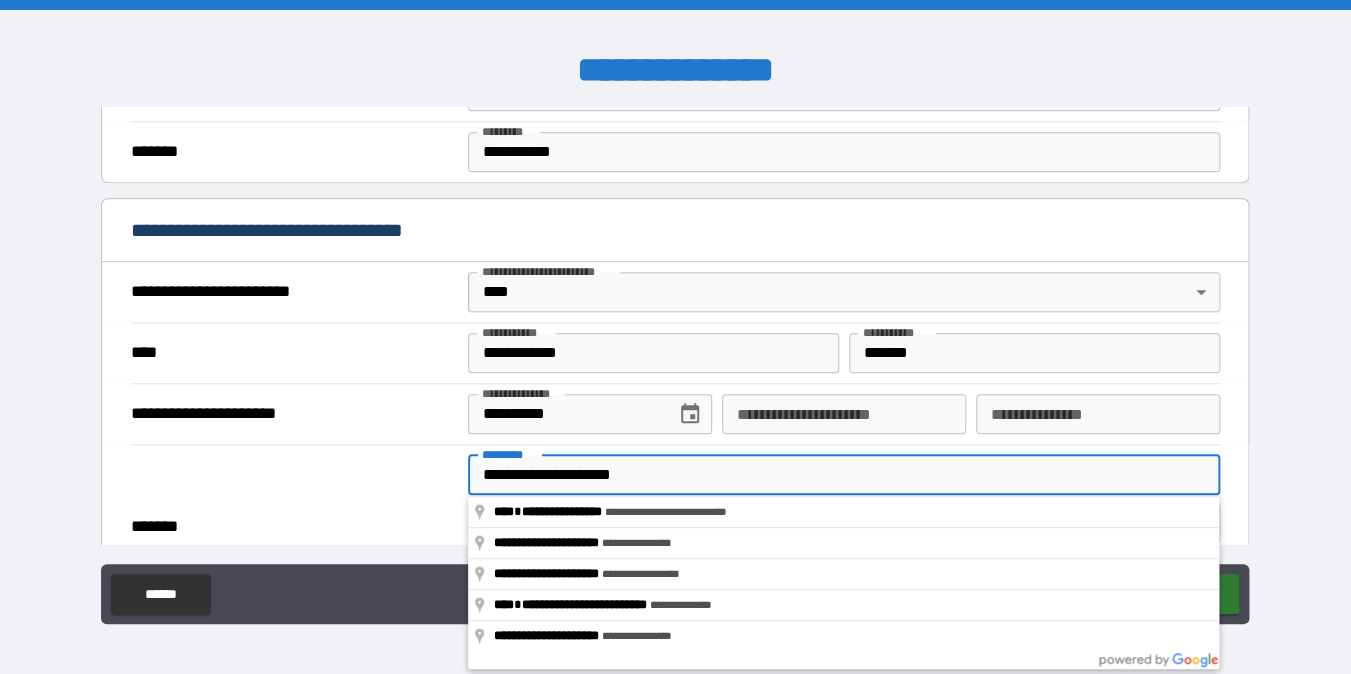 type on "**********" 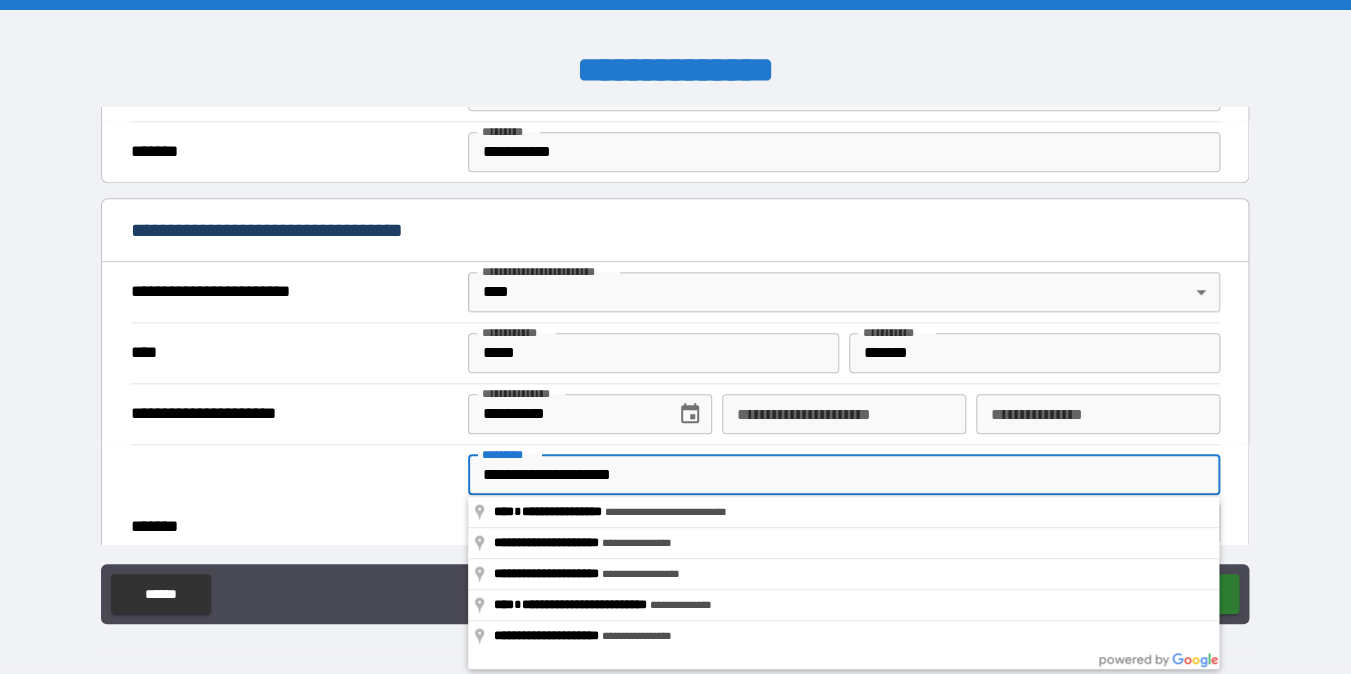 type on "*******" 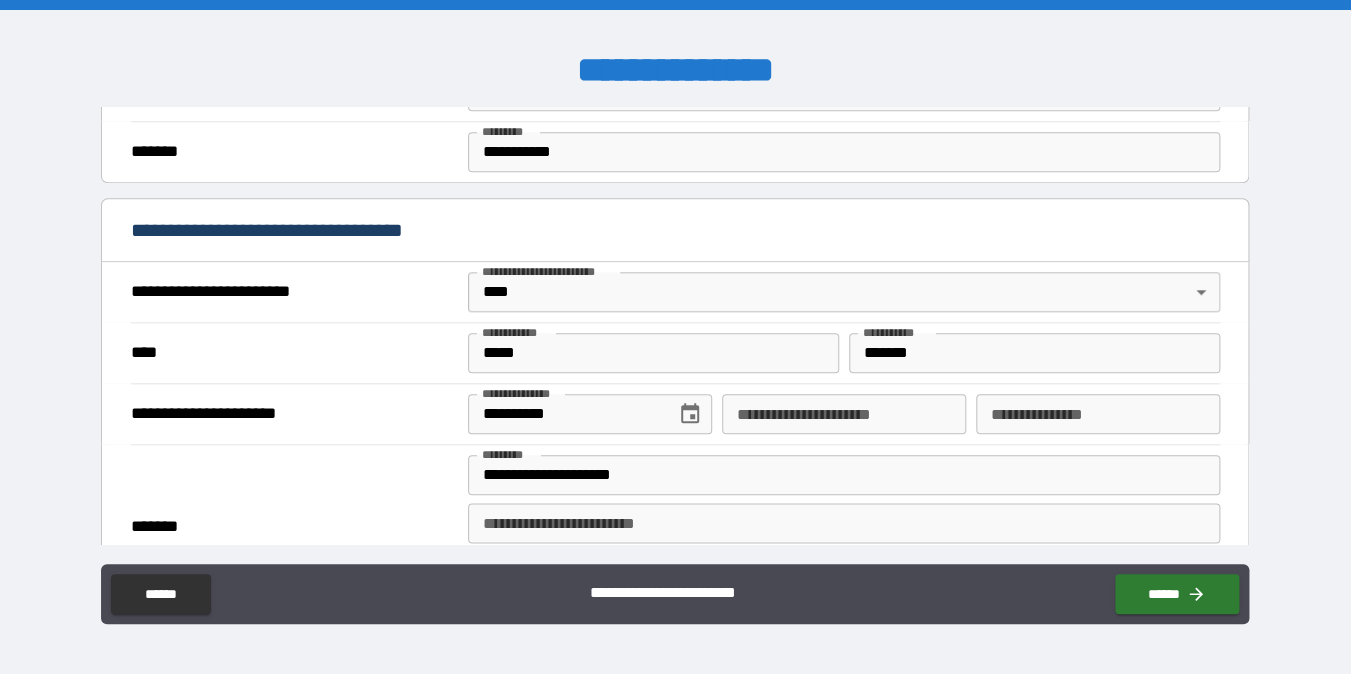 type on "**********" 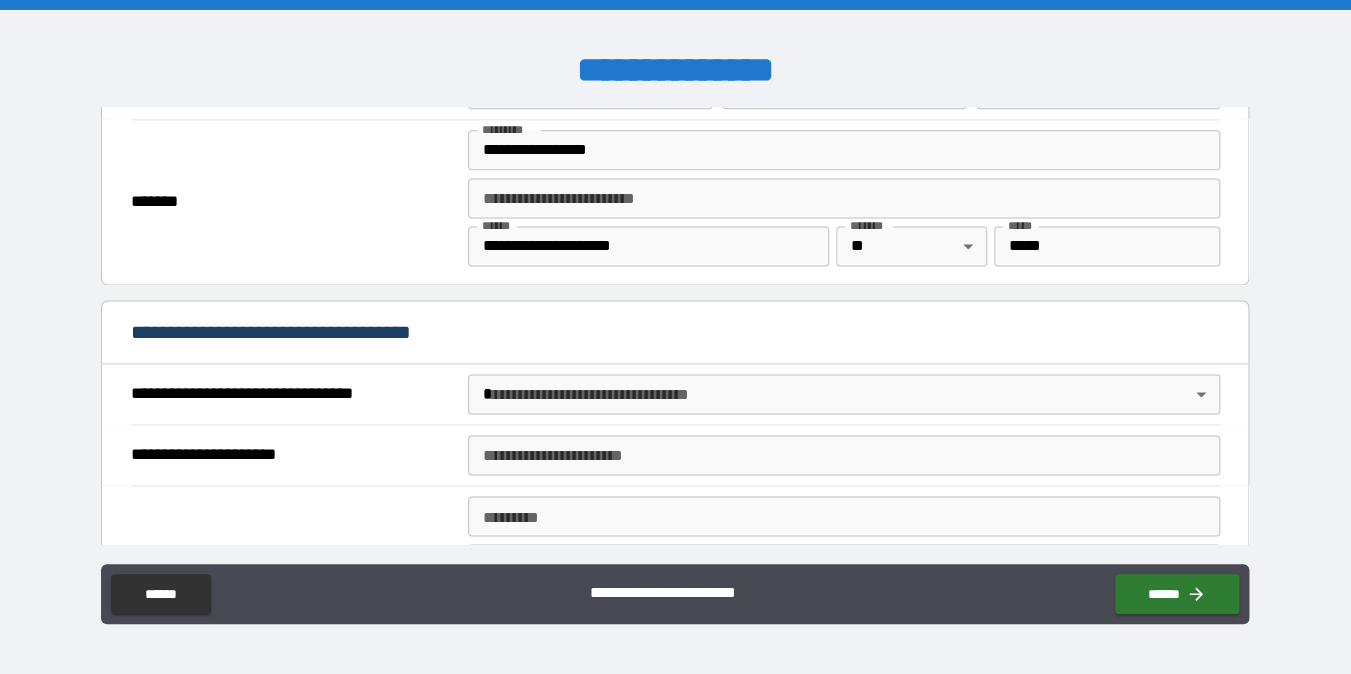 scroll, scrollTop: 959, scrollLeft: 0, axis: vertical 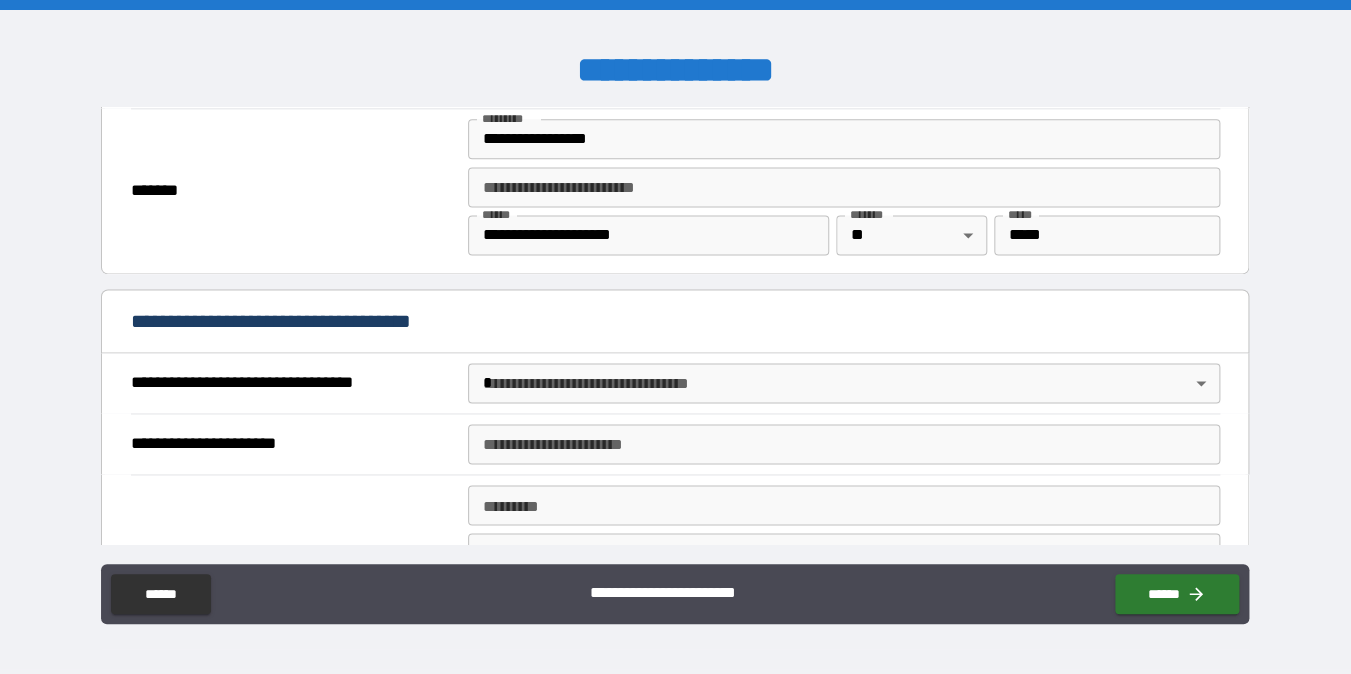 click on "**********" at bounding box center (675, 337) 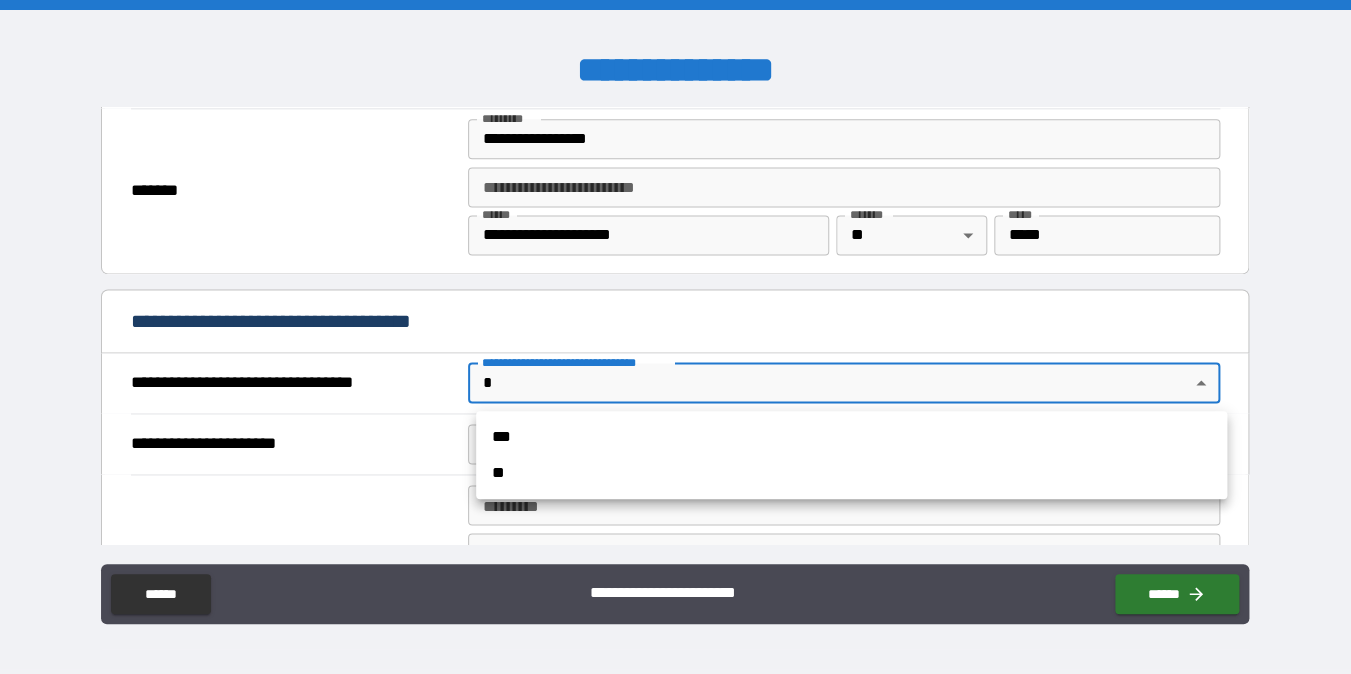 click on "***" at bounding box center (851, 437) 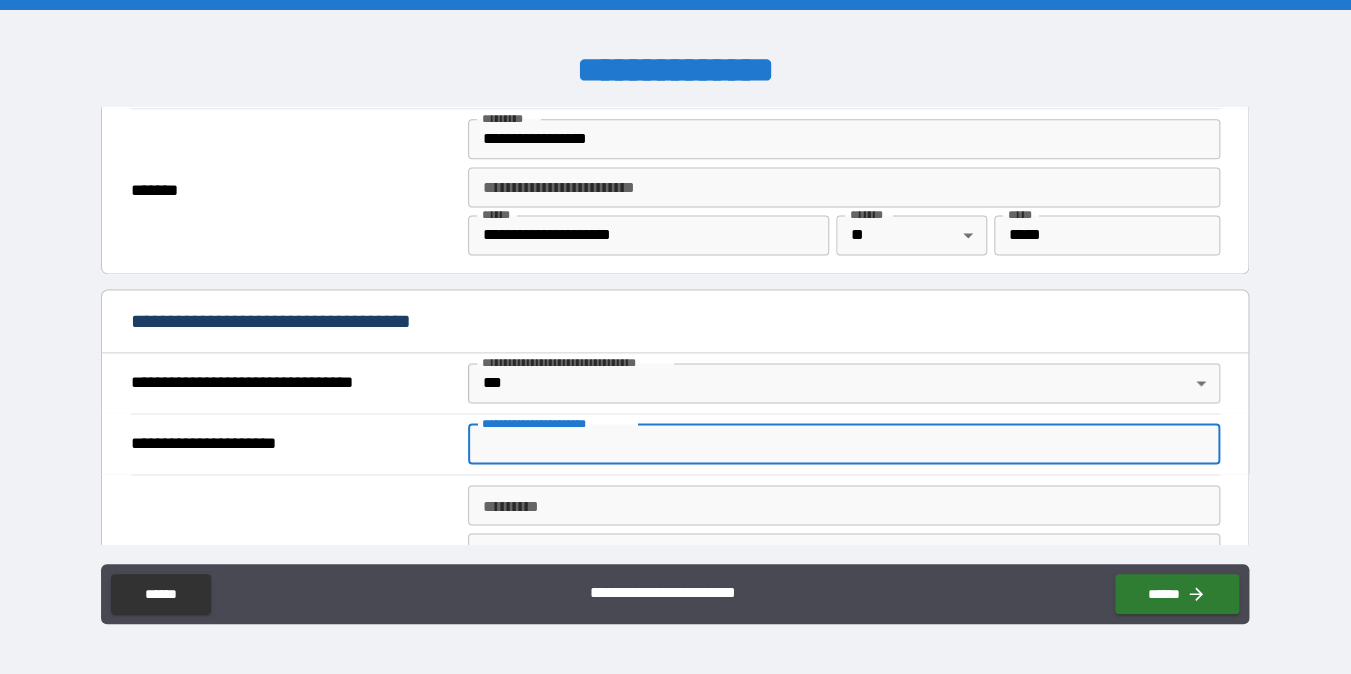 click on "**********" at bounding box center [843, 444] 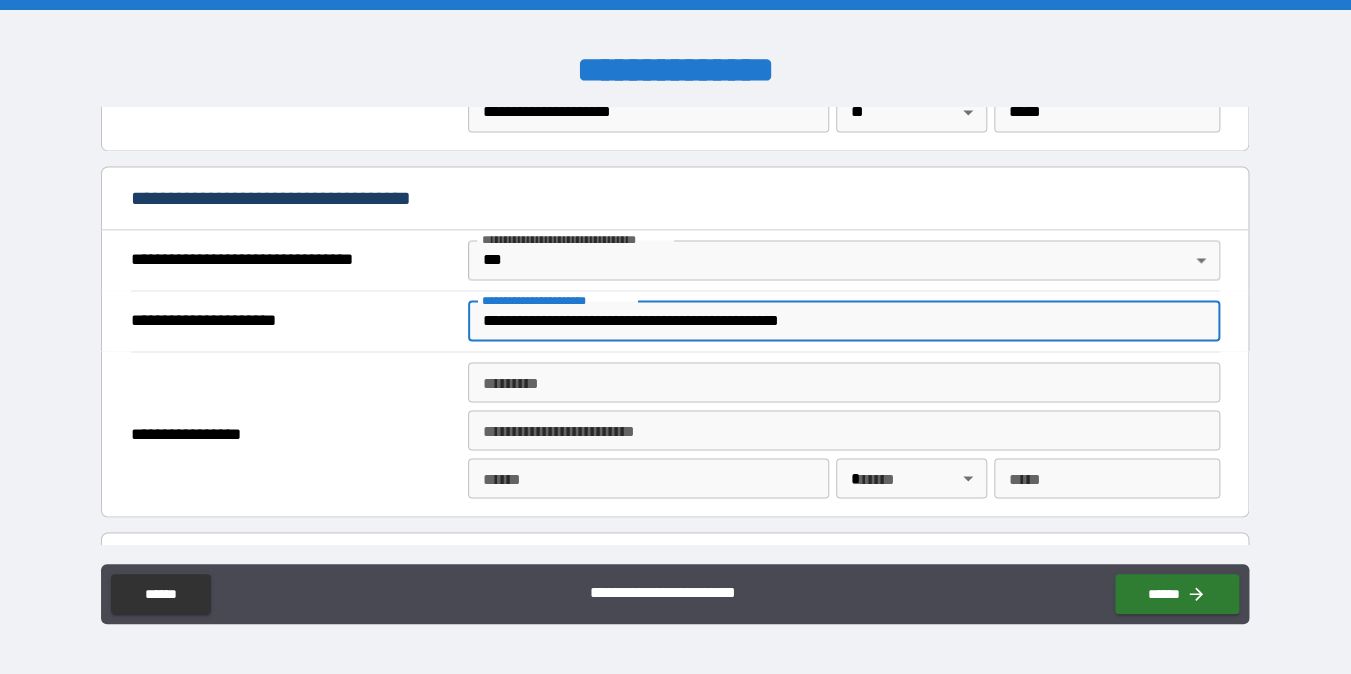 scroll, scrollTop: 1088, scrollLeft: 0, axis: vertical 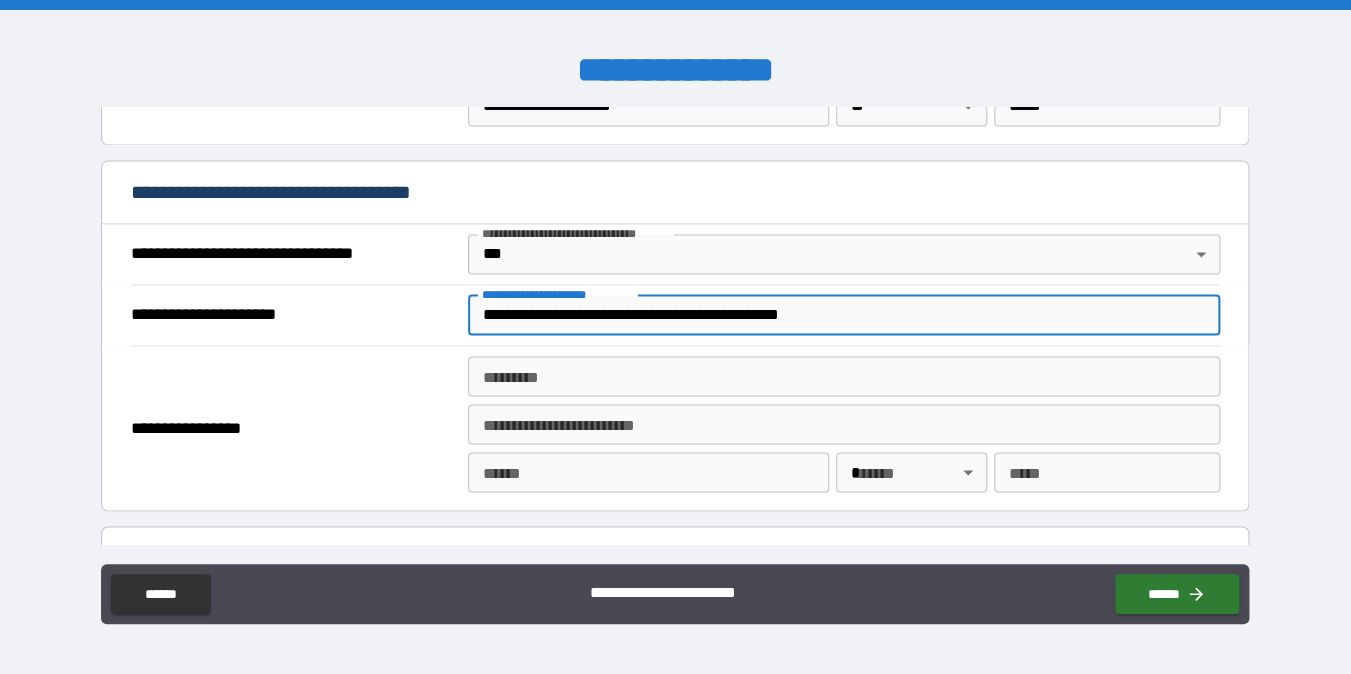 type on "**********" 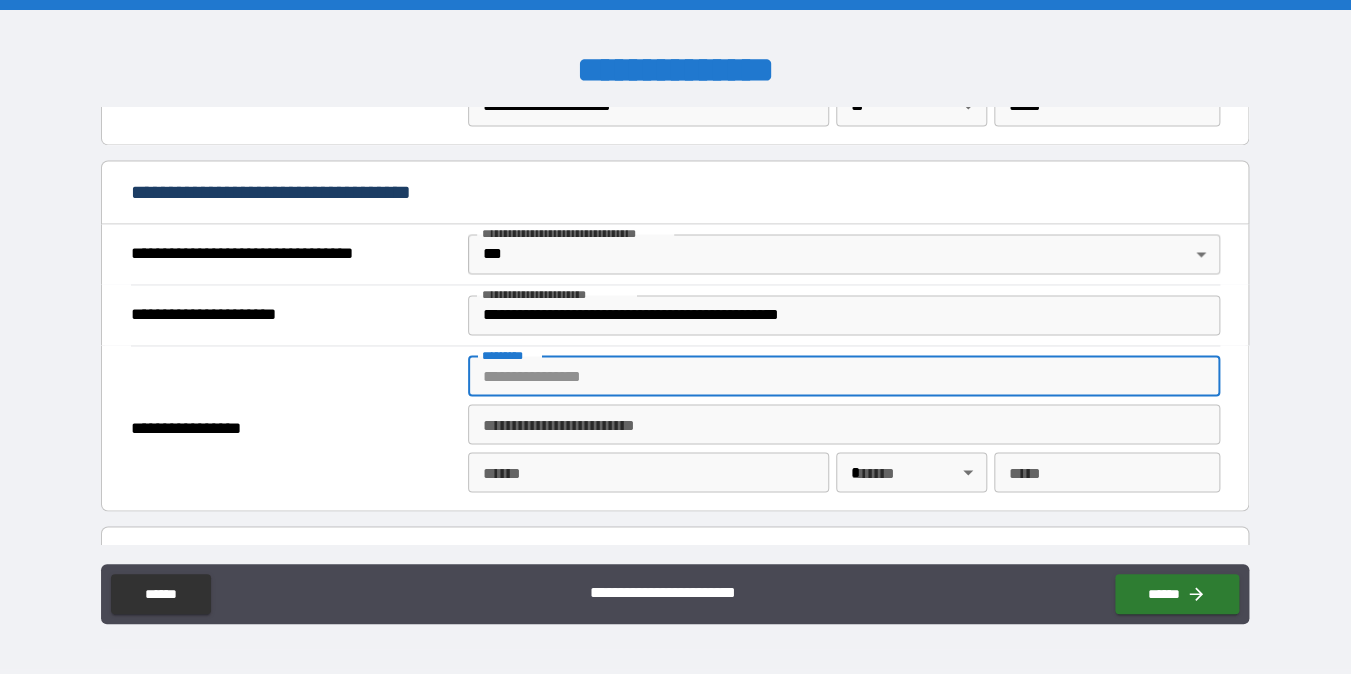 click on "*******   *" at bounding box center [843, 376] 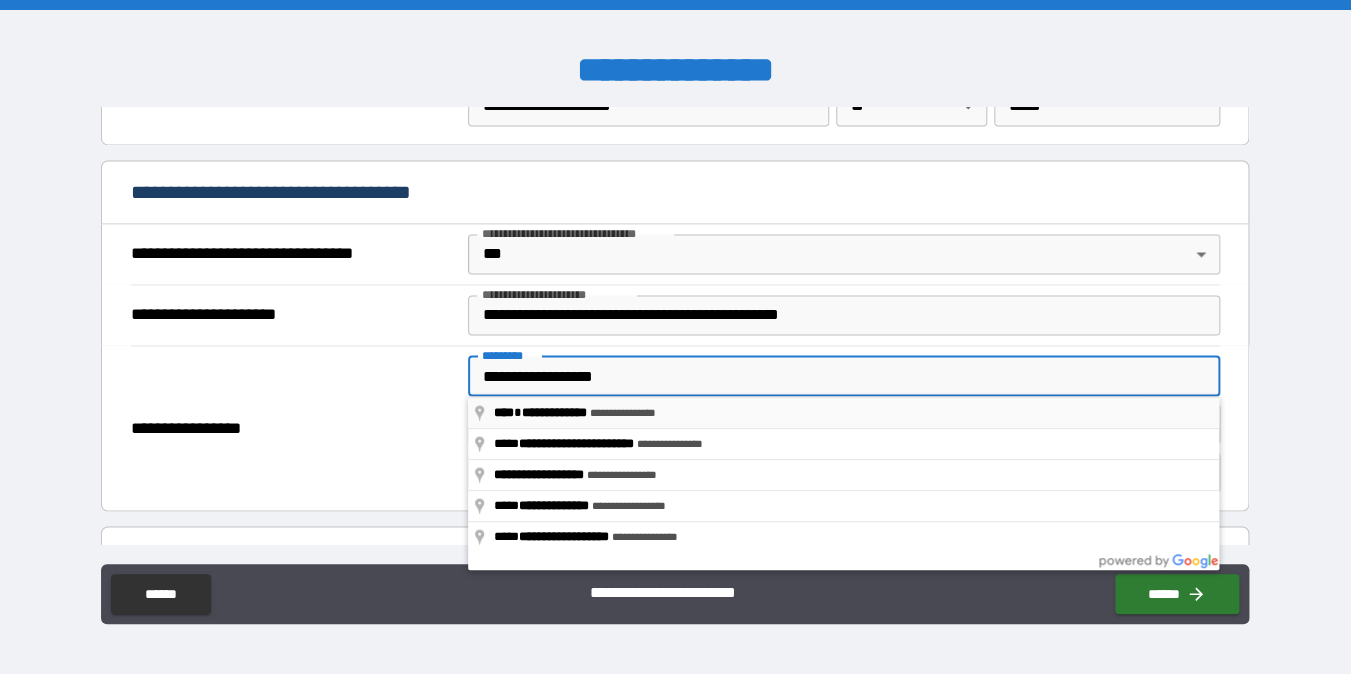 type on "**********" 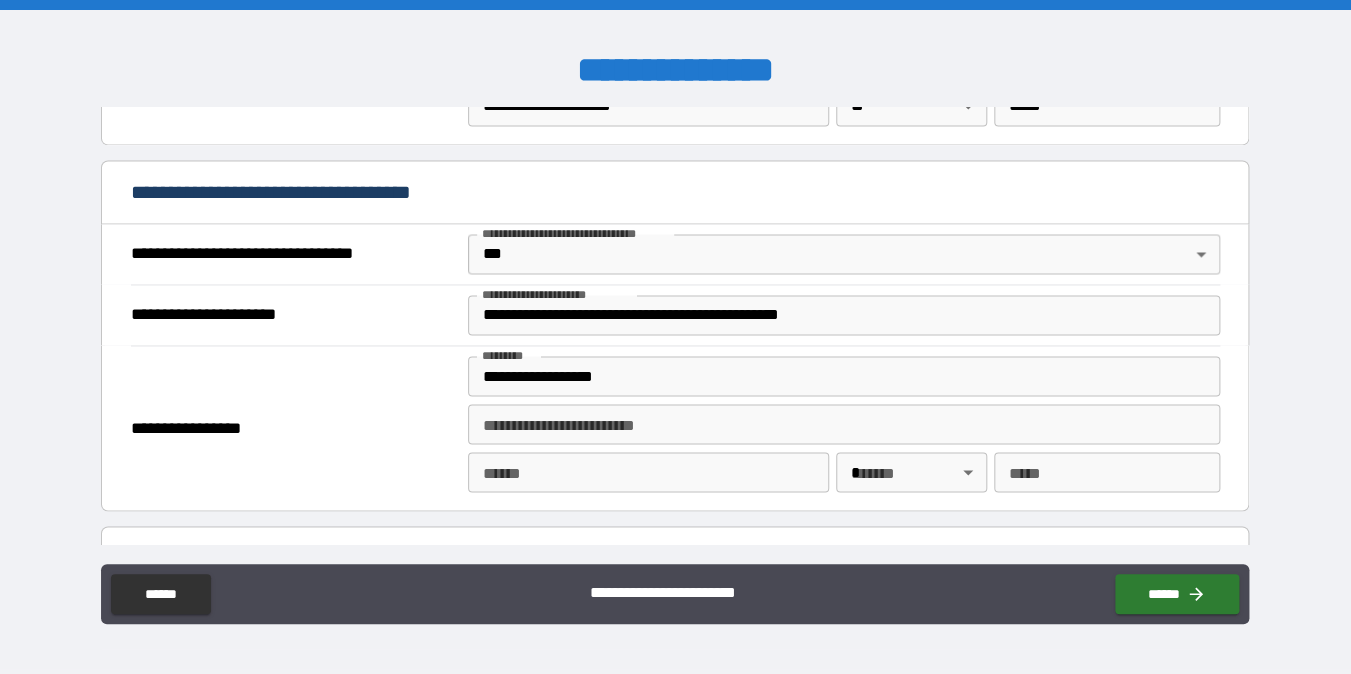 type on "*******" 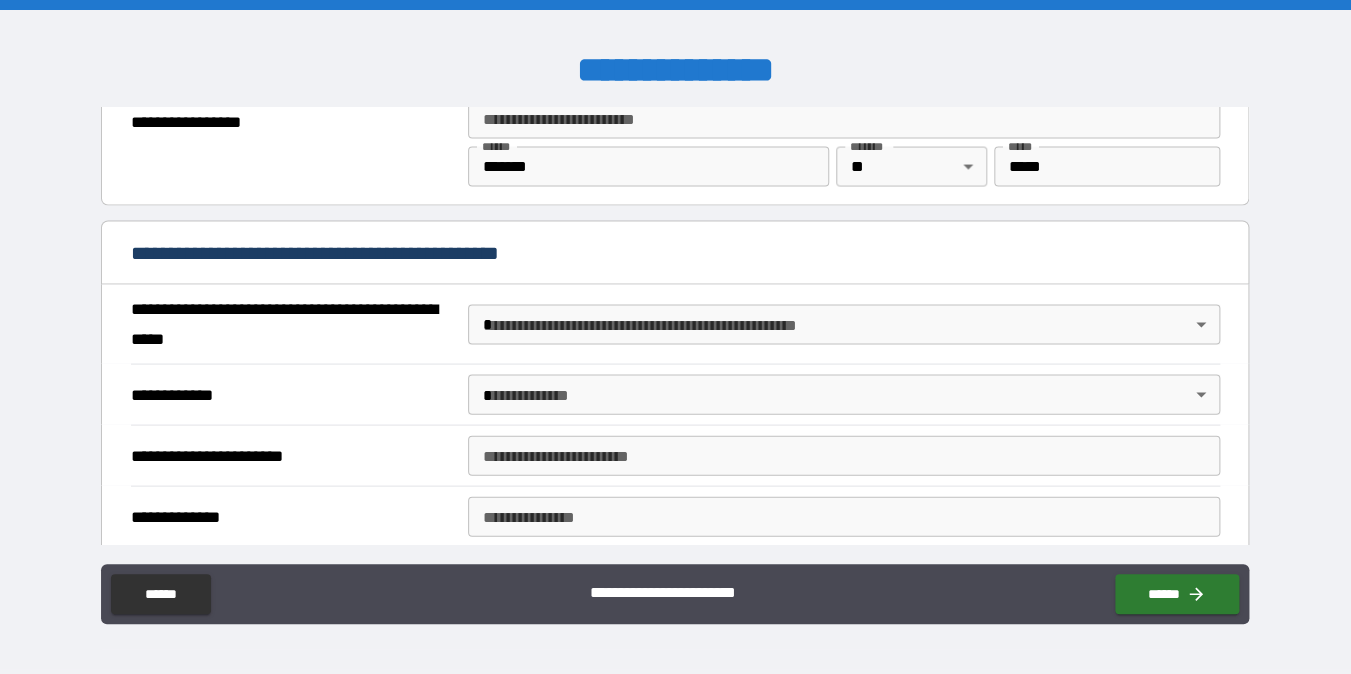 scroll, scrollTop: 1403, scrollLeft: 0, axis: vertical 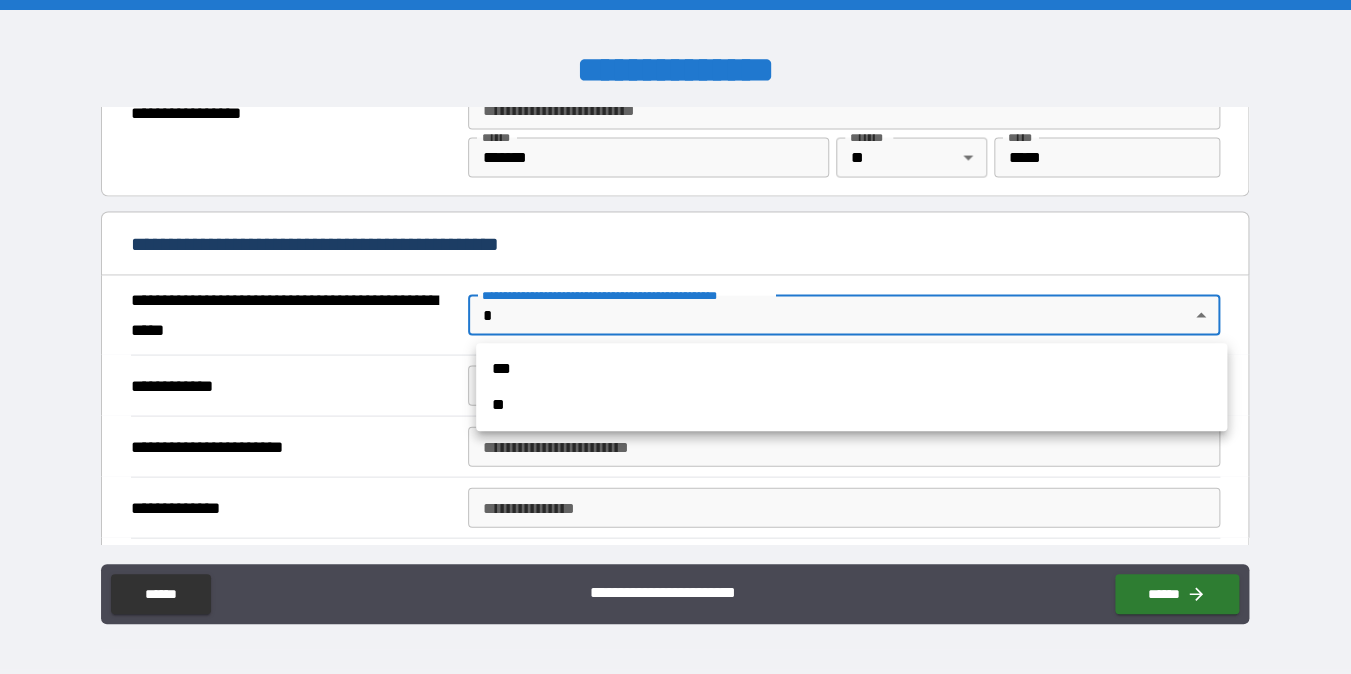 click on "**********" at bounding box center [675, 337] 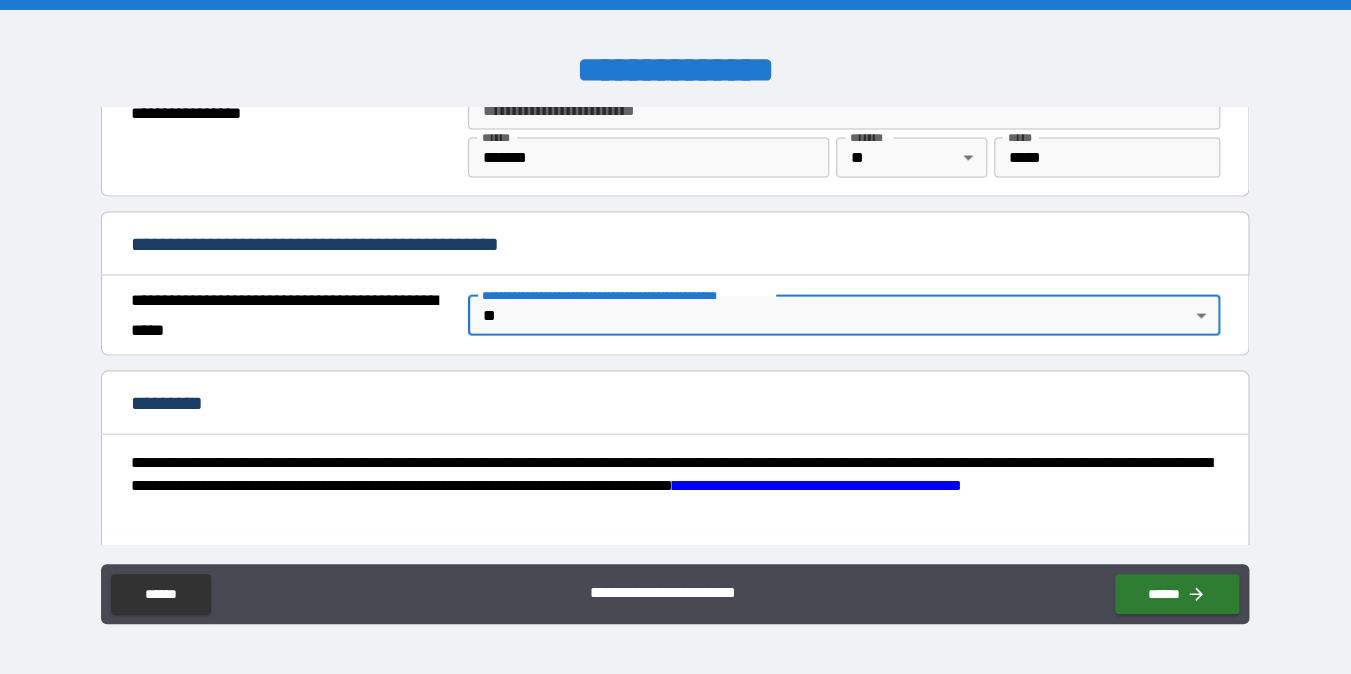 type on "*" 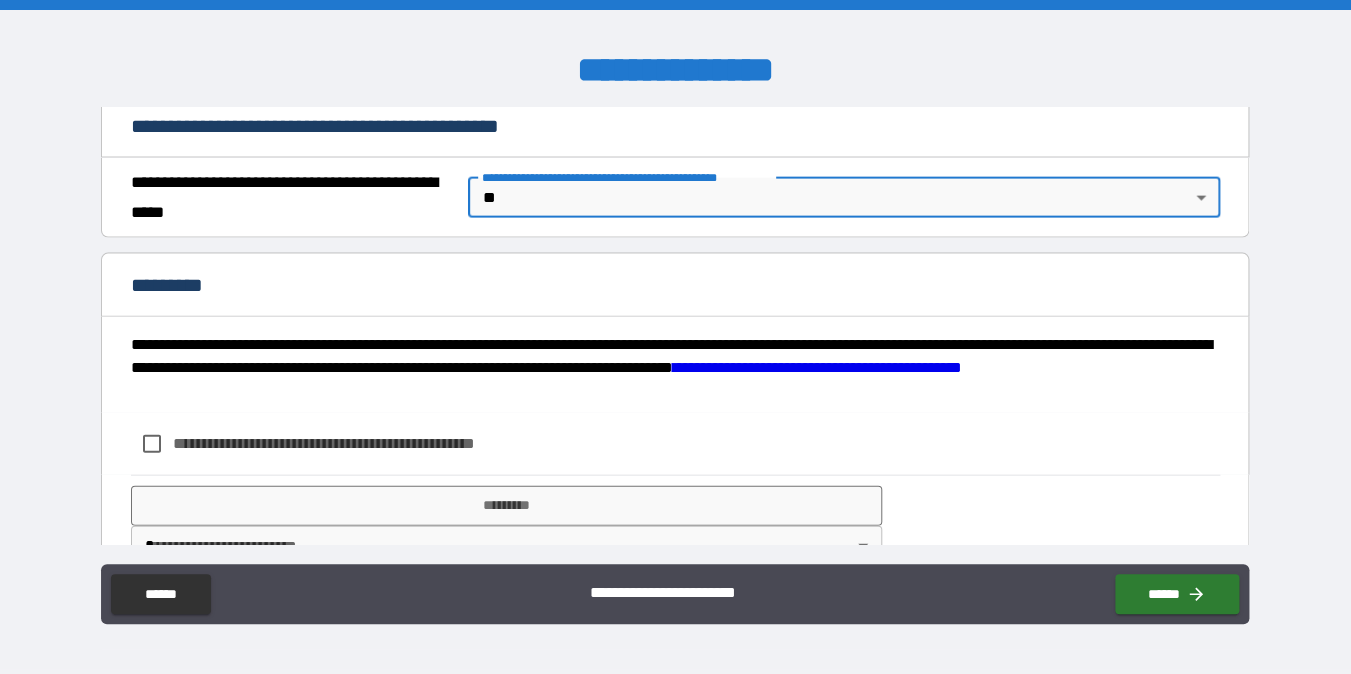 scroll, scrollTop: 1573, scrollLeft: 0, axis: vertical 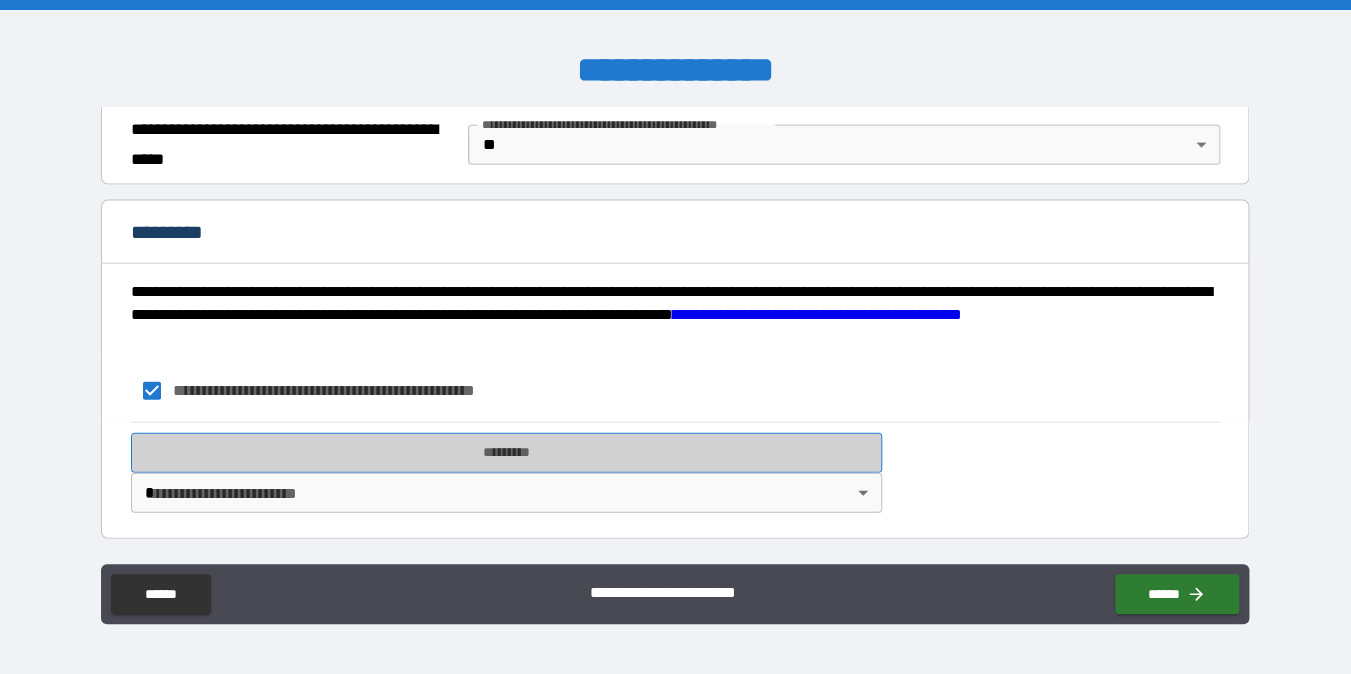 click on "*********" at bounding box center [506, 453] 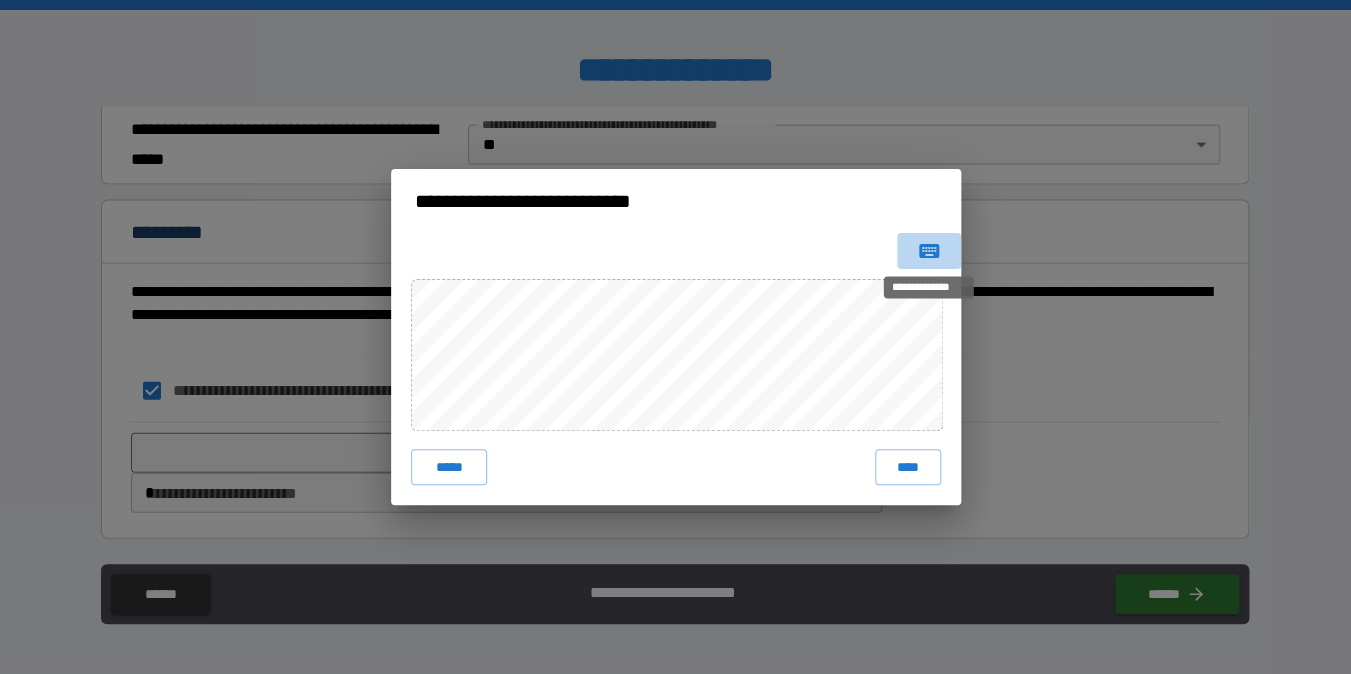 click 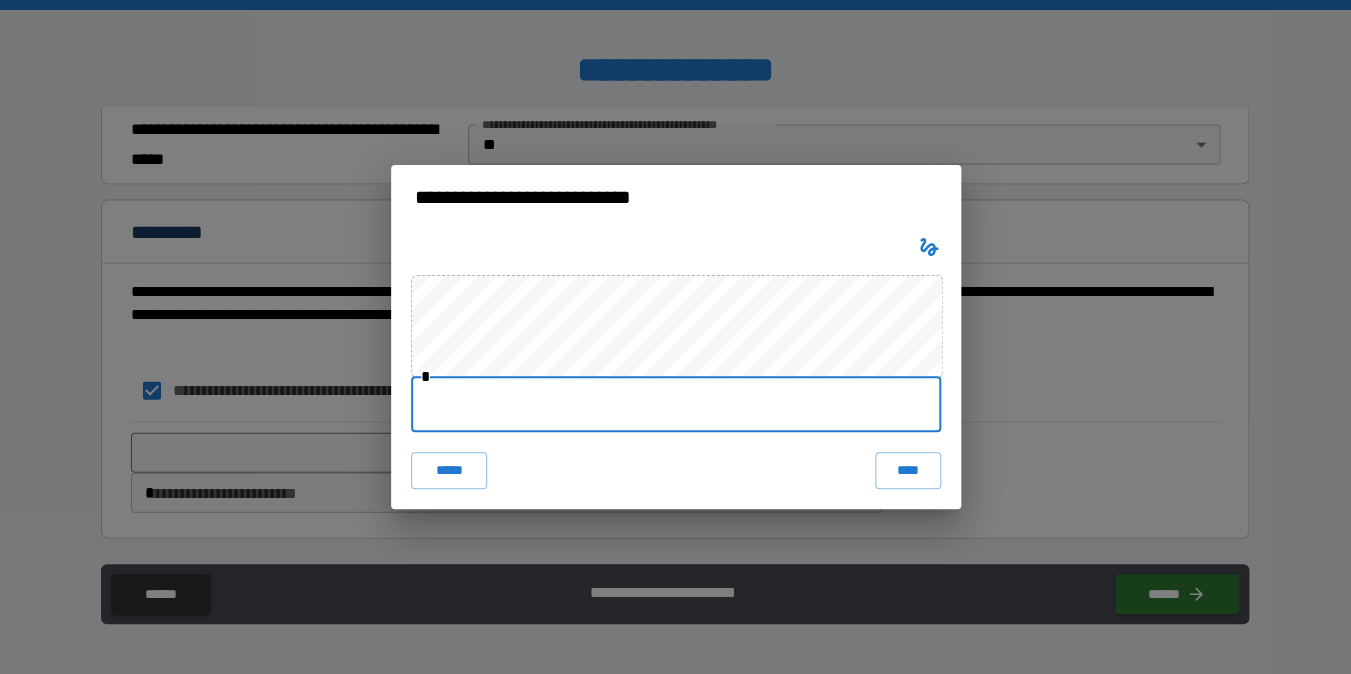 click at bounding box center (676, 404) 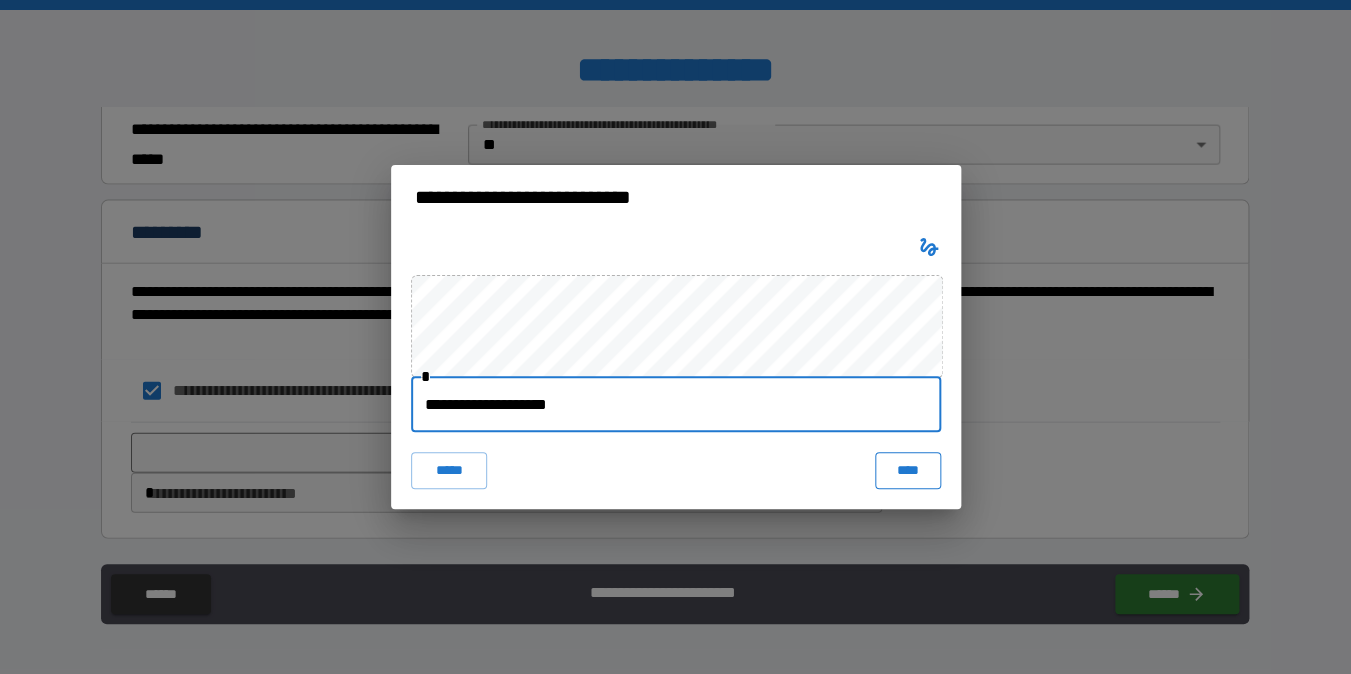 type on "**********" 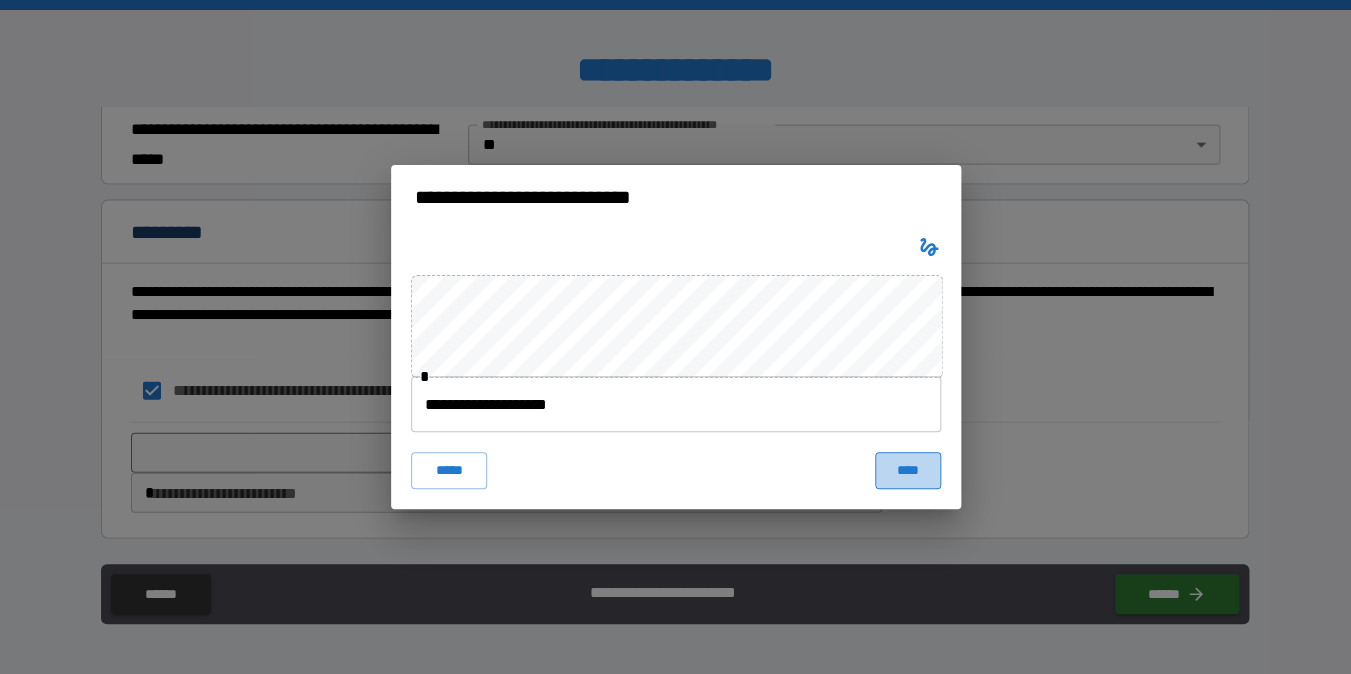 click on "****" at bounding box center [908, 470] 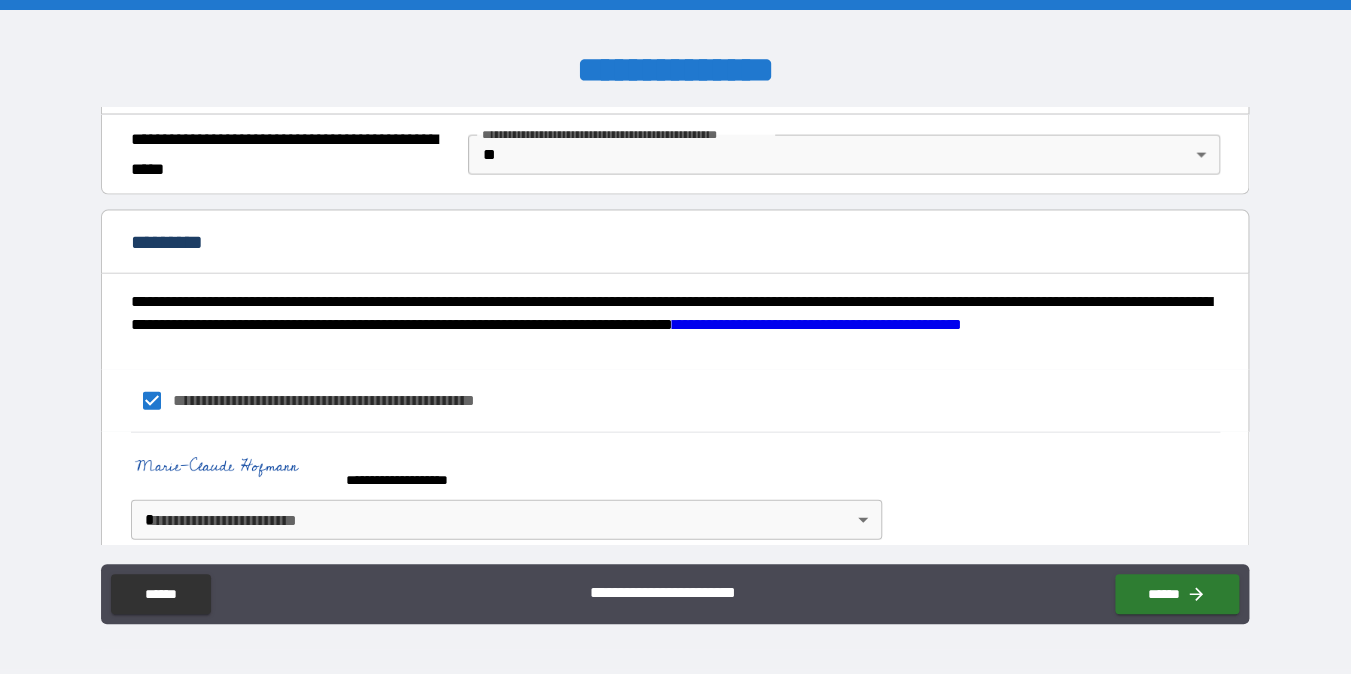 scroll, scrollTop: 1590, scrollLeft: 0, axis: vertical 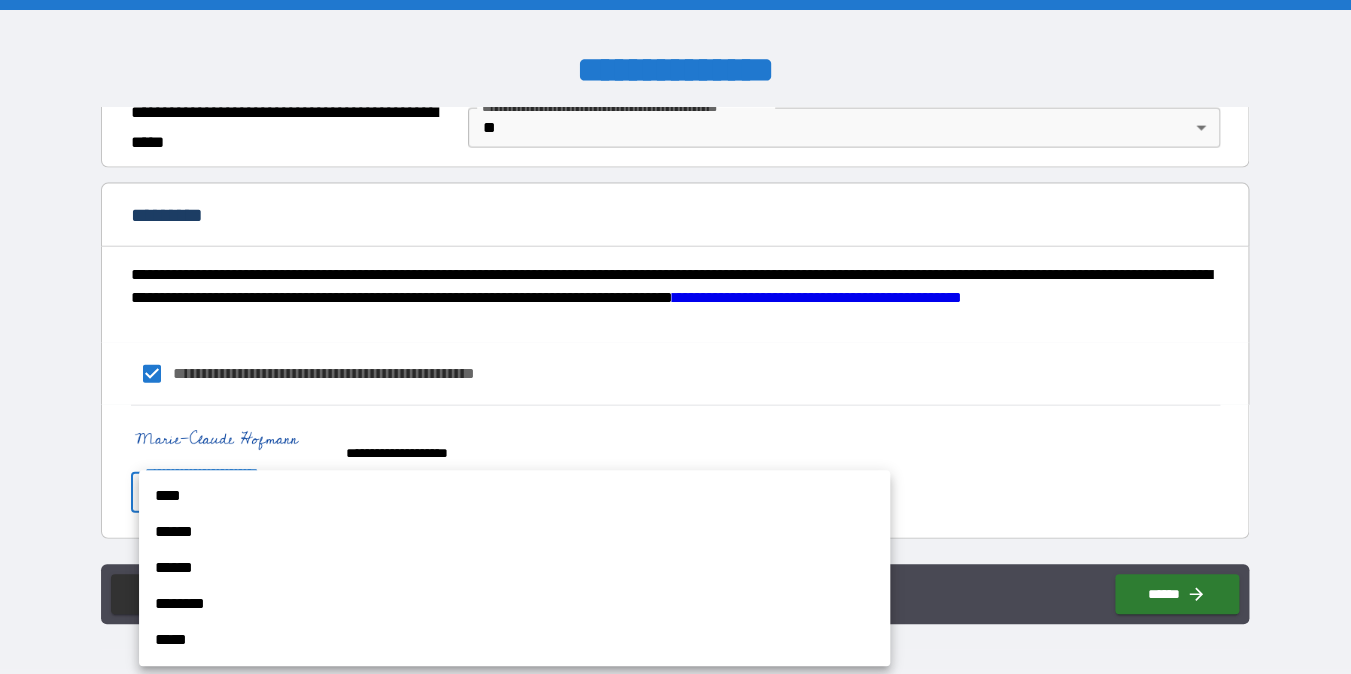 click on "**********" at bounding box center [675, 337] 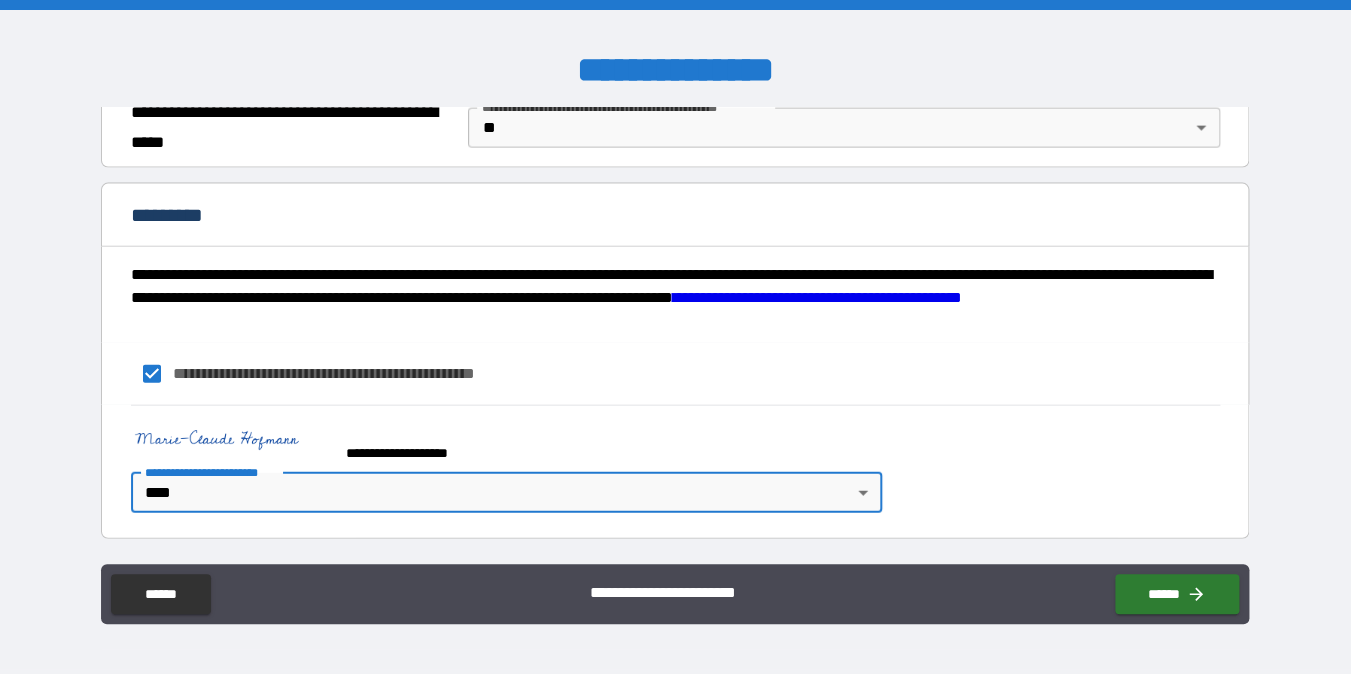 type on "*" 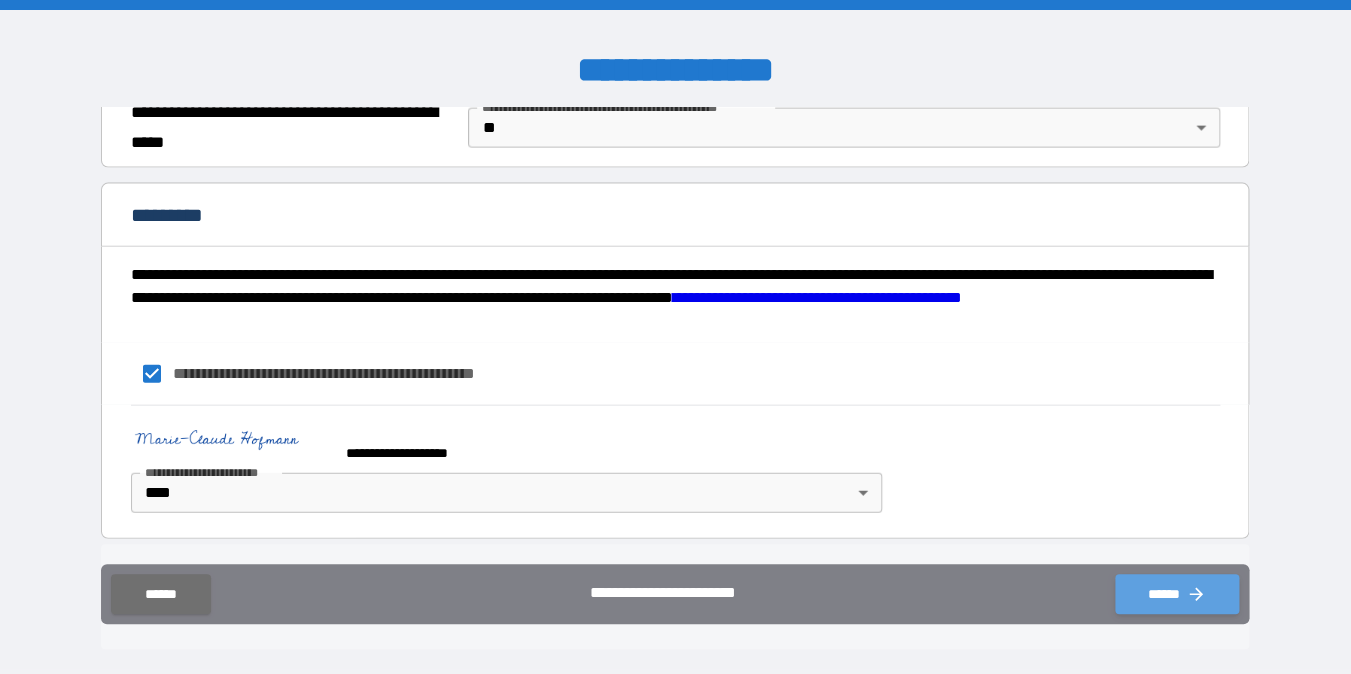 click on "******" at bounding box center [1177, 594] 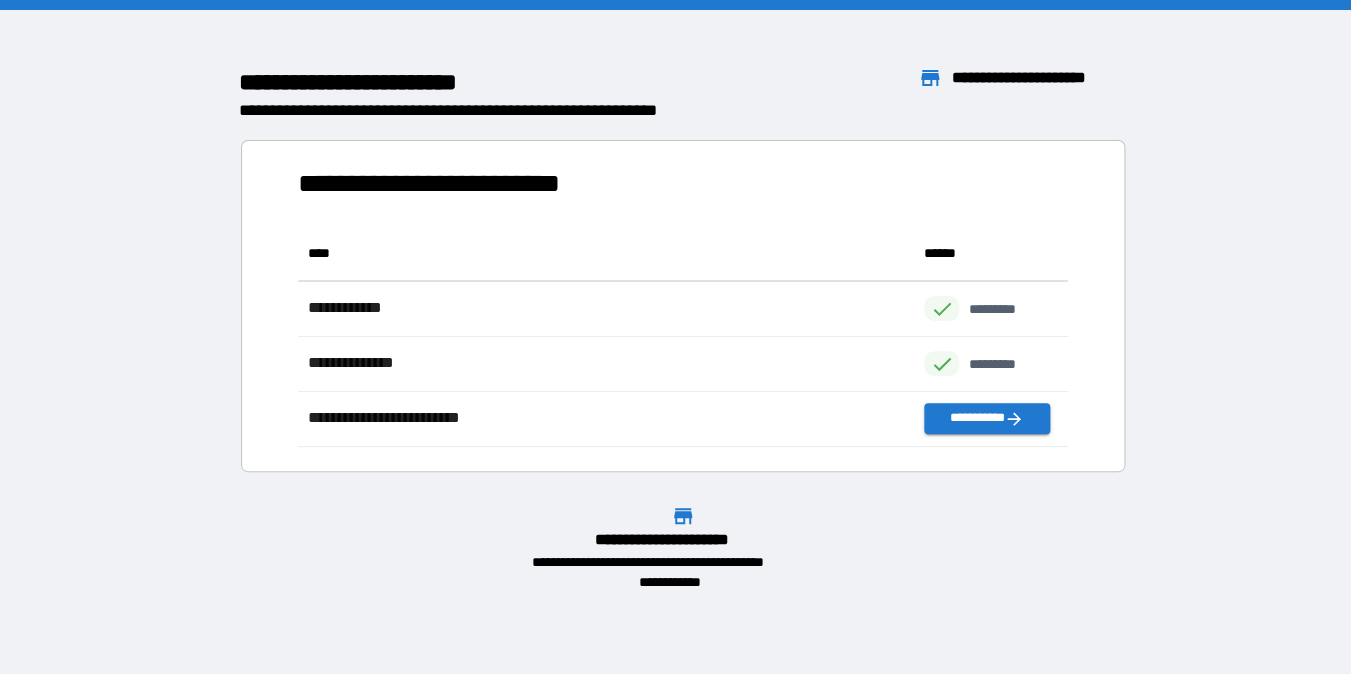scroll, scrollTop: 1, scrollLeft: 0, axis: vertical 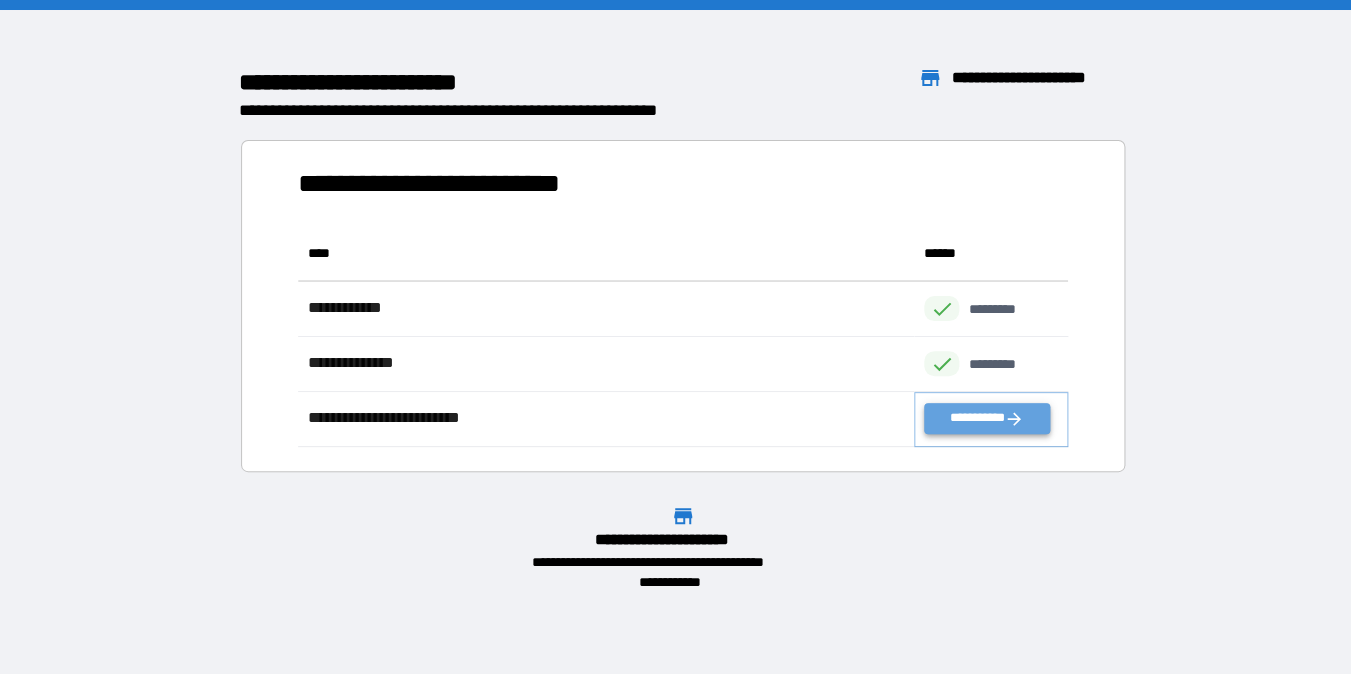 click on "**********" at bounding box center (987, 418) 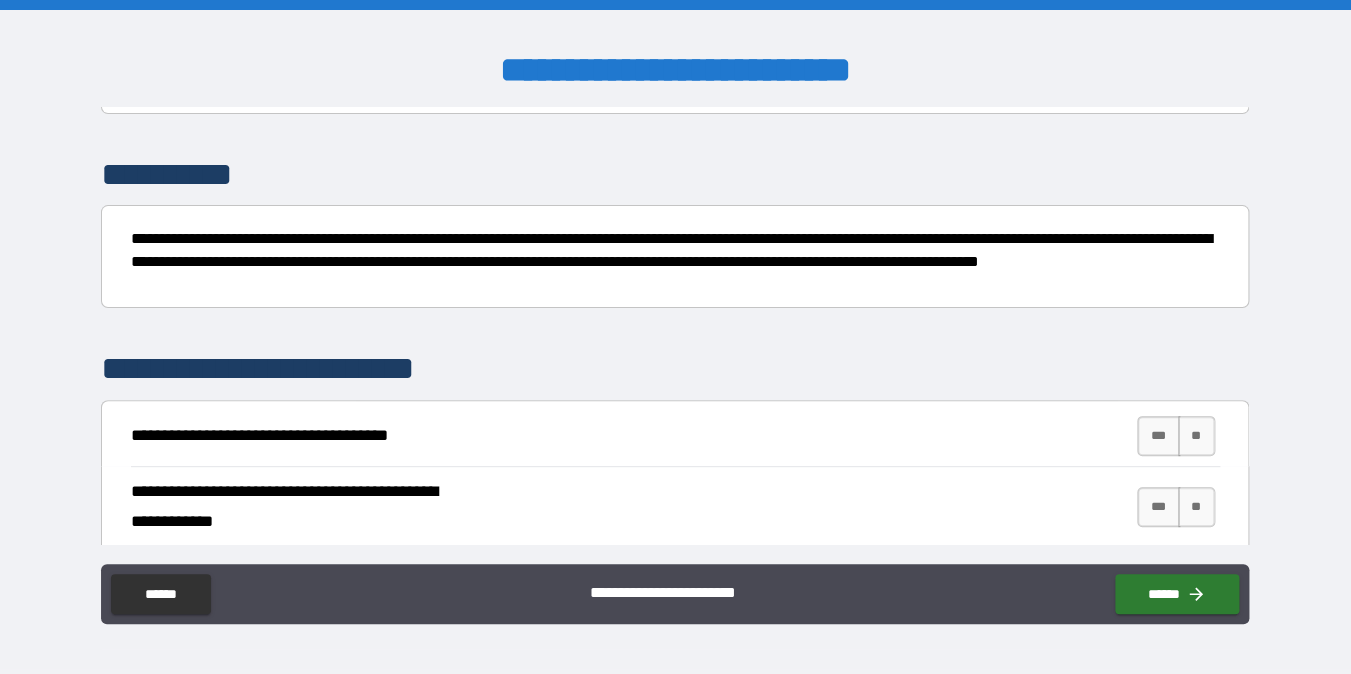 scroll, scrollTop: 141, scrollLeft: 0, axis: vertical 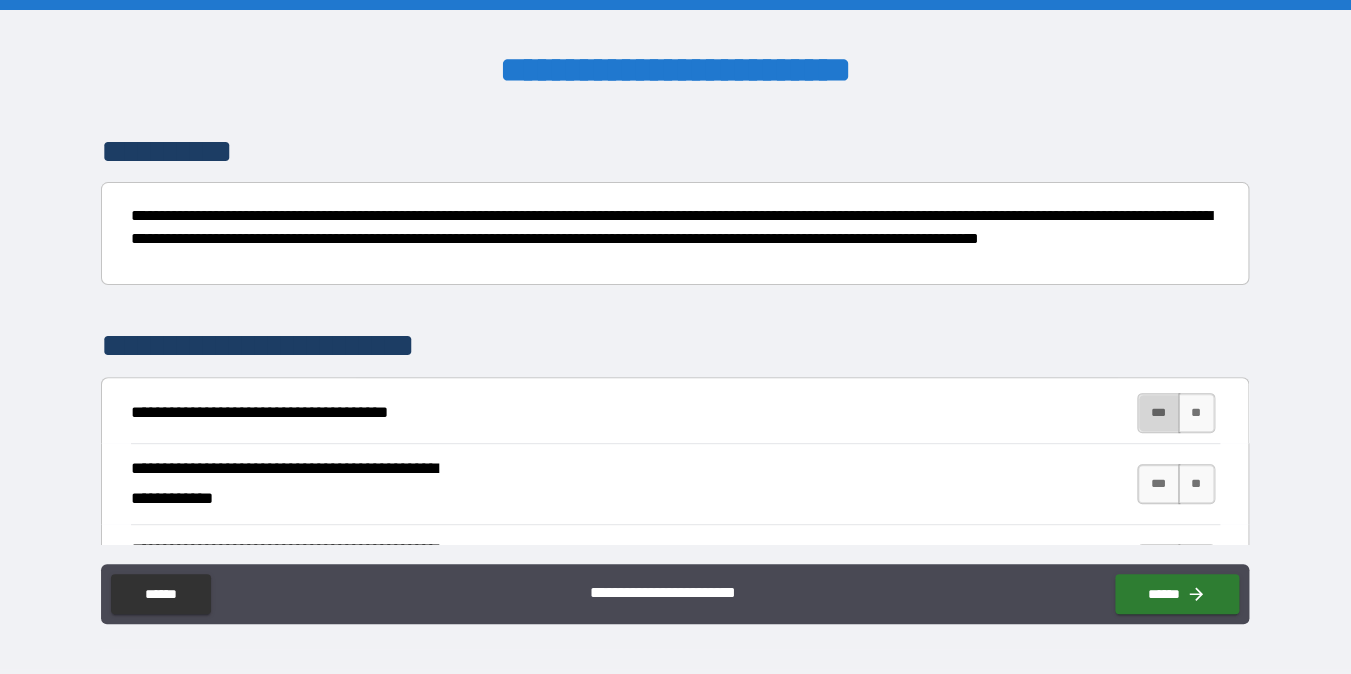 click on "***" at bounding box center [1158, 413] 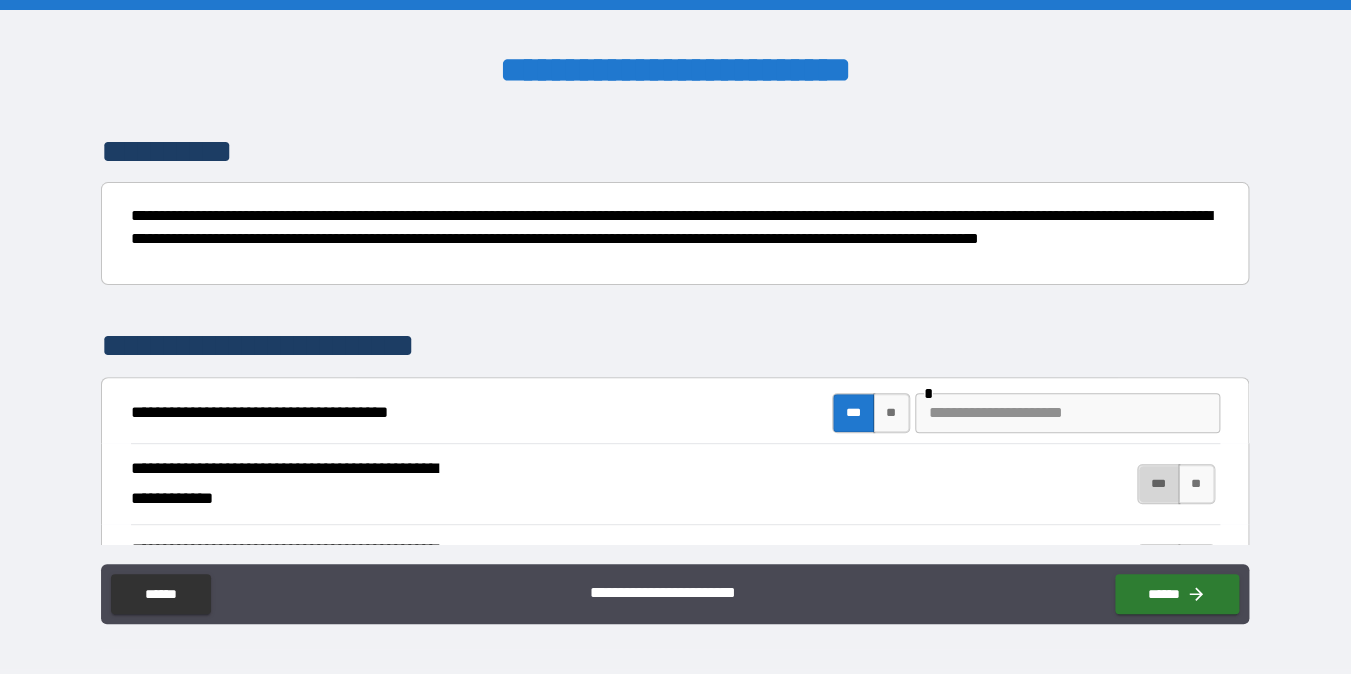 click on "***" at bounding box center (1158, 484) 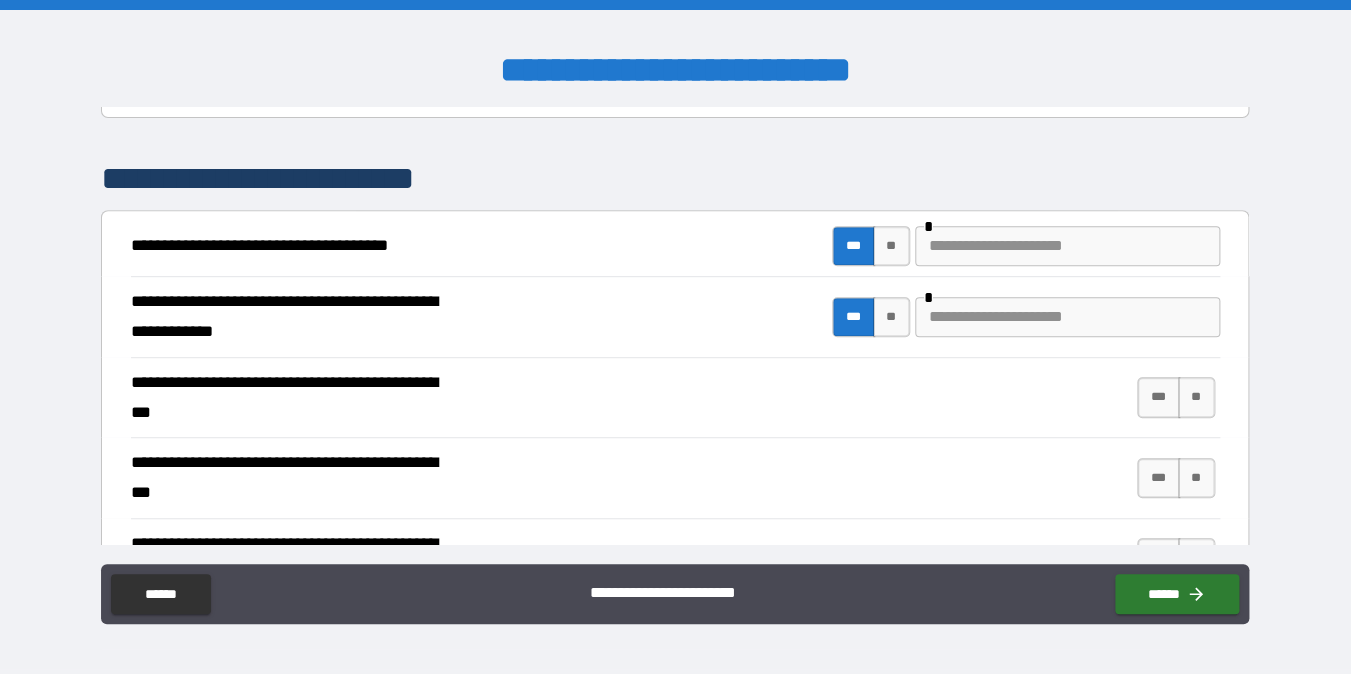 scroll, scrollTop: 311, scrollLeft: 0, axis: vertical 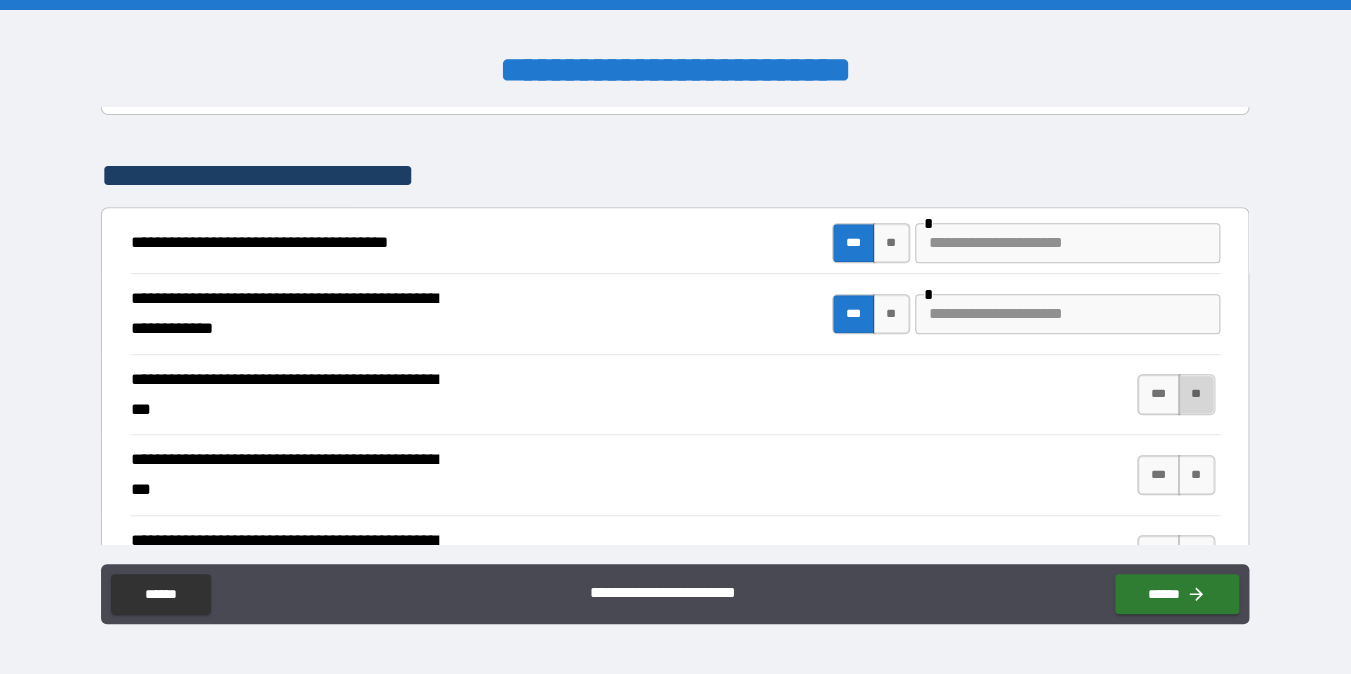 click on "**" at bounding box center [1196, 394] 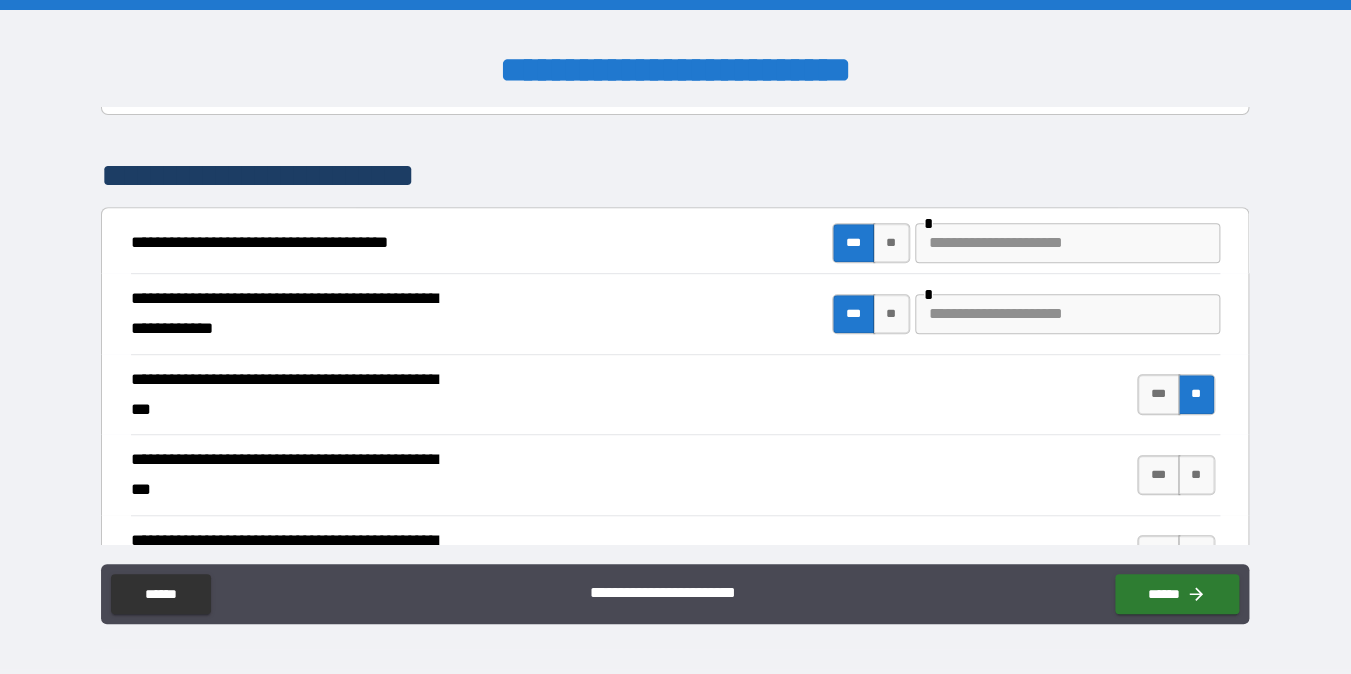 scroll, scrollTop: 327, scrollLeft: 0, axis: vertical 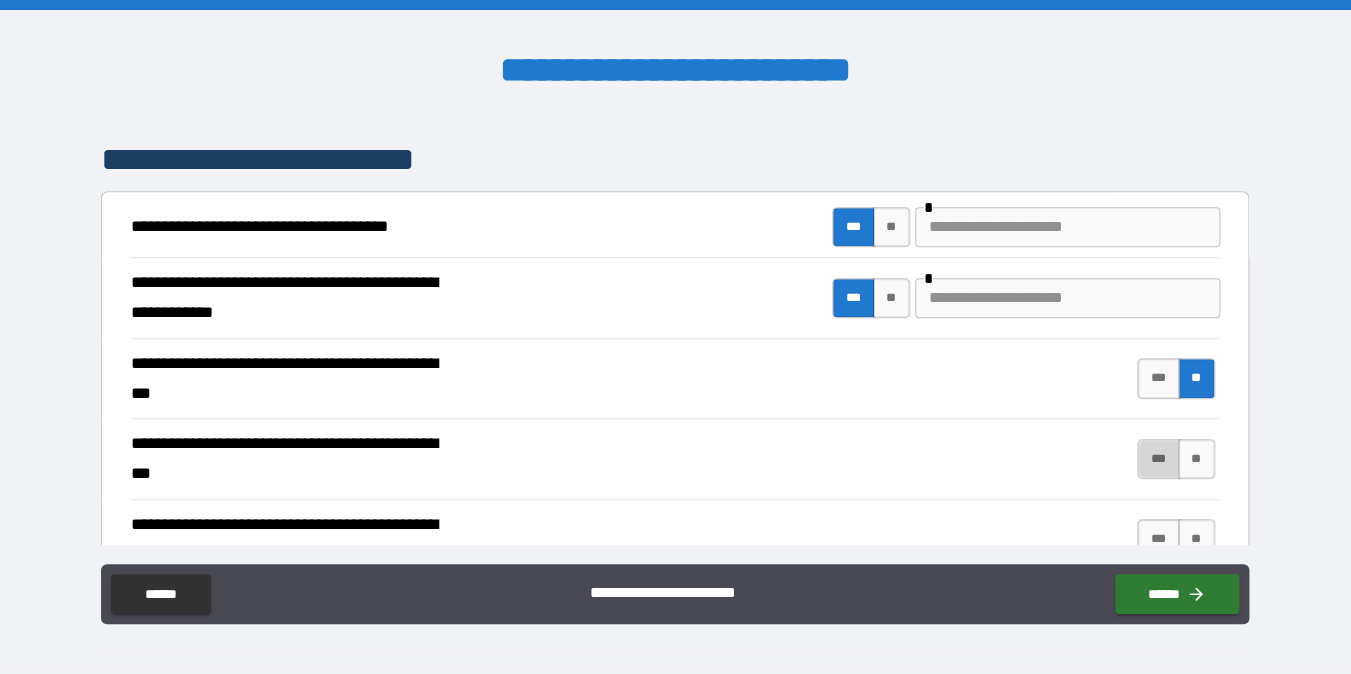 click on "***" at bounding box center (1158, 459) 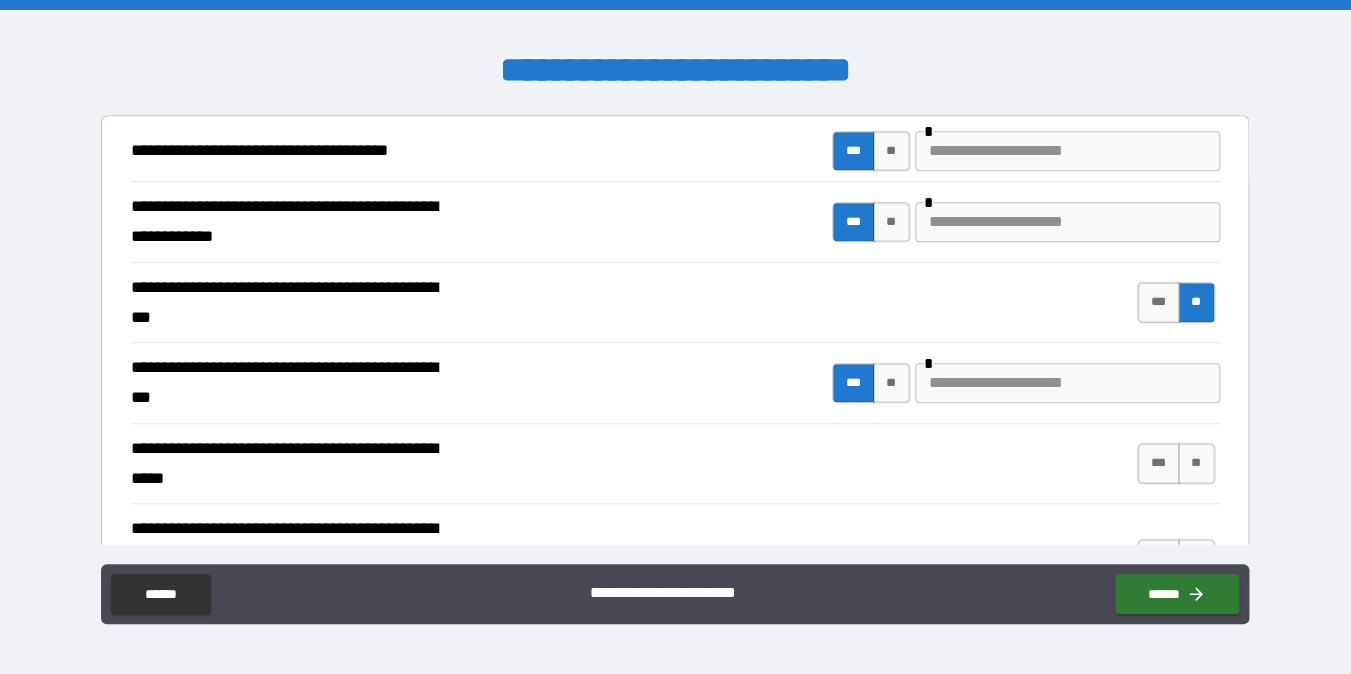 scroll, scrollTop: 402, scrollLeft: 0, axis: vertical 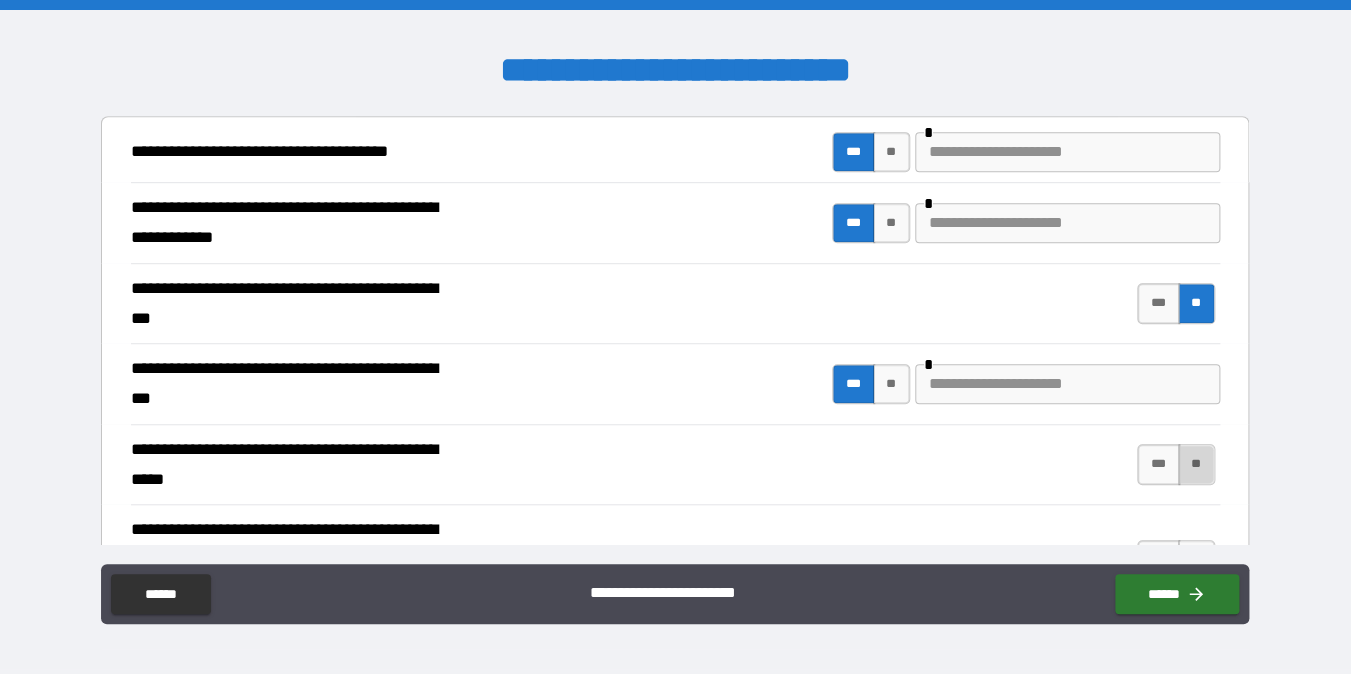 click on "**" at bounding box center (1196, 464) 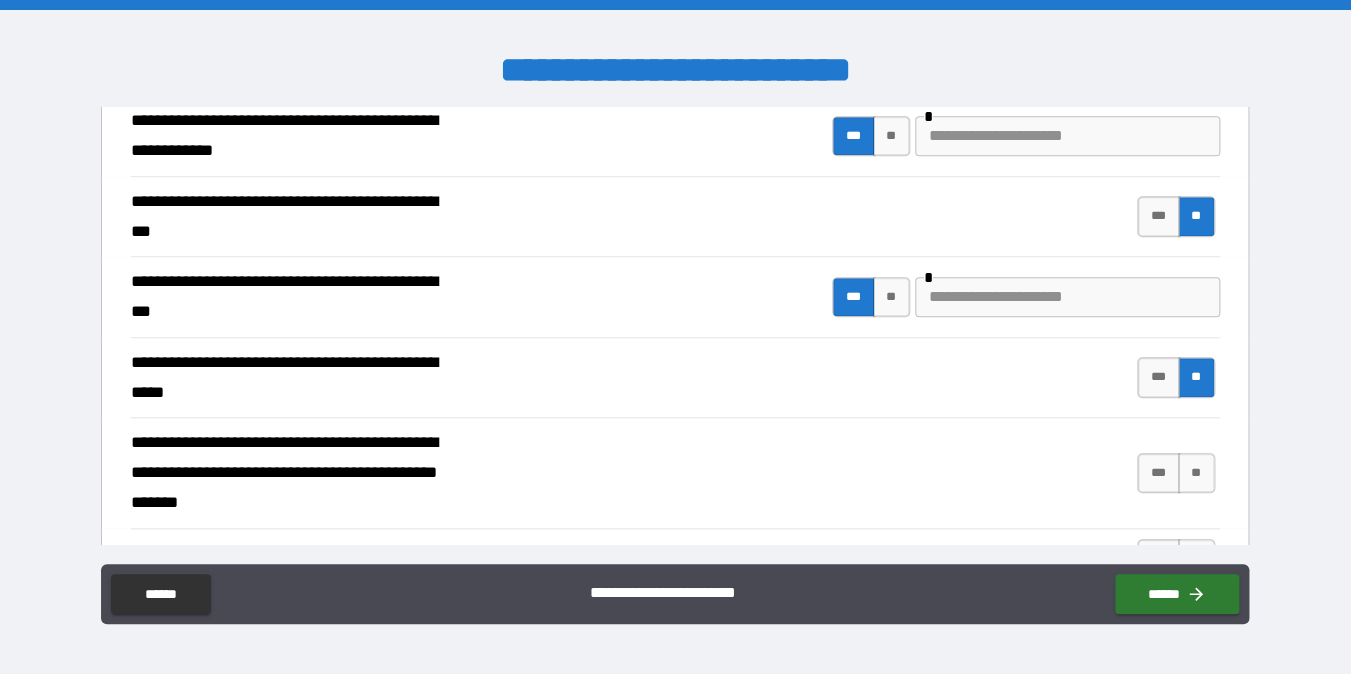 scroll, scrollTop: 510, scrollLeft: 0, axis: vertical 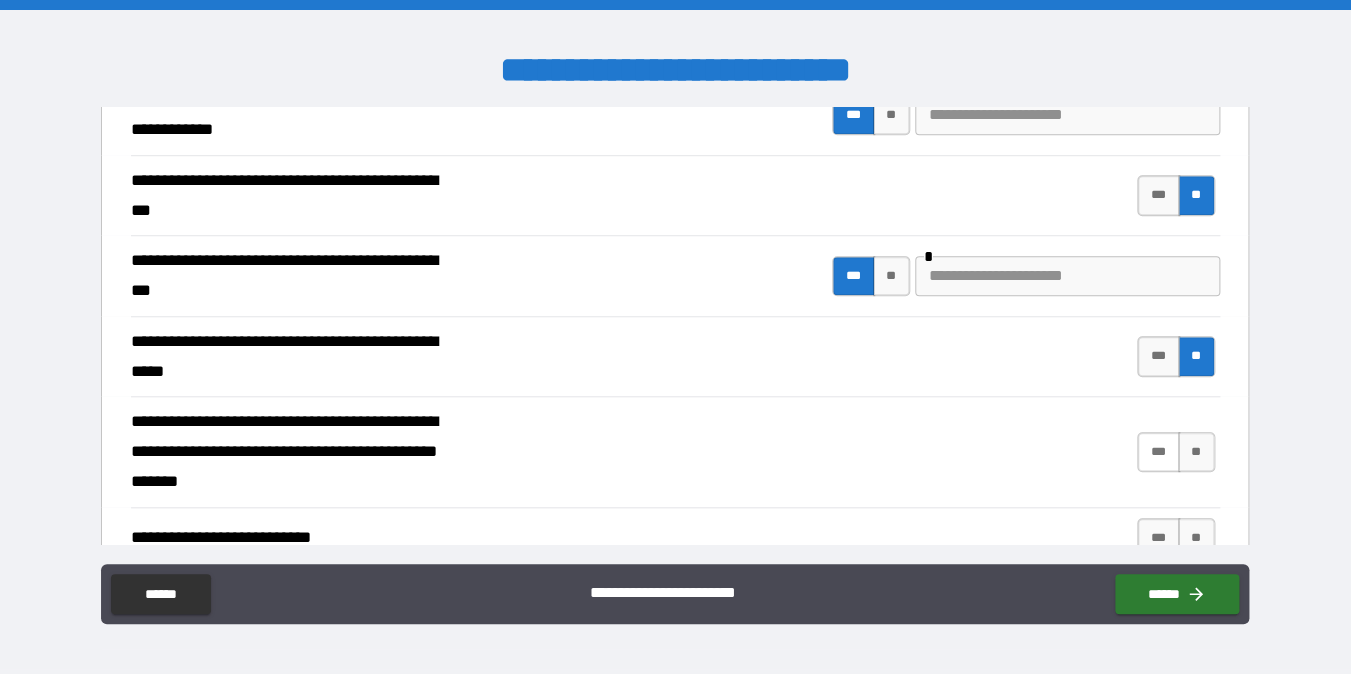 click on "***" at bounding box center [1158, 452] 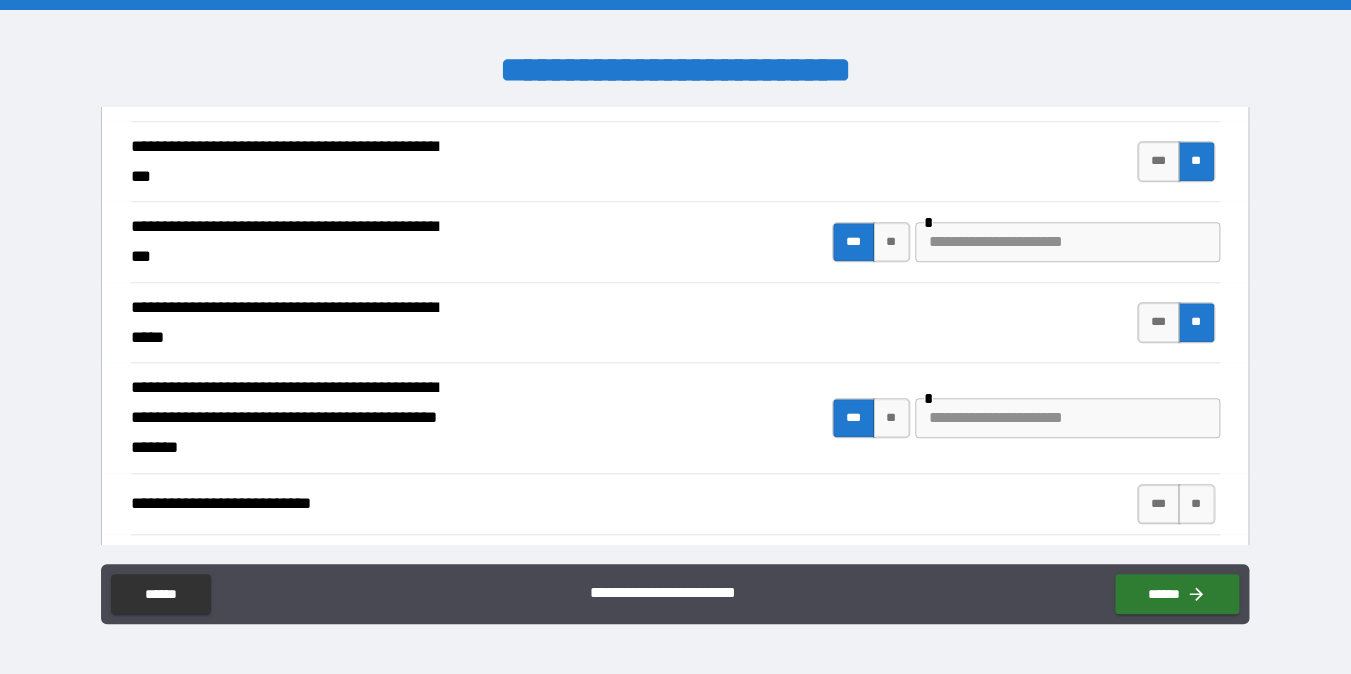 scroll, scrollTop: 592, scrollLeft: 0, axis: vertical 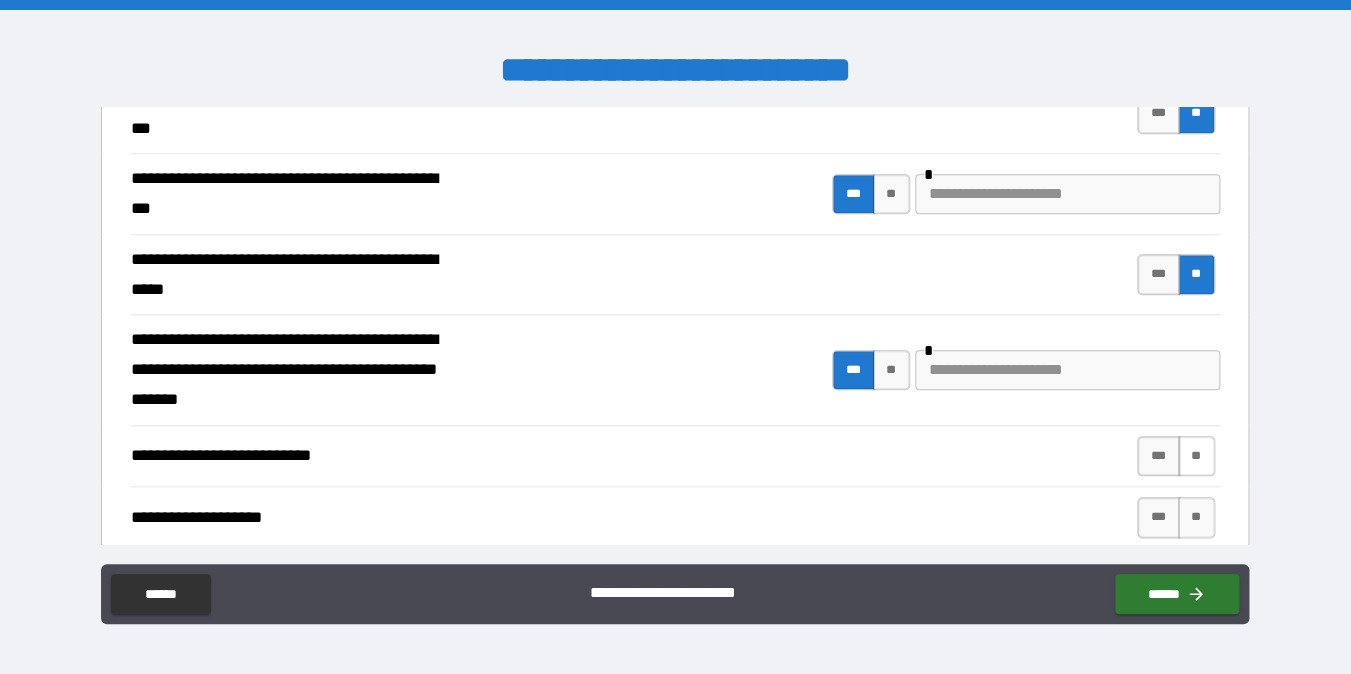 click on "**" at bounding box center [1196, 456] 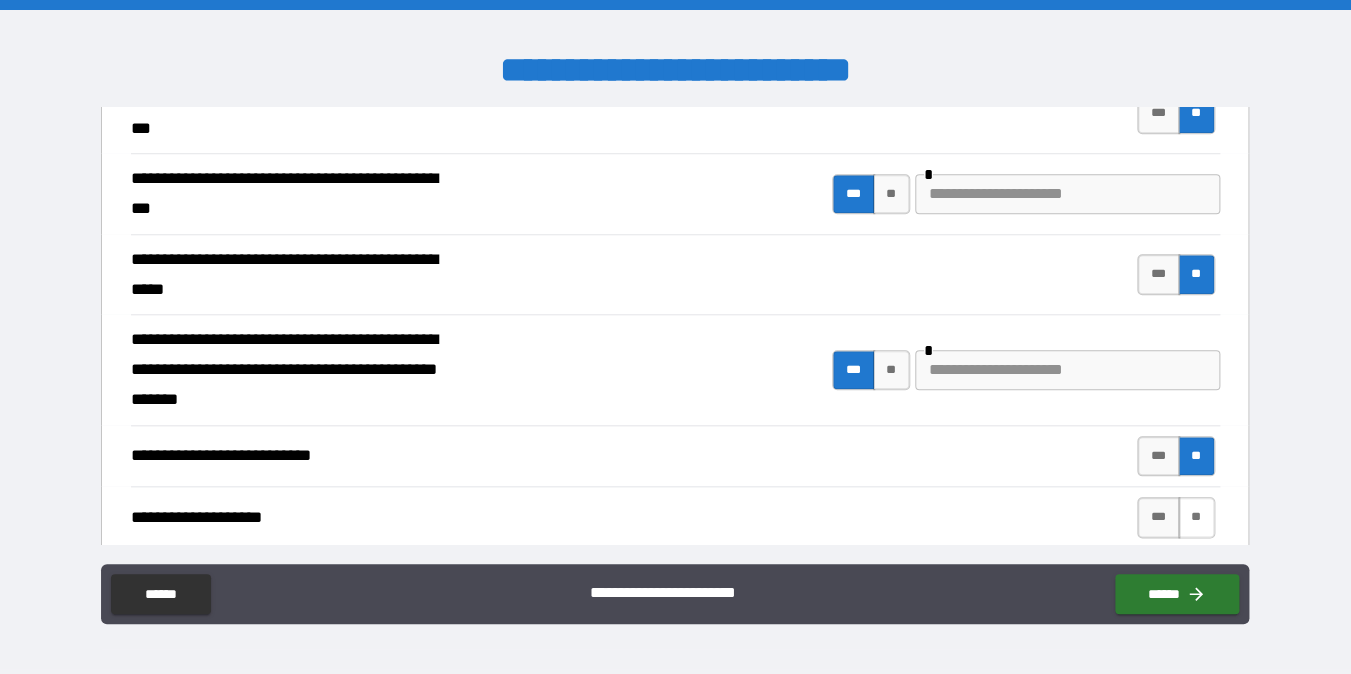 click on "**" at bounding box center [1196, 517] 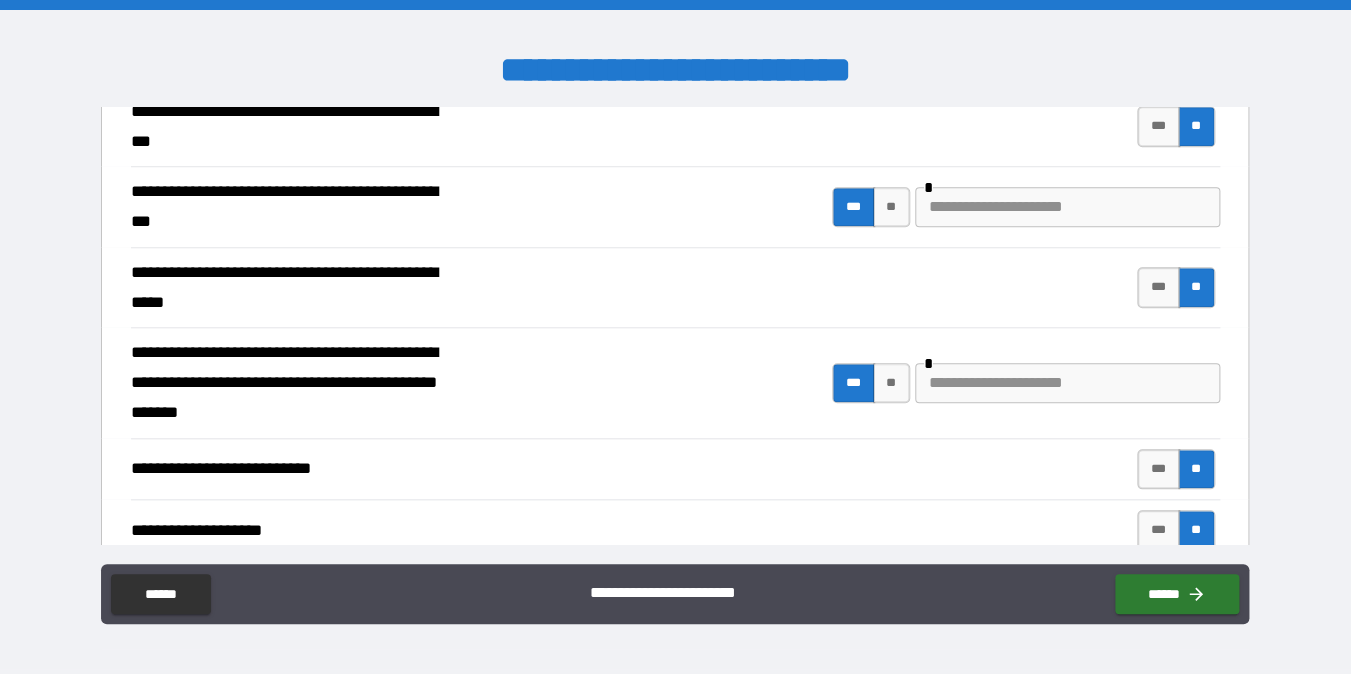 scroll, scrollTop: 575, scrollLeft: 0, axis: vertical 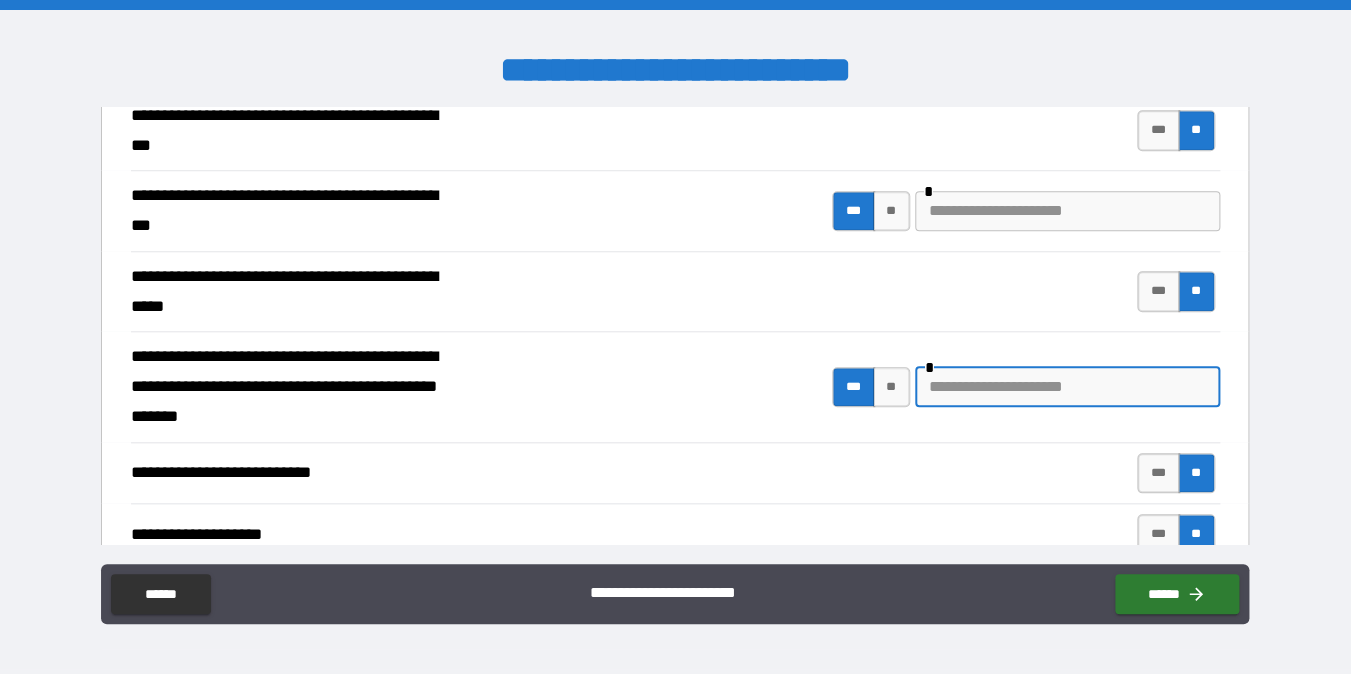 click at bounding box center (1067, 387) 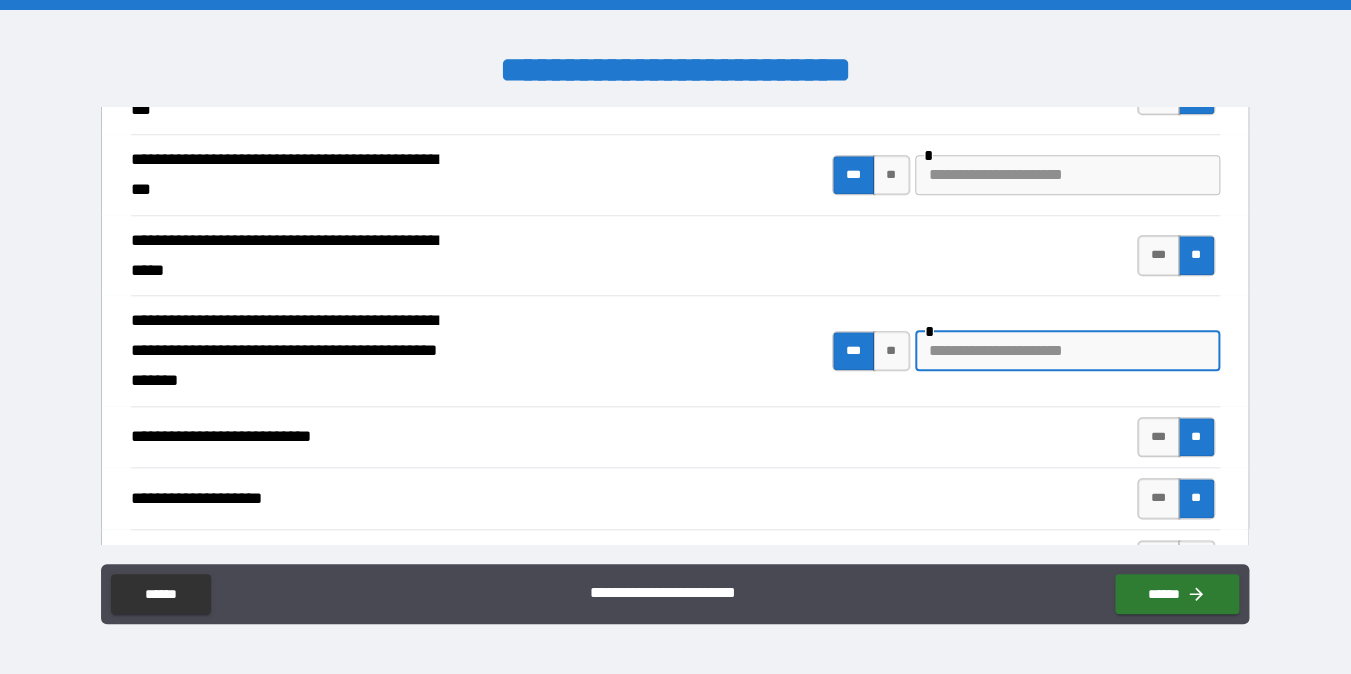 scroll, scrollTop: 673, scrollLeft: 0, axis: vertical 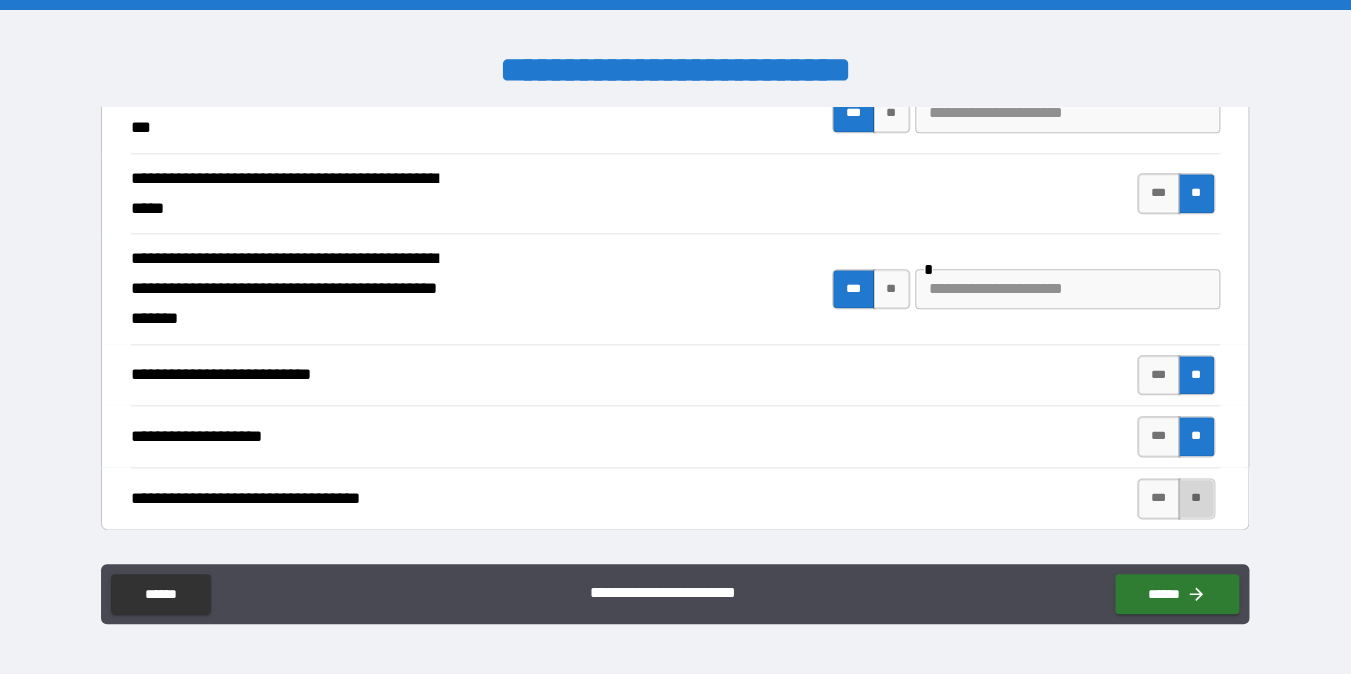click on "**" at bounding box center (1196, 498) 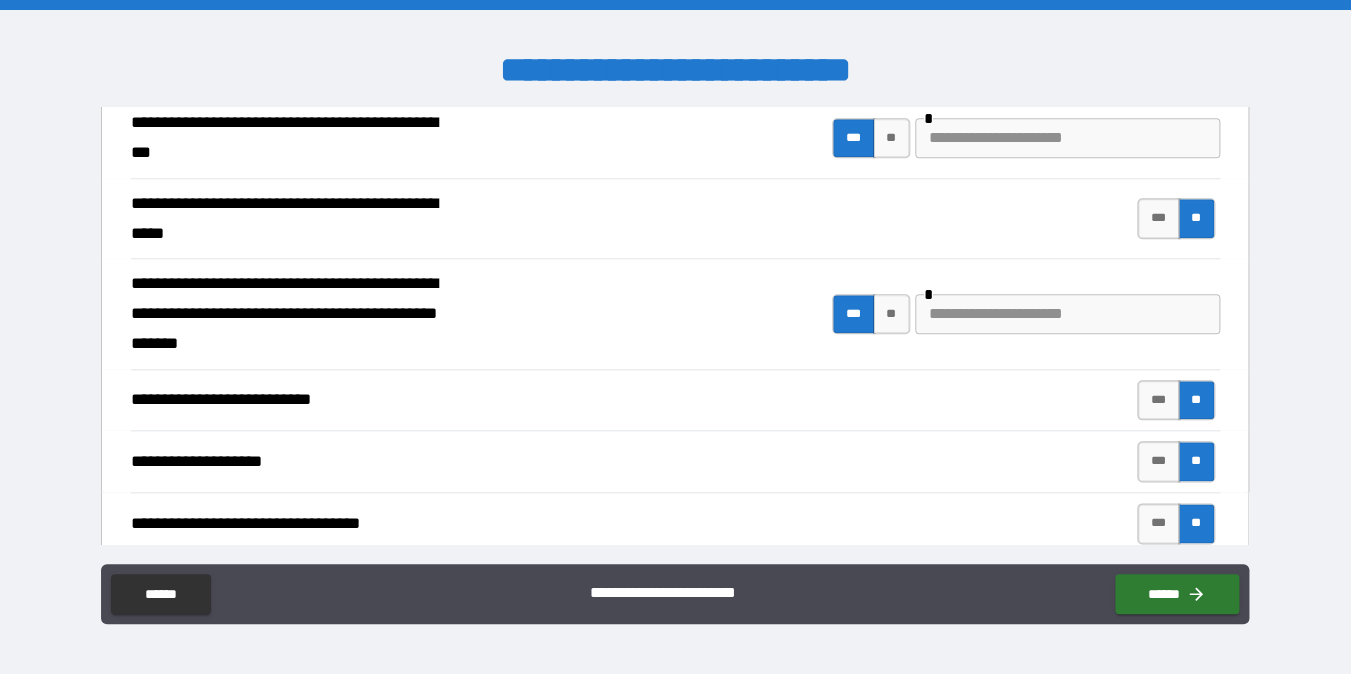 scroll, scrollTop: 633, scrollLeft: 0, axis: vertical 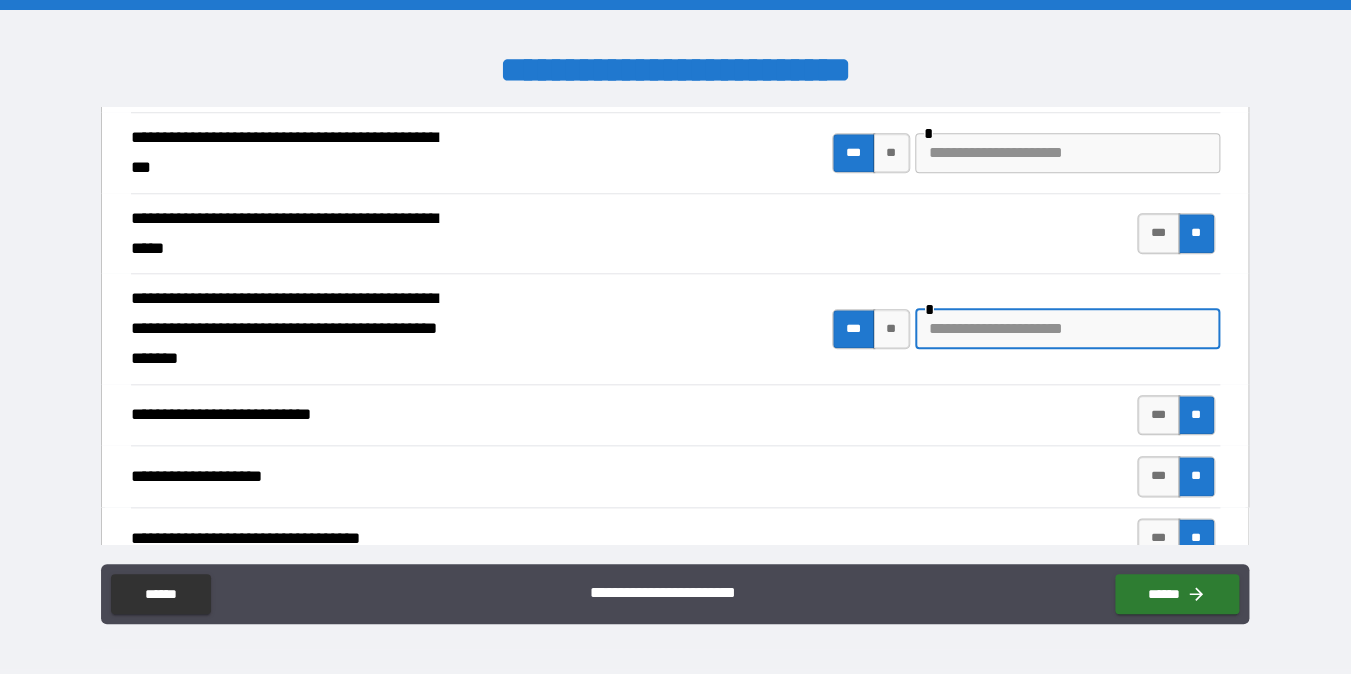 click at bounding box center [1067, 329] 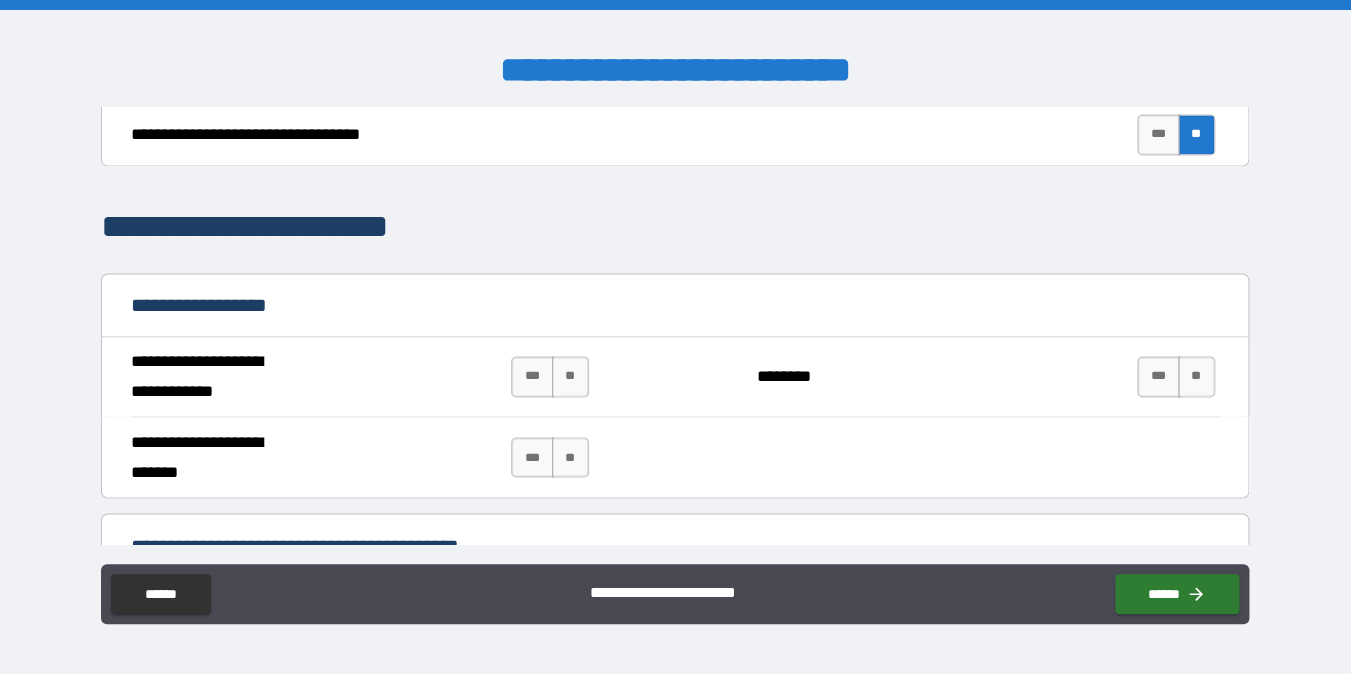 scroll, scrollTop: 1053, scrollLeft: 0, axis: vertical 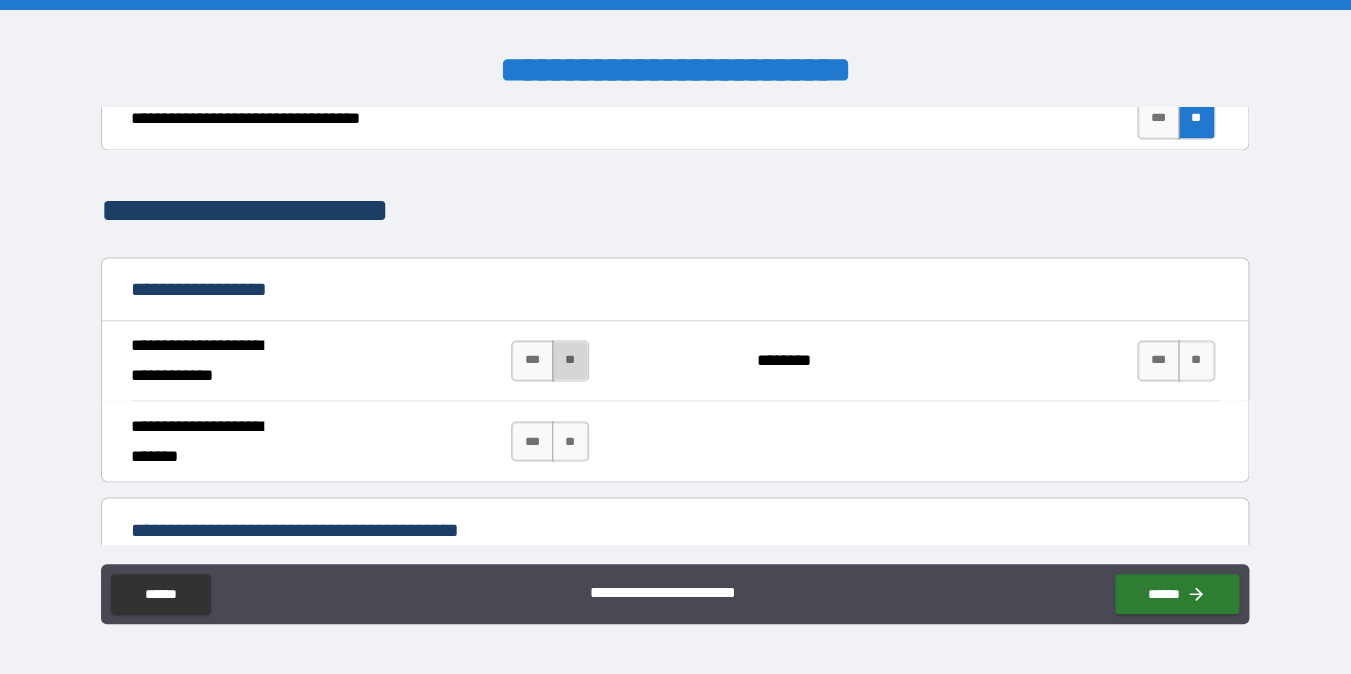 click on "**" at bounding box center [570, 360] 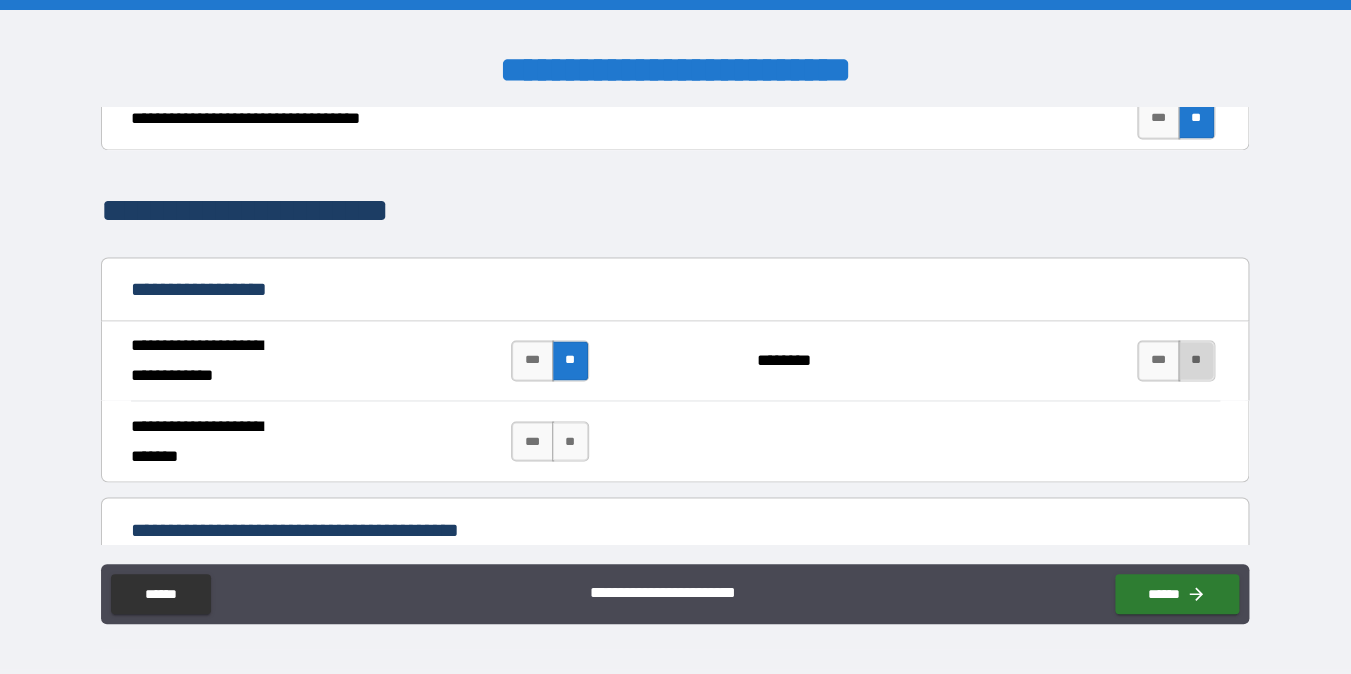 click on "**" at bounding box center (1196, 360) 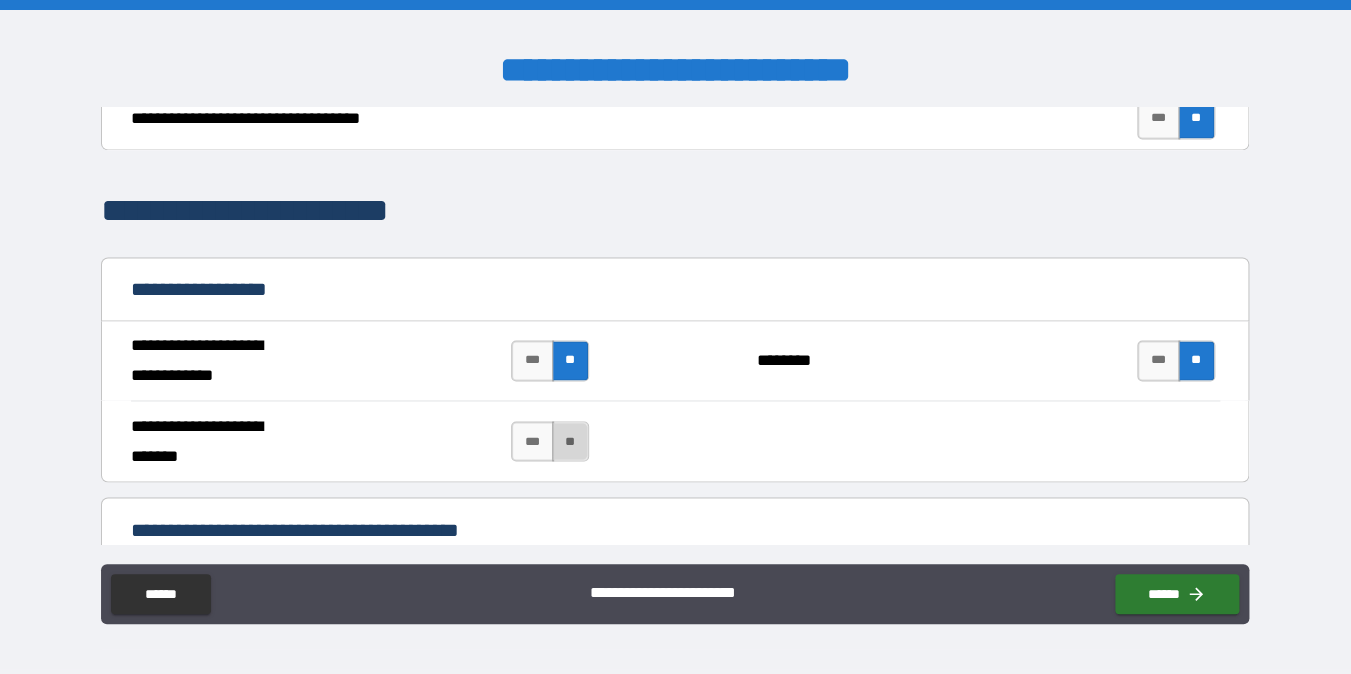 click on "**" at bounding box center (570, 441) 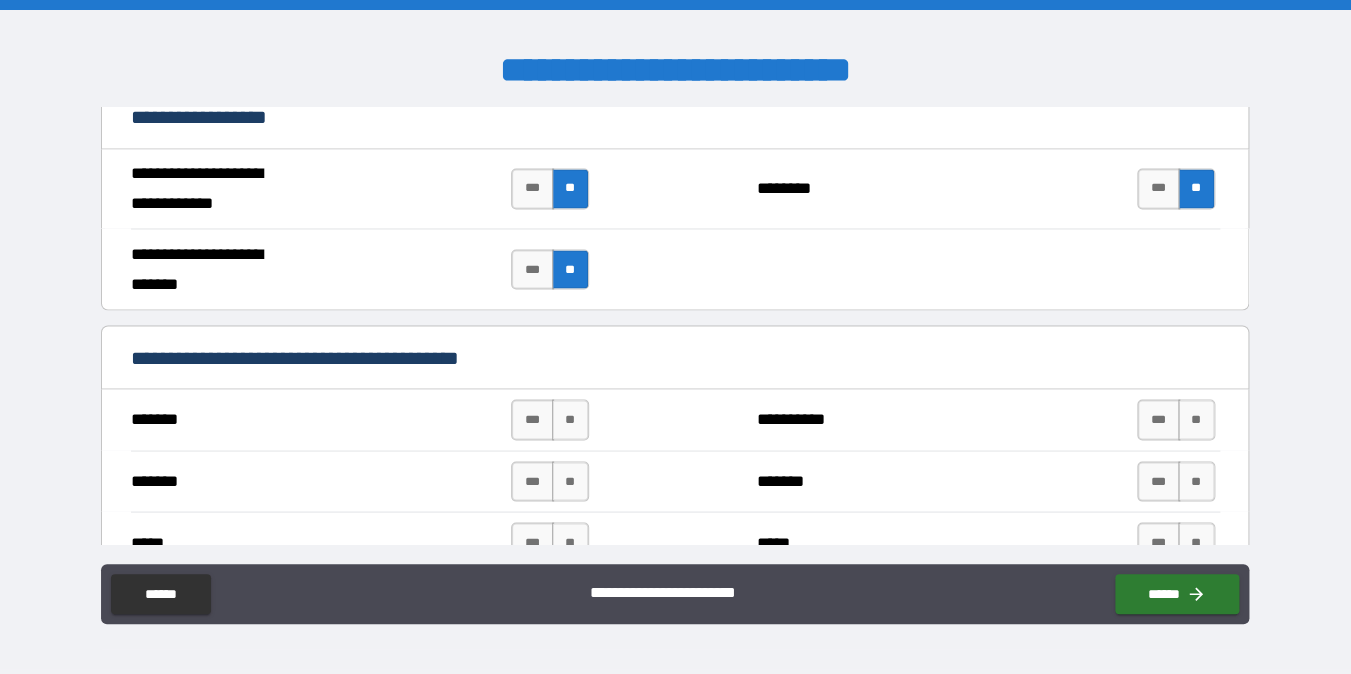 scroll, scrollTop: 1230, scrollLeft: 0, axis: vertical 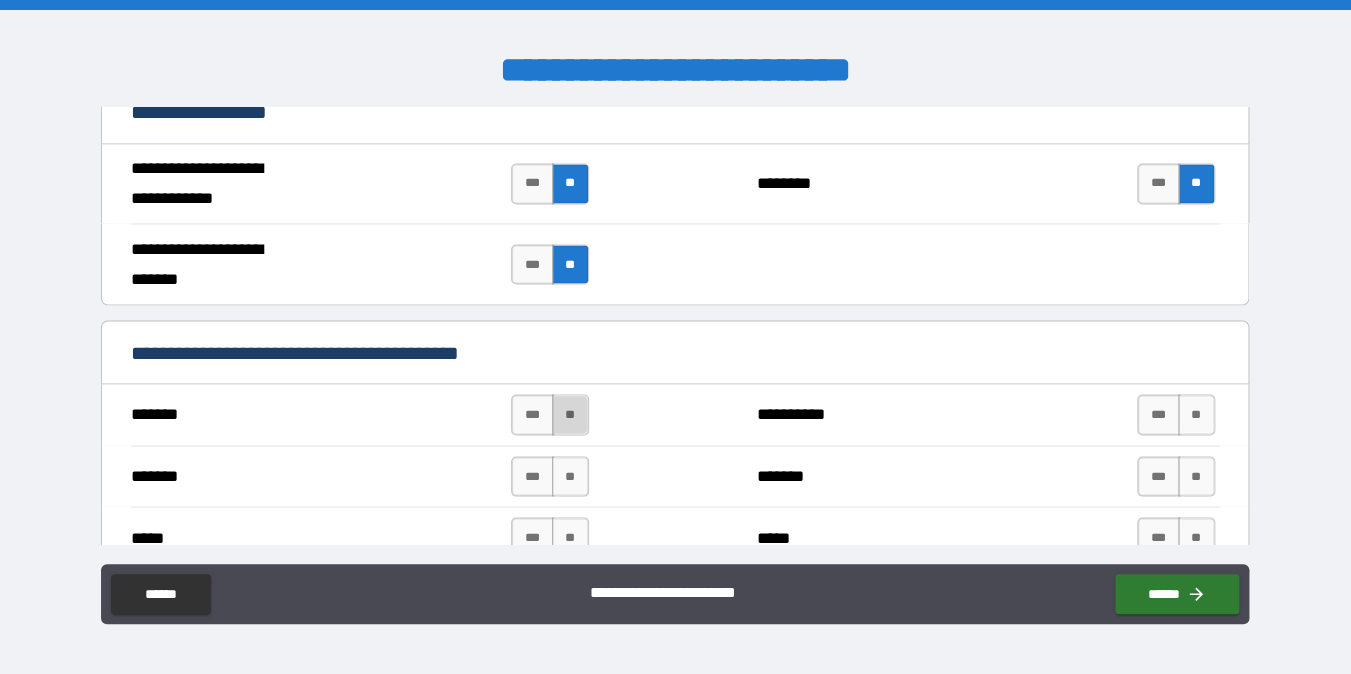 click on "**" at bounding box center (570, 414) 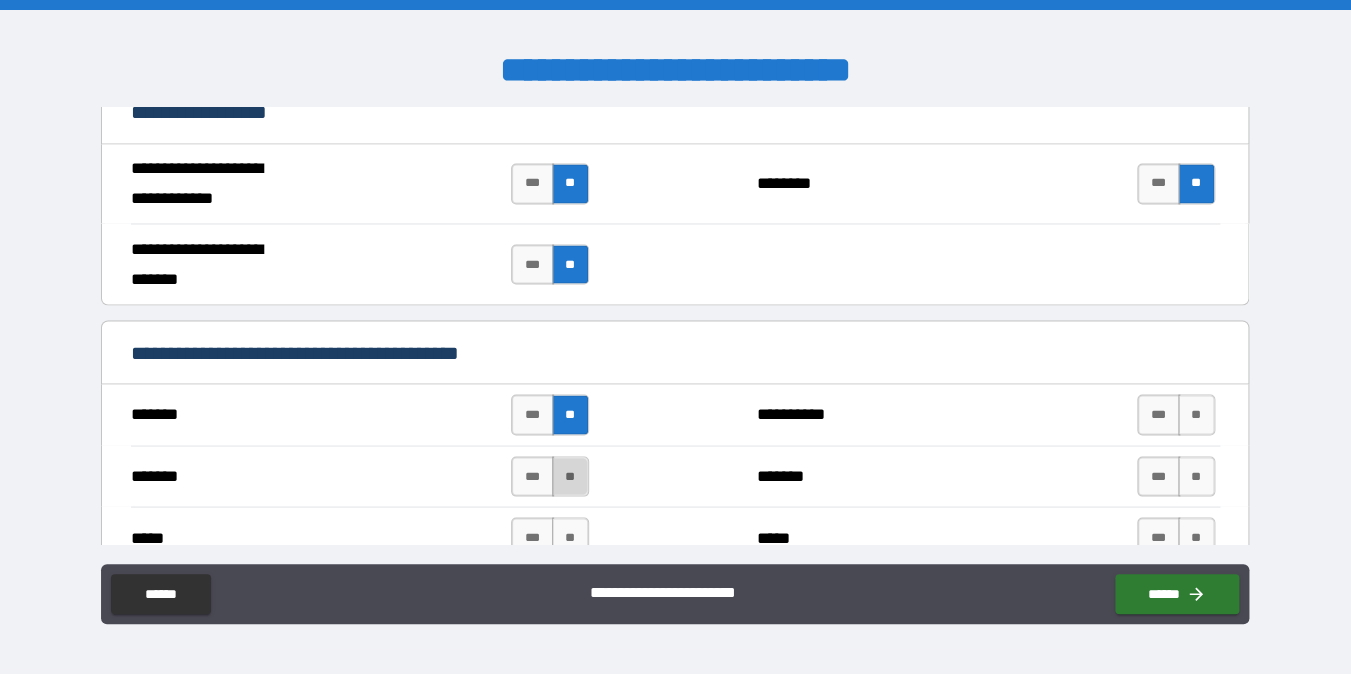 click on "**" at bounding box center [570, 476] 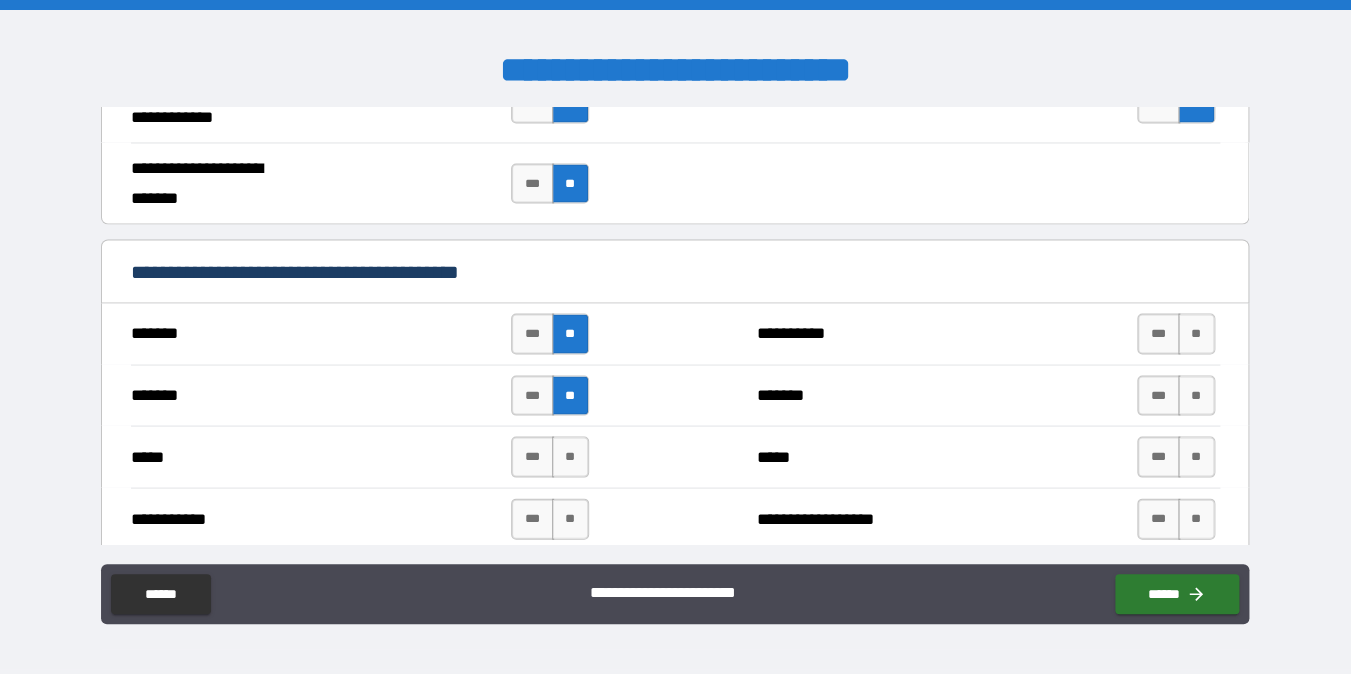 scroll, scrollTop: 1317, scrollLeft: 0, axis: vertical 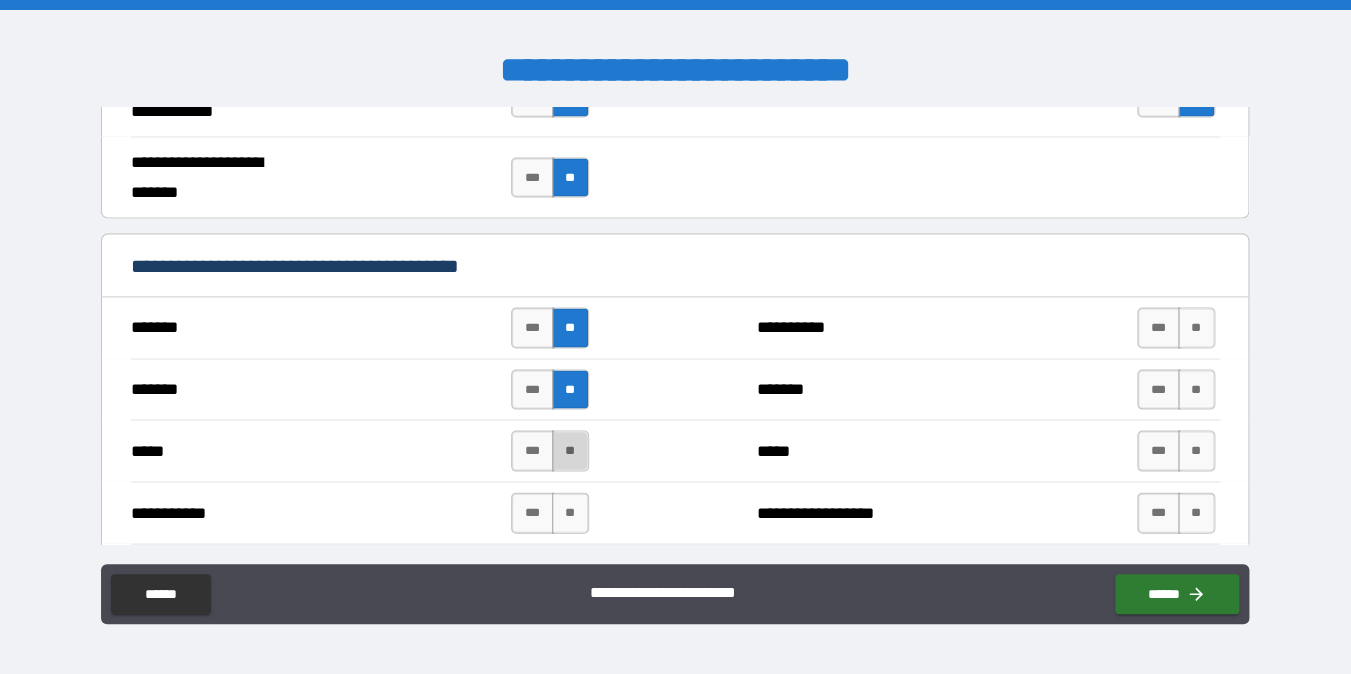 click on "**" at bounding box center (570, 450) 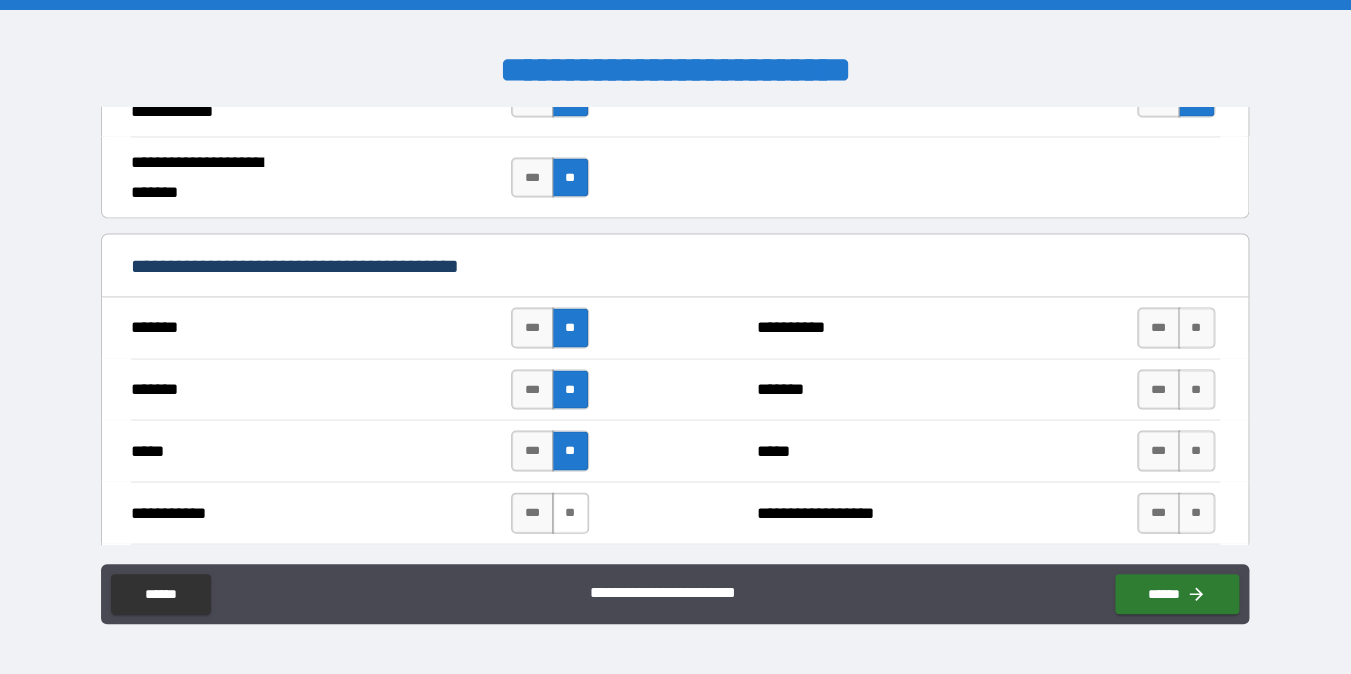 click on "**" at bounding box center (570, 512) 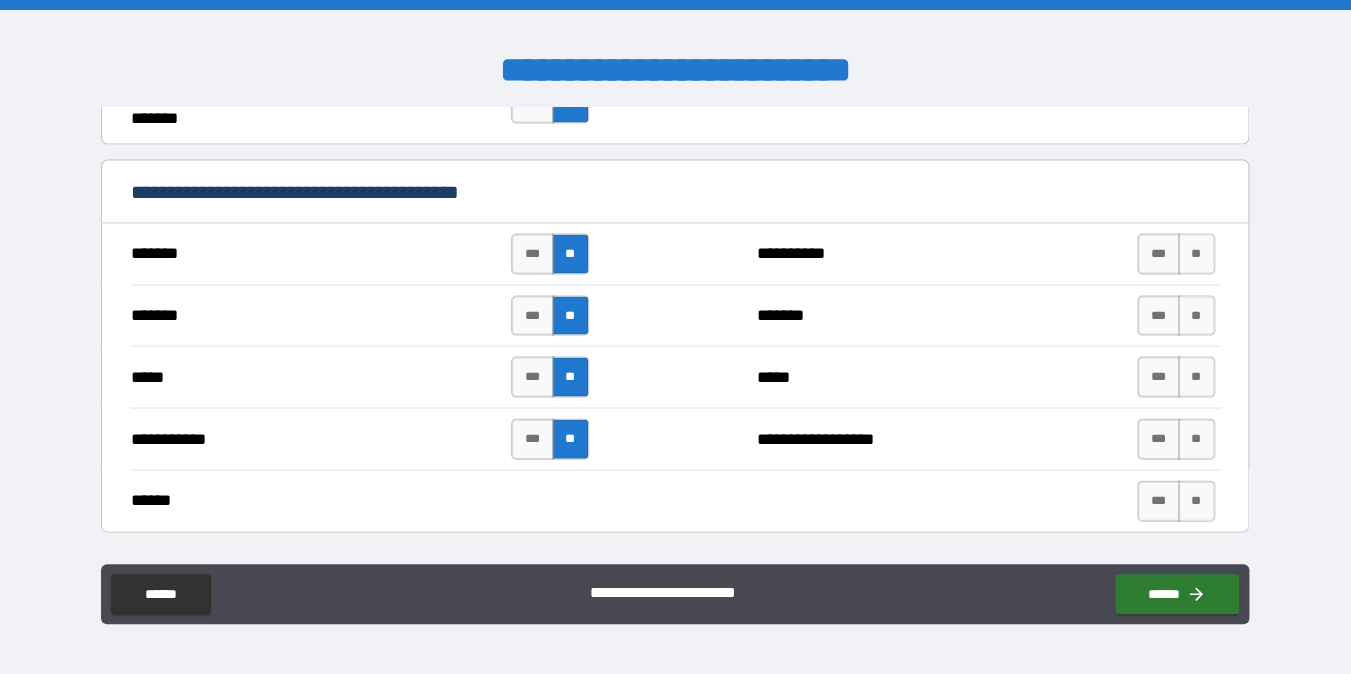 scroll, scrollTop: 1389, scrollLeft: 0, axis: vertical 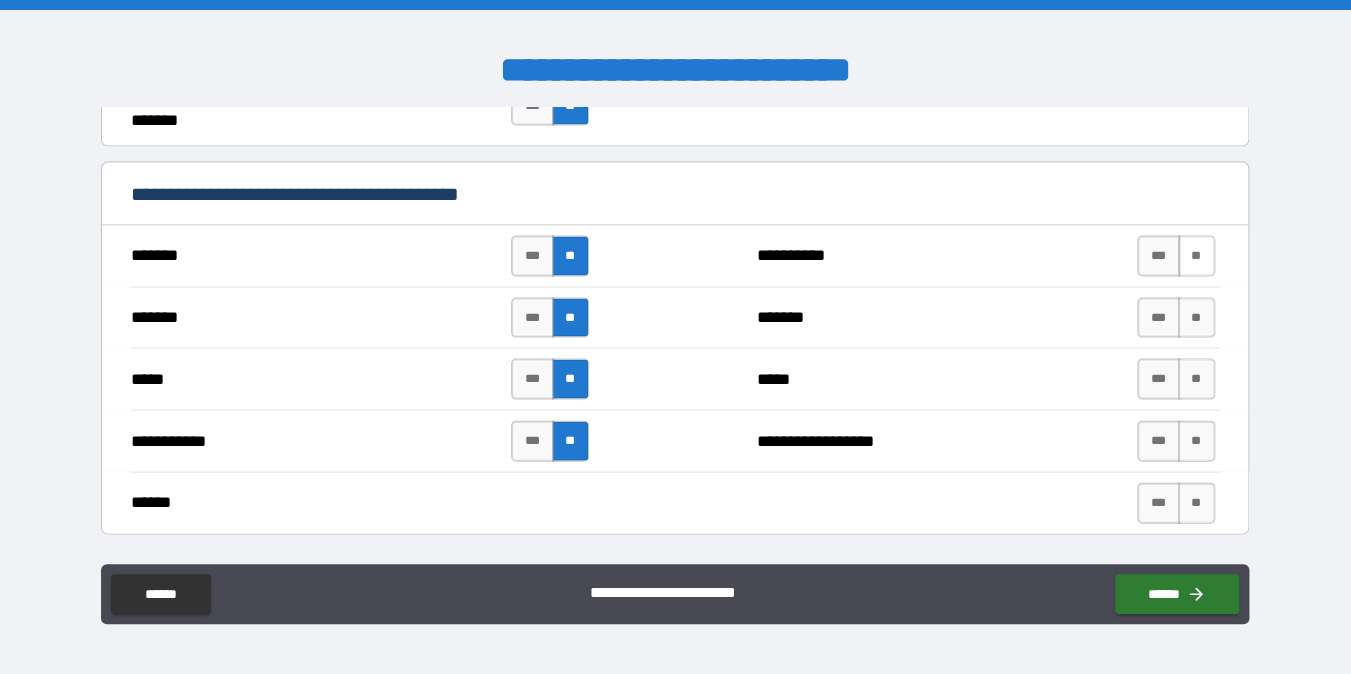 click on "**" at bounding box center [1196, 255] 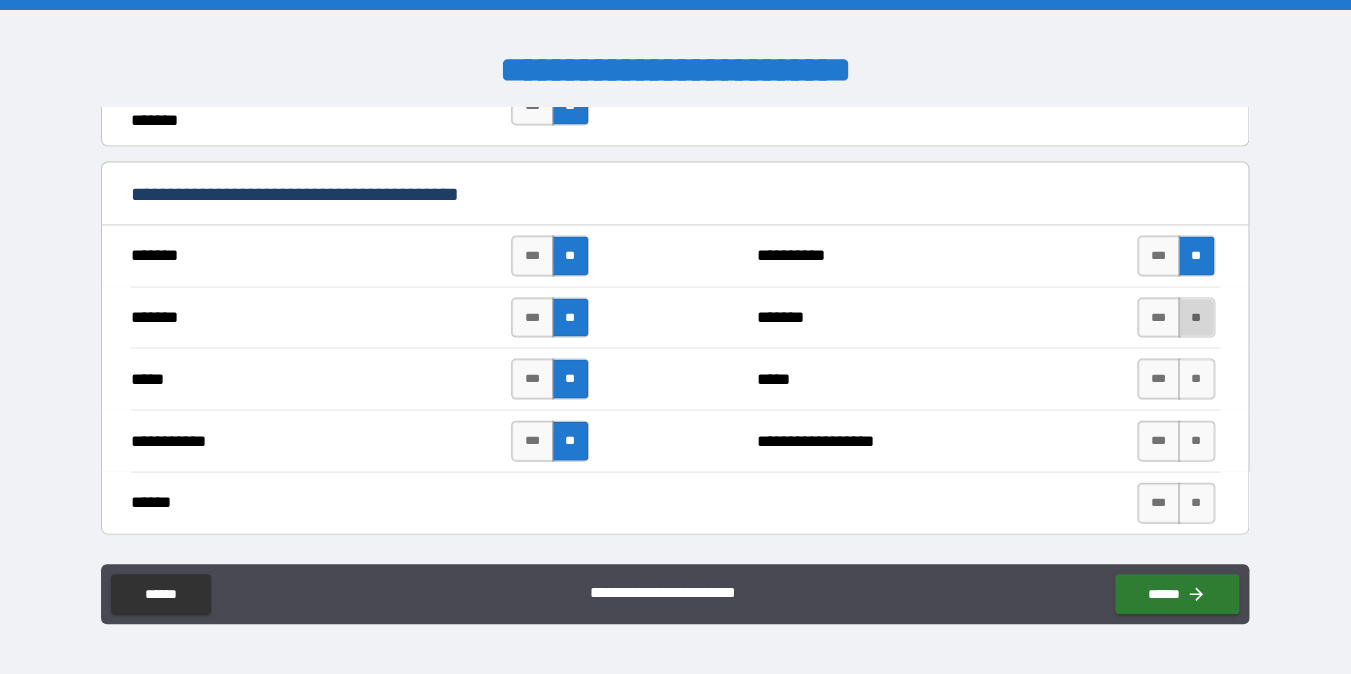 click on "**" at bounding box center [1196, 317] 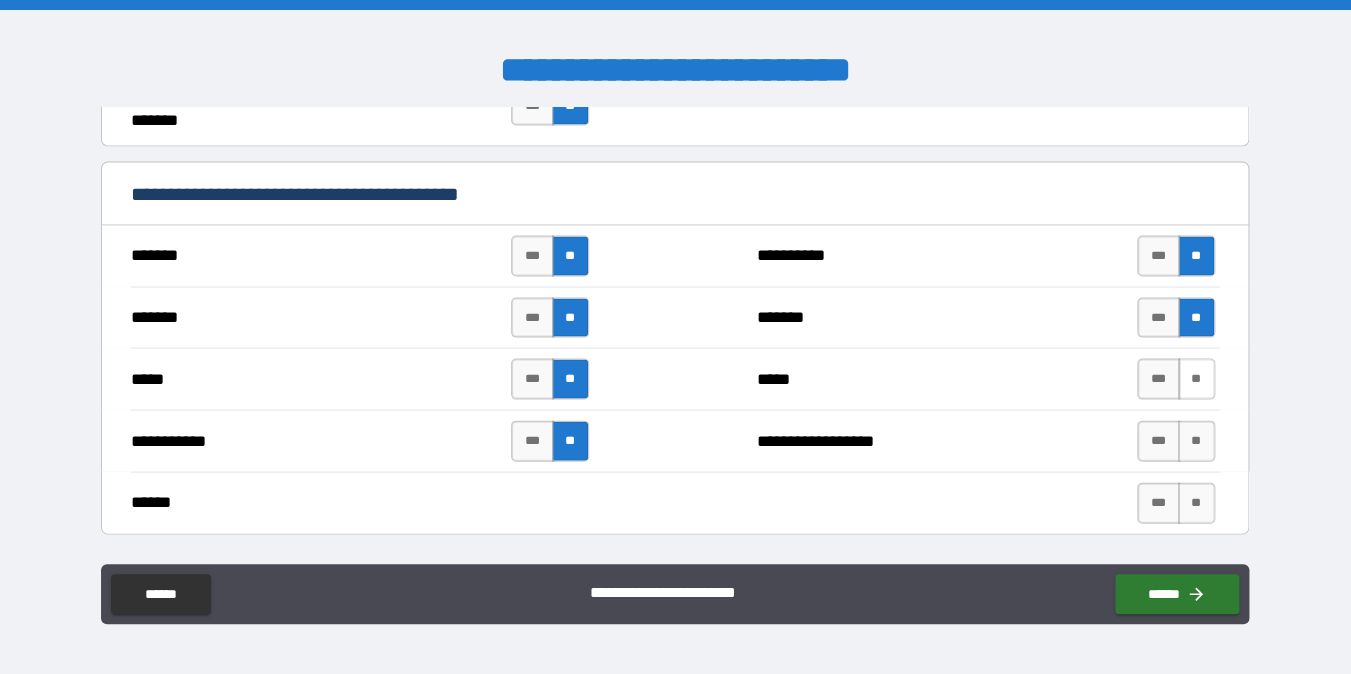 click on "**" at bounding box center [1196, 378] 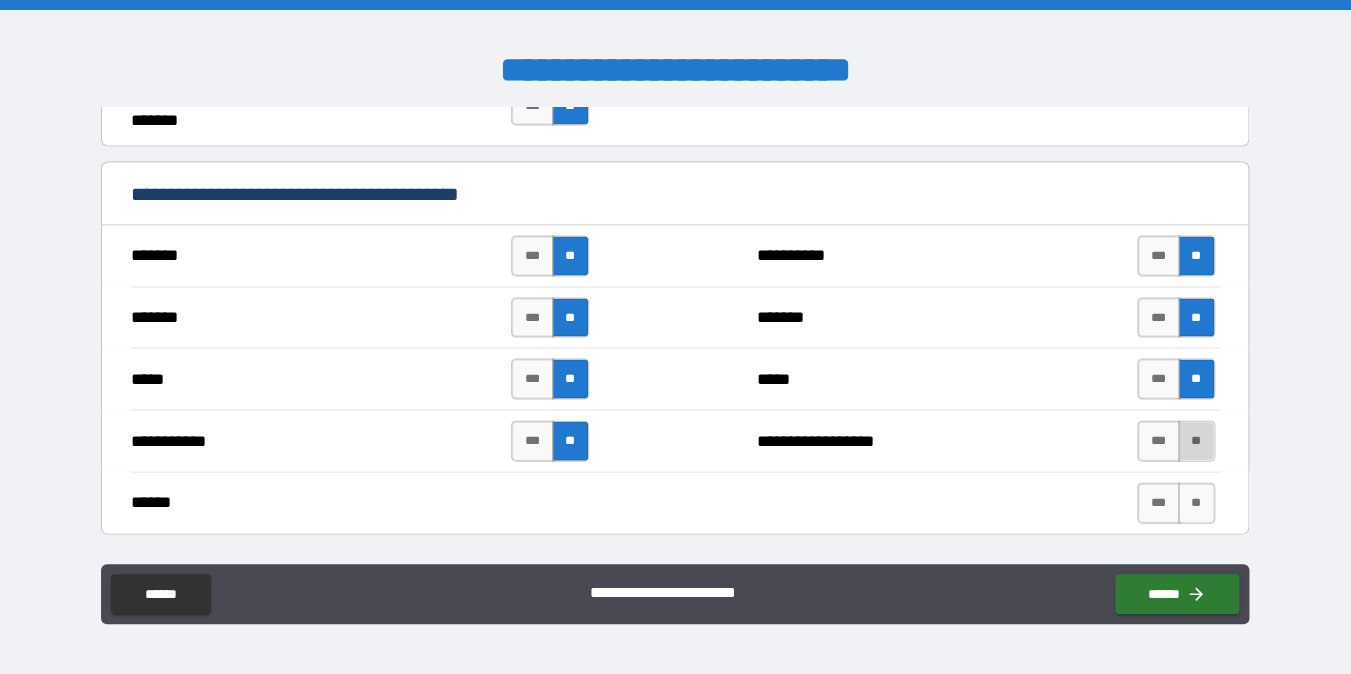 click on "**" at bounding box center [1196, 440] 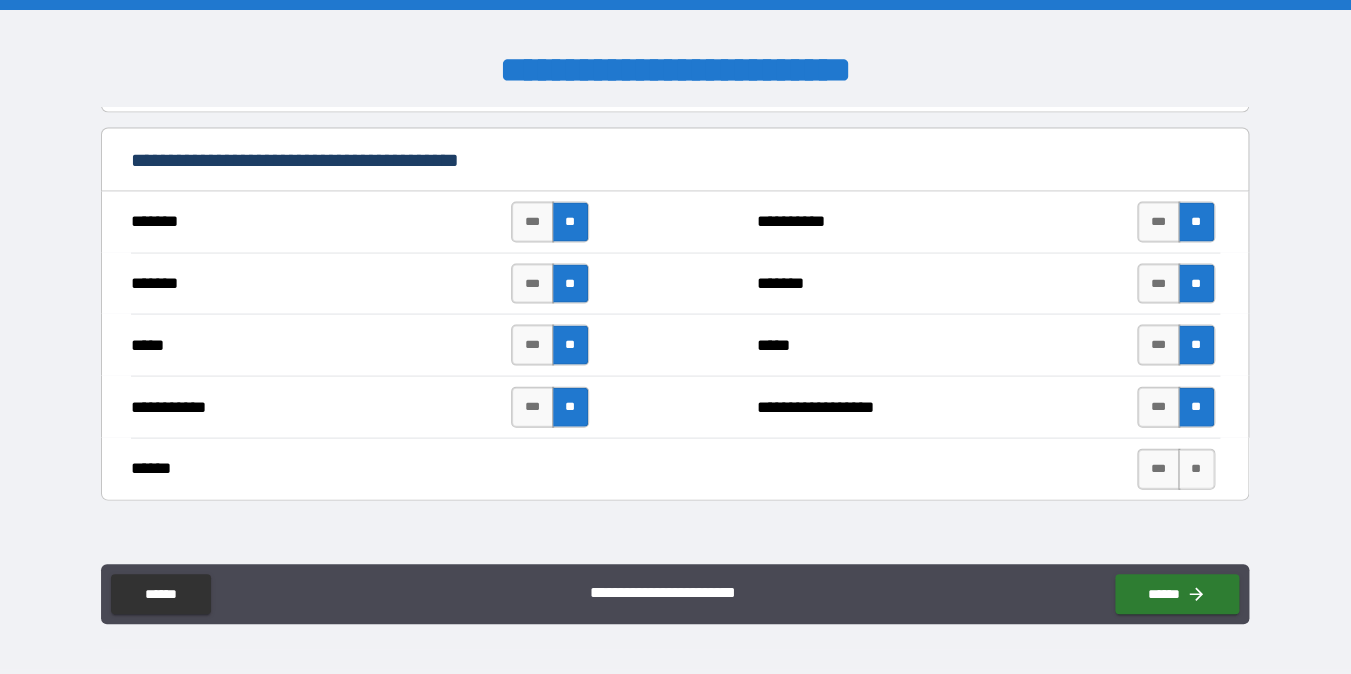 scroll, scrollTop: 1431, scrollLeft: 0, axis: vertical 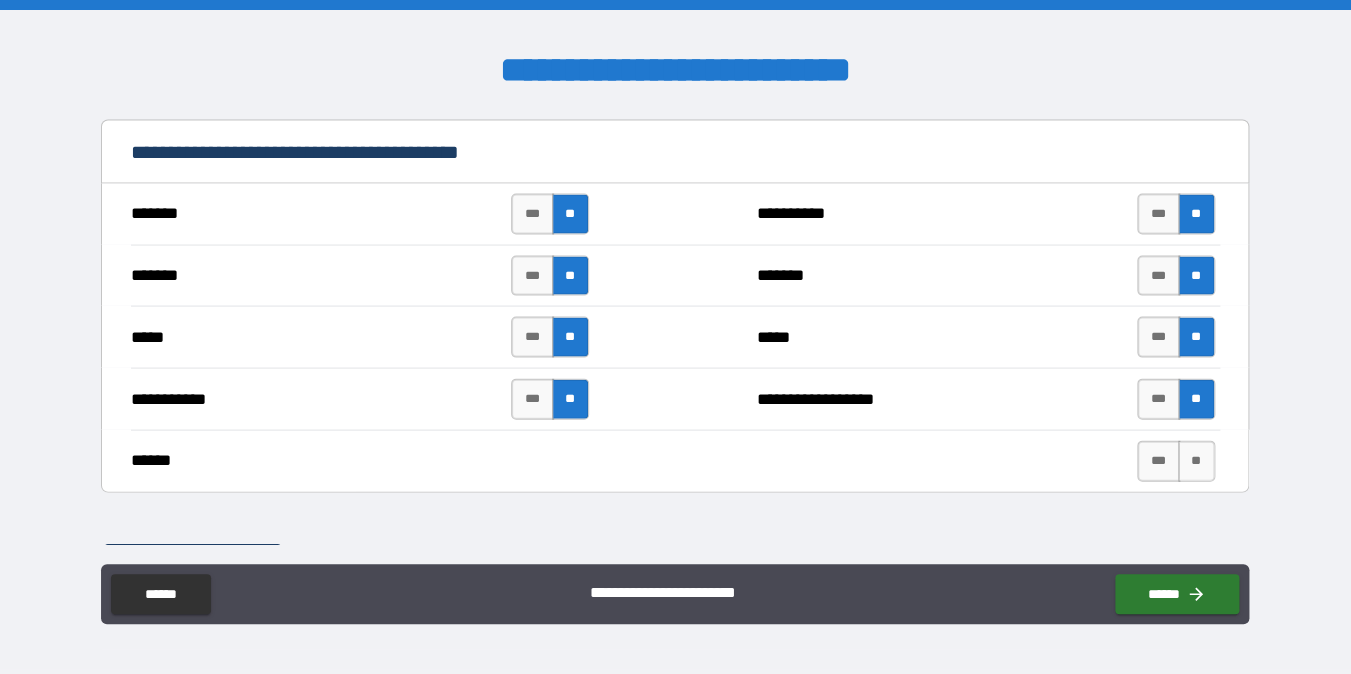 drag, startPoint x: 1195, startPoint y: 461, endPoint x: 1090, endPoint y: 452, distance: 105.38501 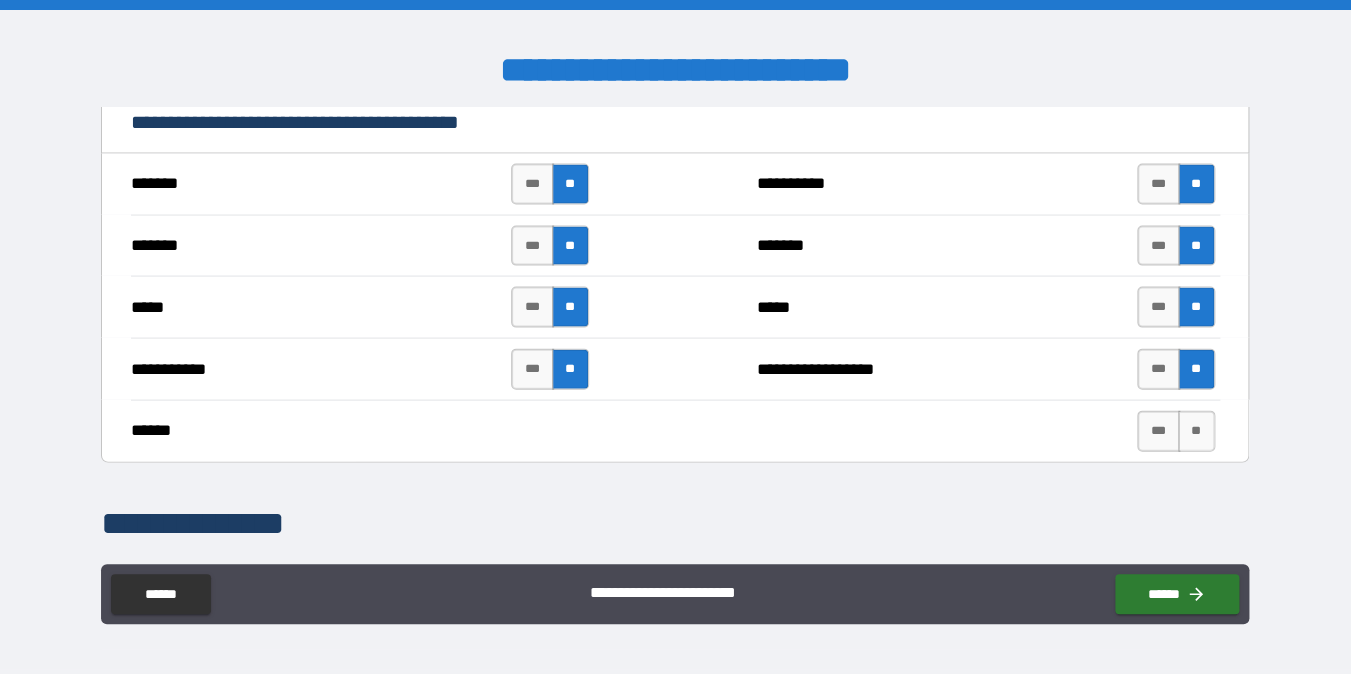 scroll, scrollTop: 1469, scrollLeft: 0, axis: vertical 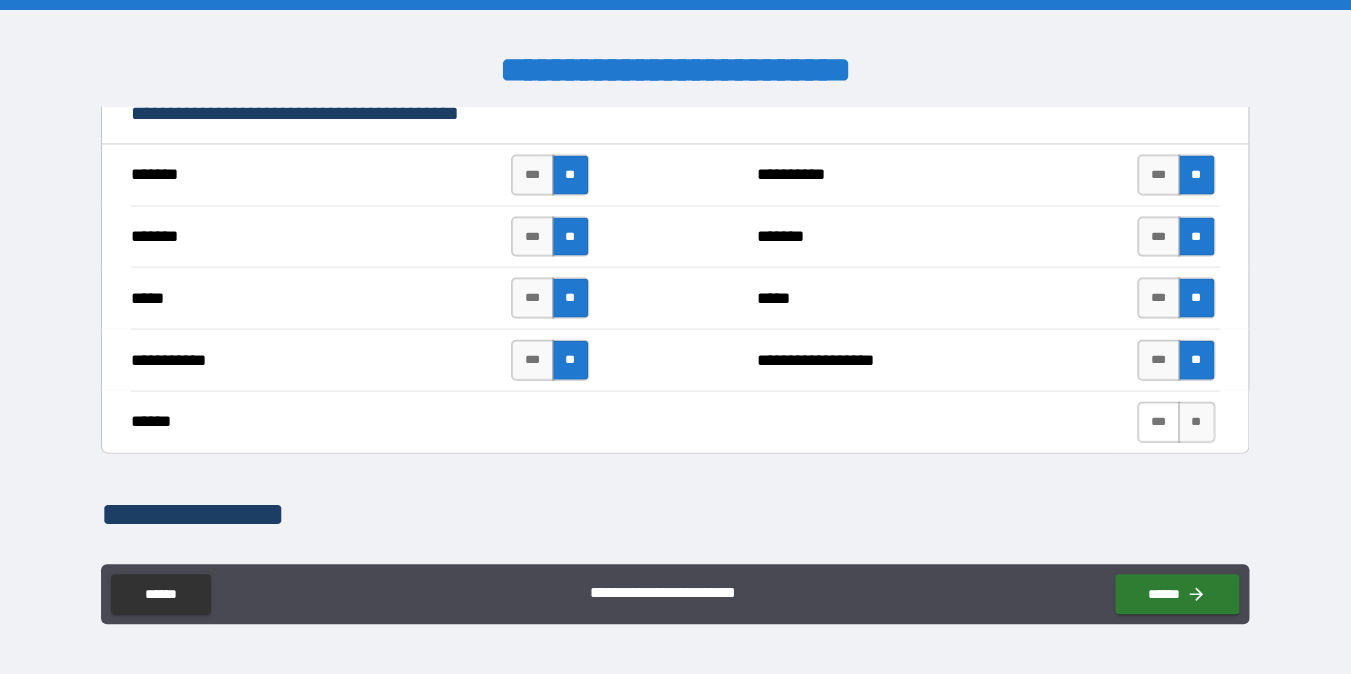 click on "***" at bounding box center (1158, 422) 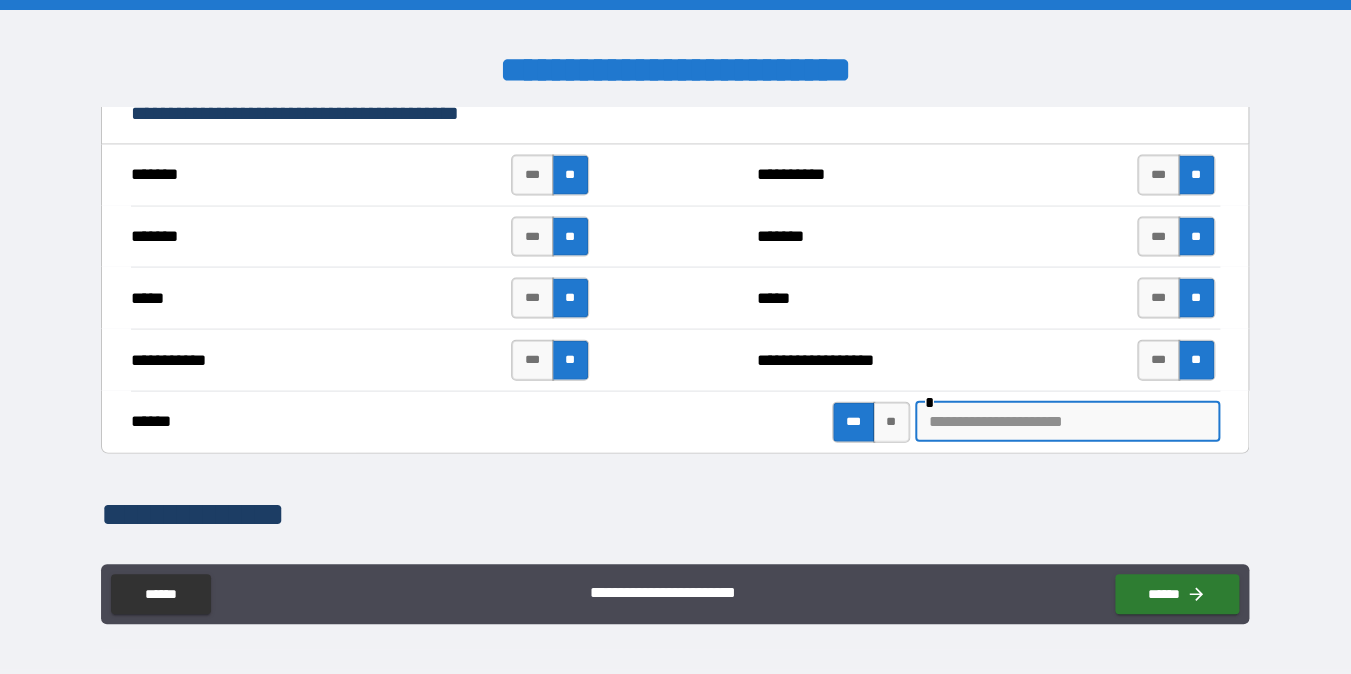 click at bounding box center [1067, 422] 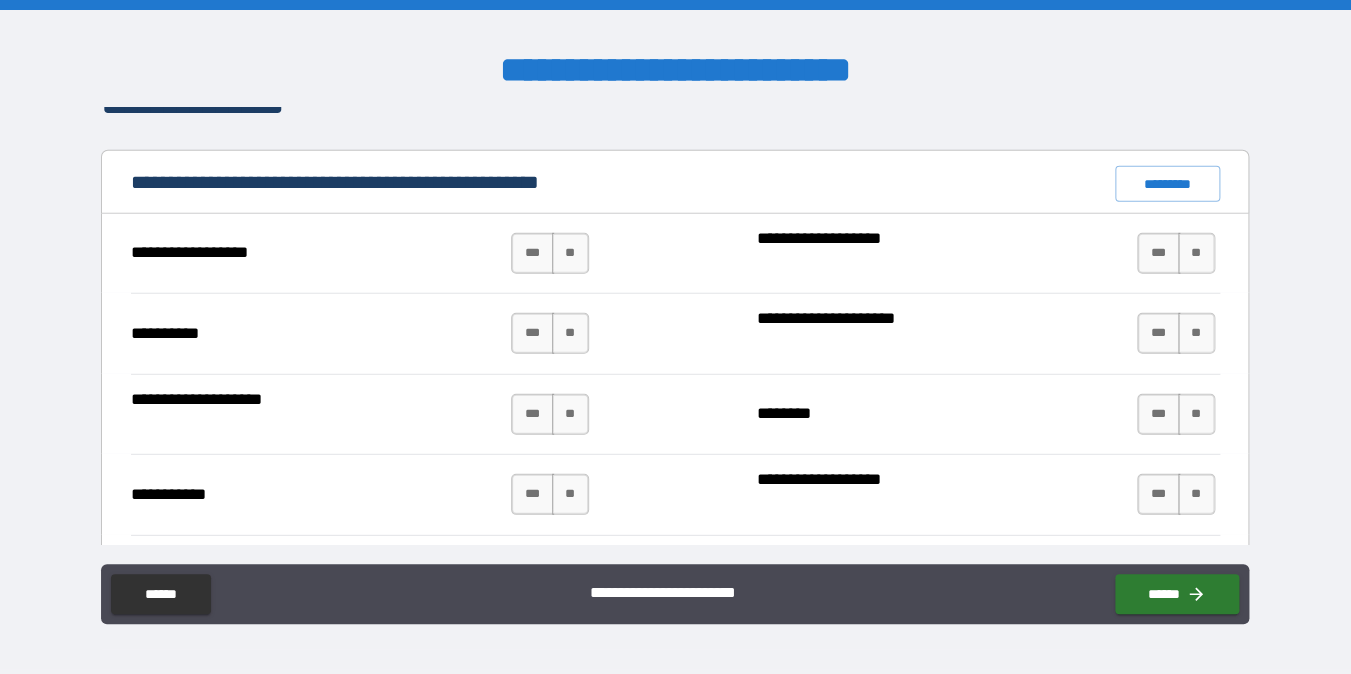 scroll, scrollTop: 1881, scrollLeft: 0, axis: vertical 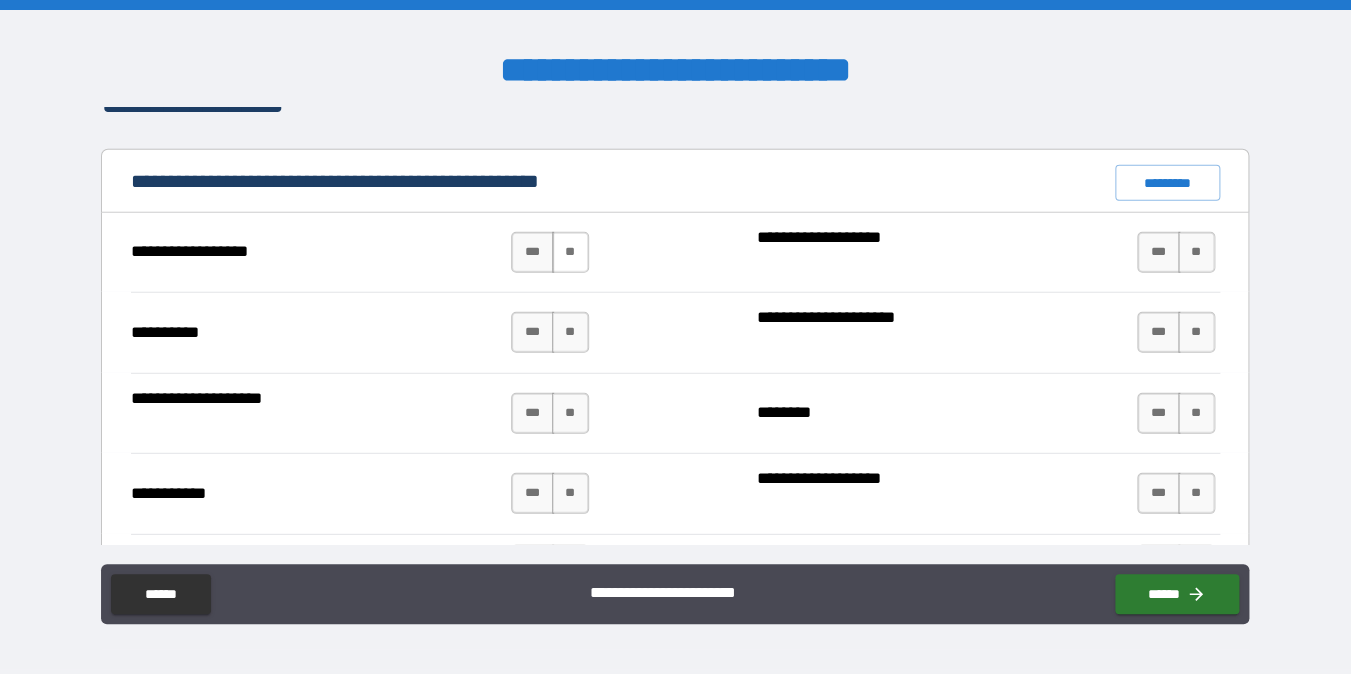 type on "**********" 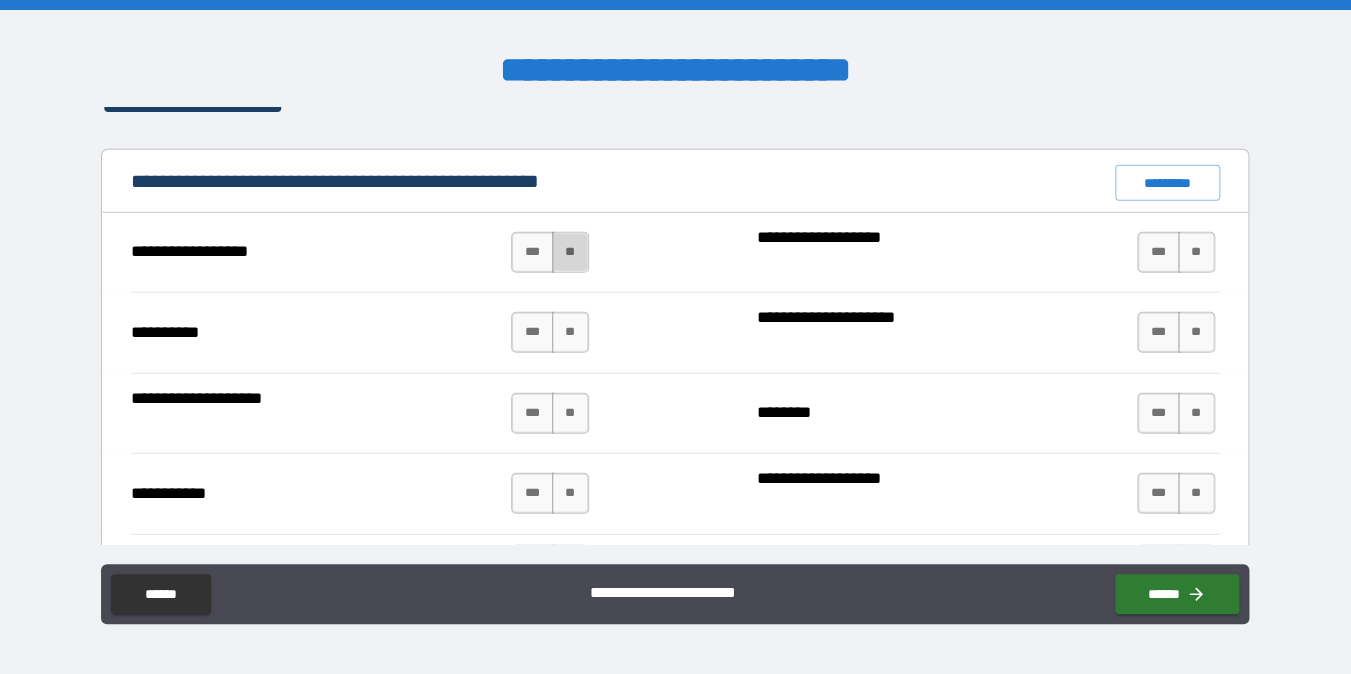 click on "**" at bounding box center [570, 252] 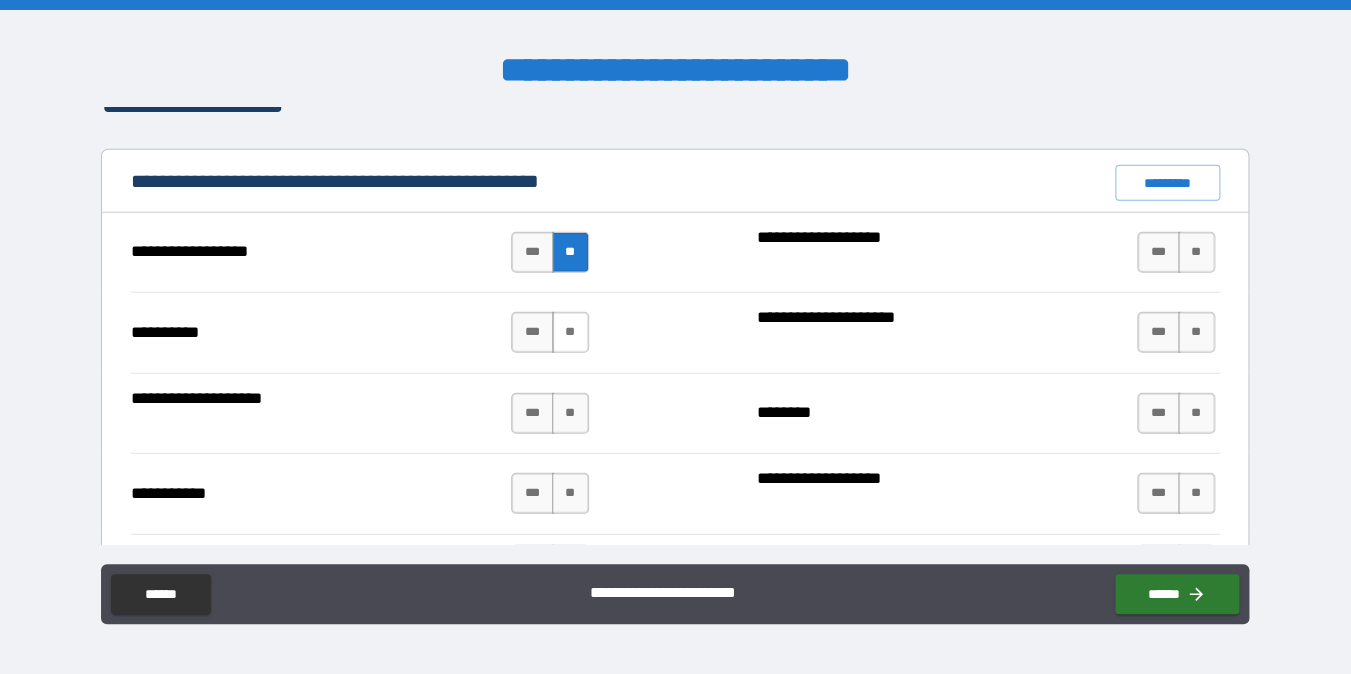 click on "**" at bounding box center [570, 332] 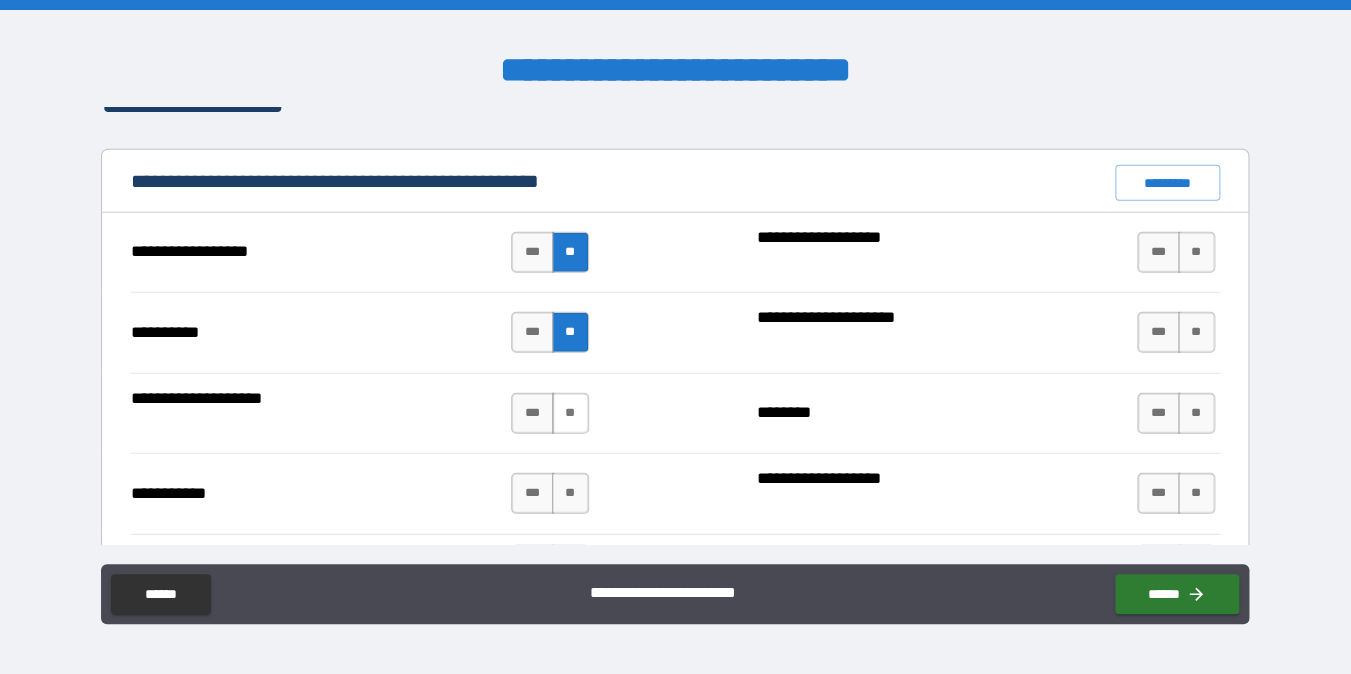 click on "**" at bounding box center (570, 413) 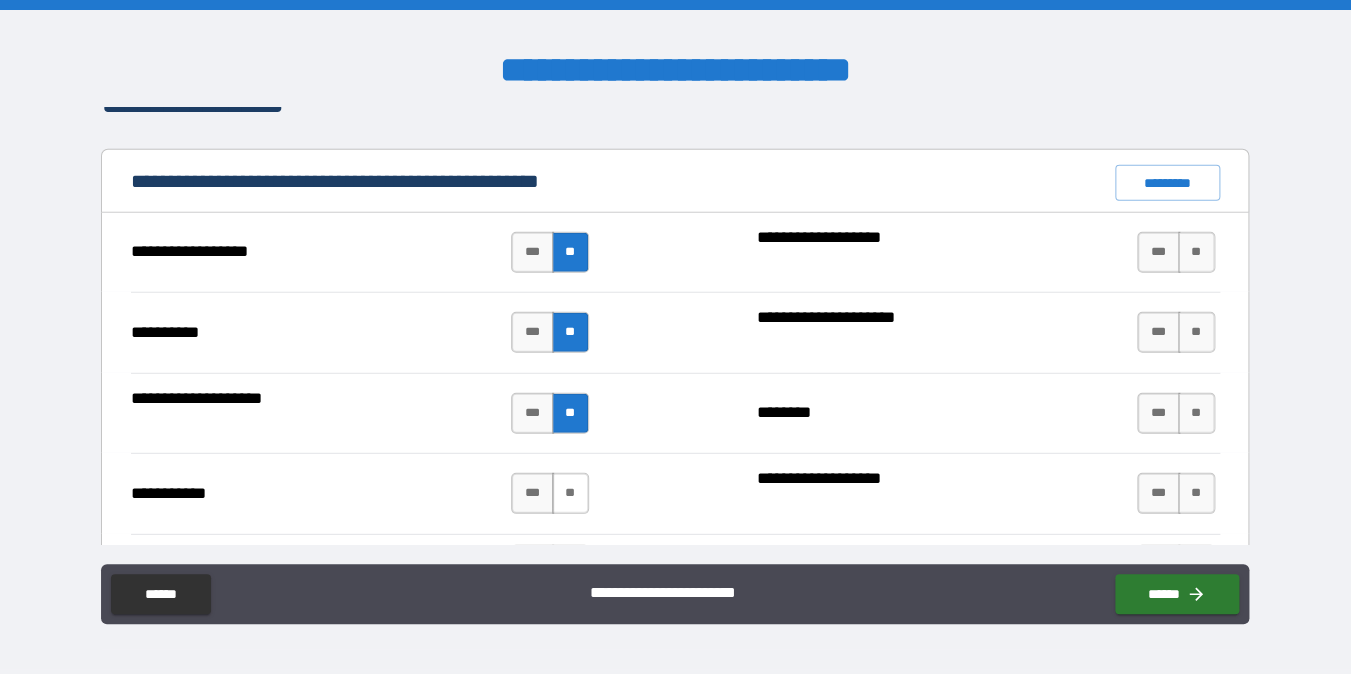 click on "**" at bounding box center (570, 493) 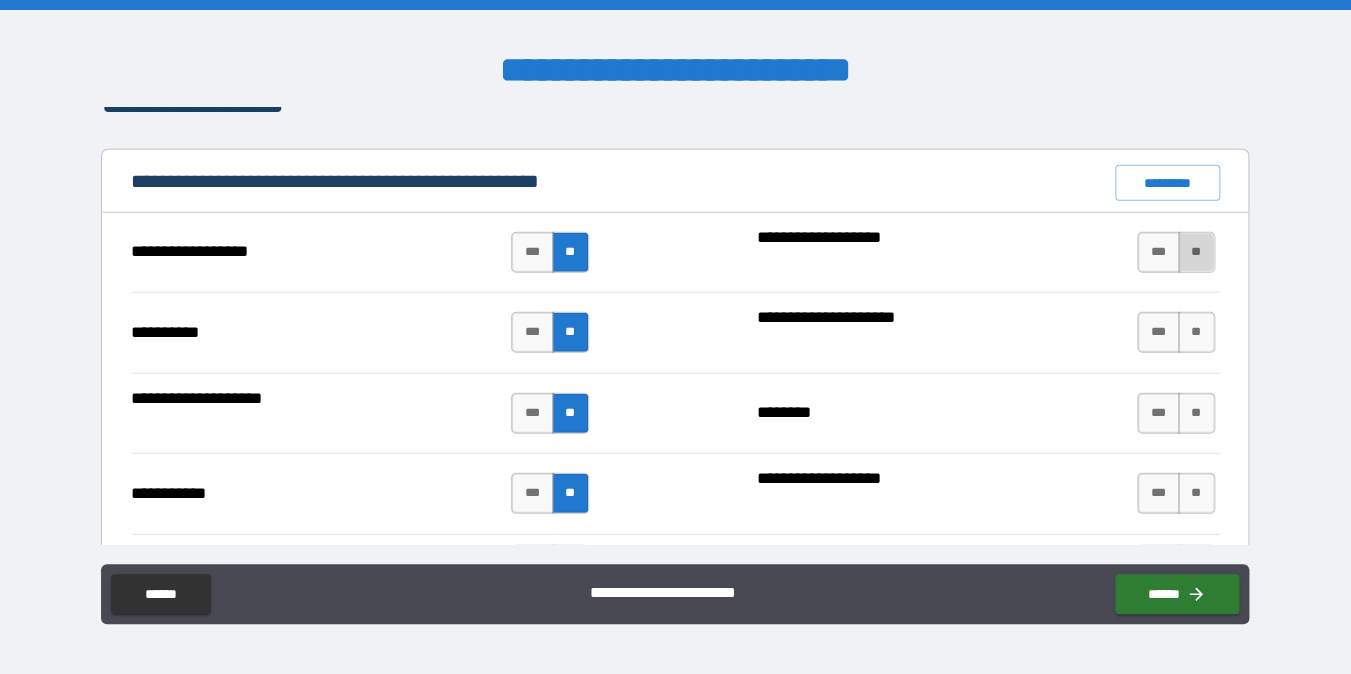 click on "**" at bounding box center [1196, 252] 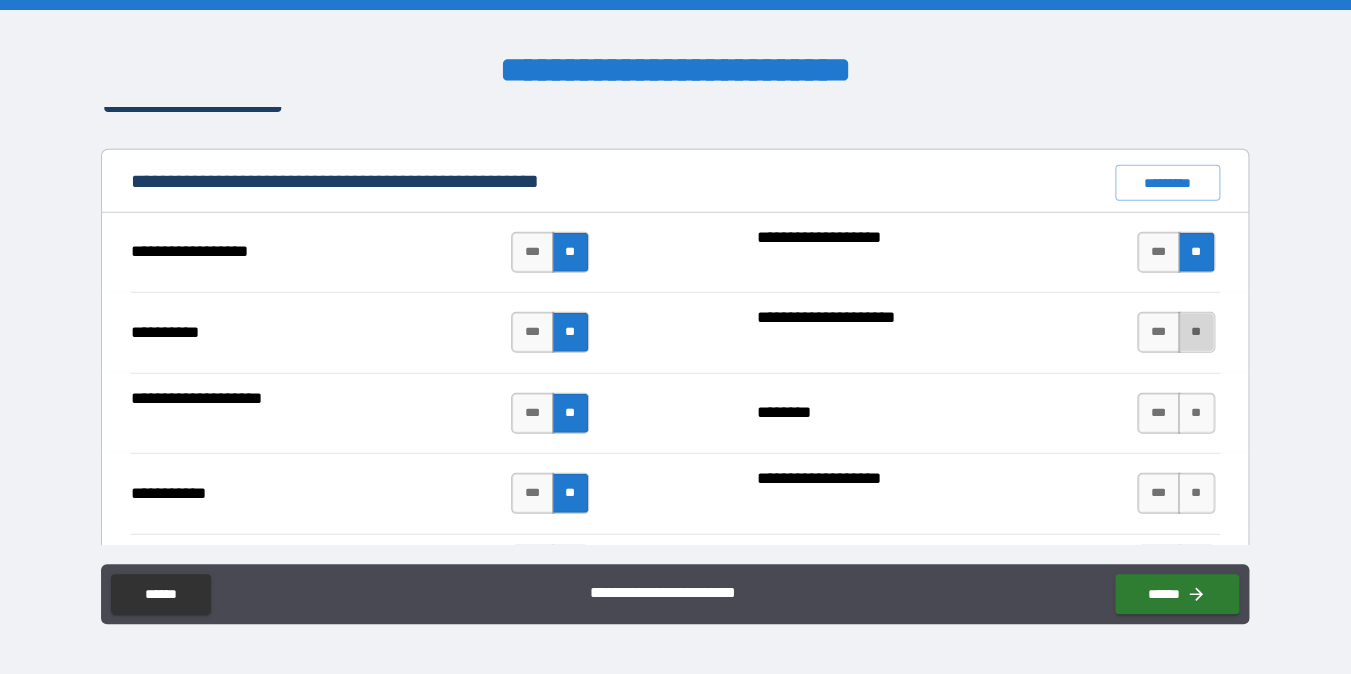 click on "**" at bounding box center [1196, 332] 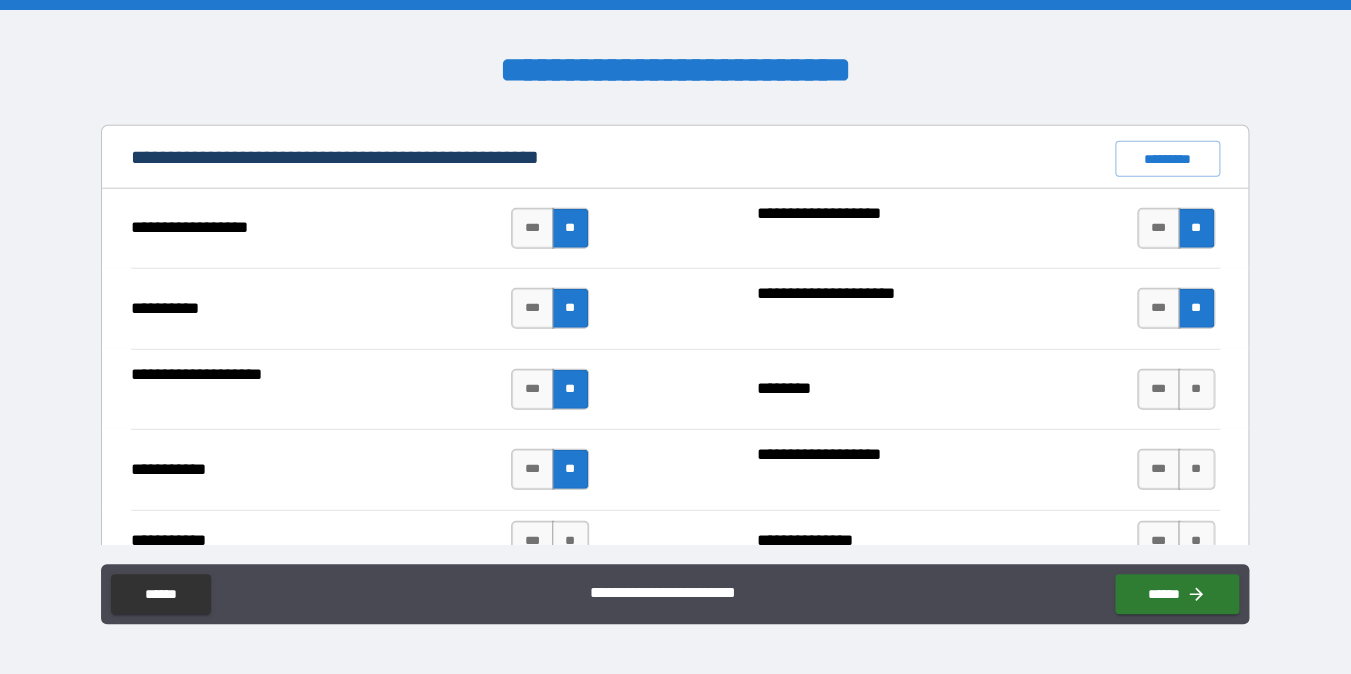 scroll, scrollTop: 1919, scrollLeft: 0, axis: vertical 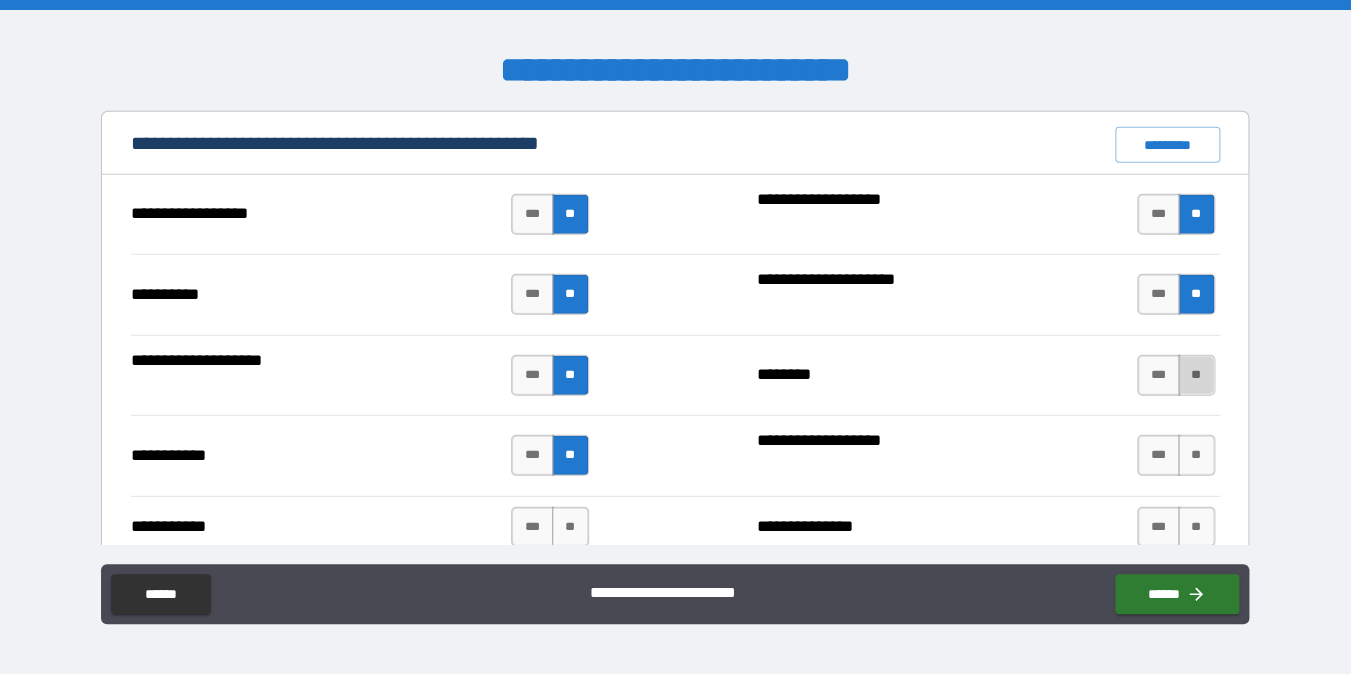 click on "**" at bounding box center (1196, 375) 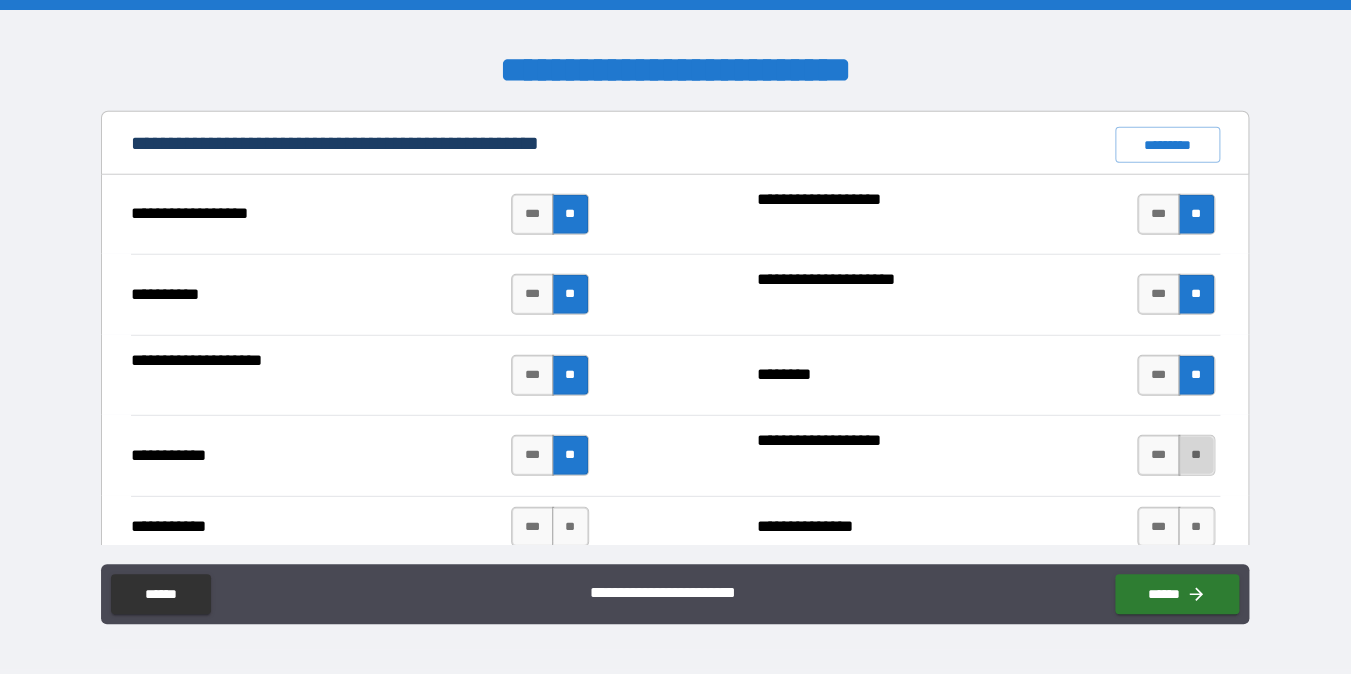 click on "**" at bounding box center [1196, 455] 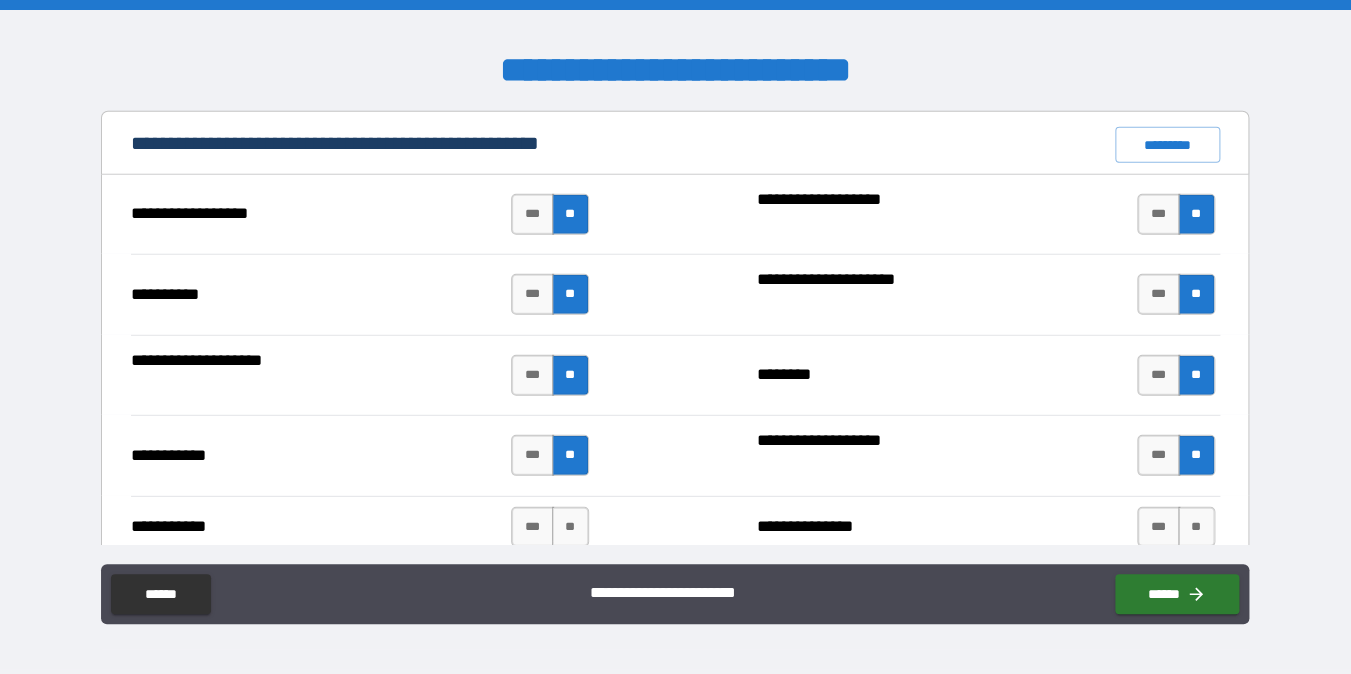 scroll, scrollTop: 1991, scrollLeft: 0, axis: vertical 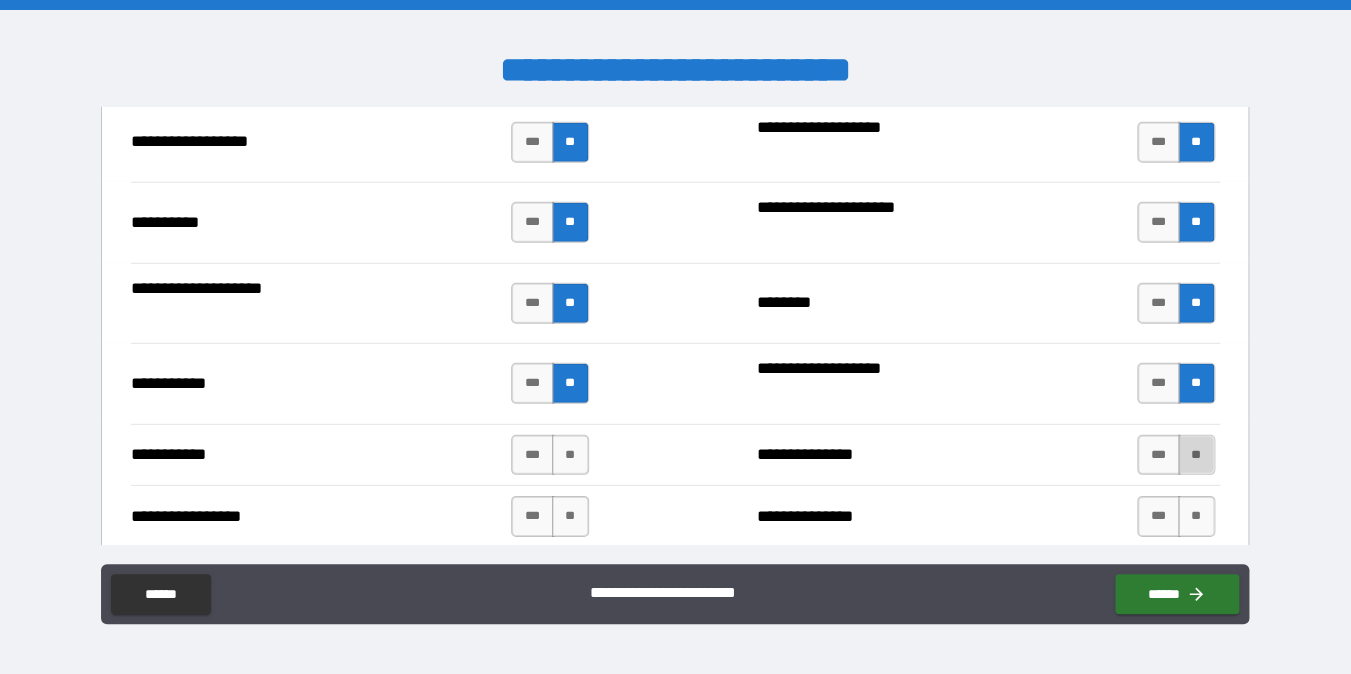 click on "**" at bounding box center (1196, 455) 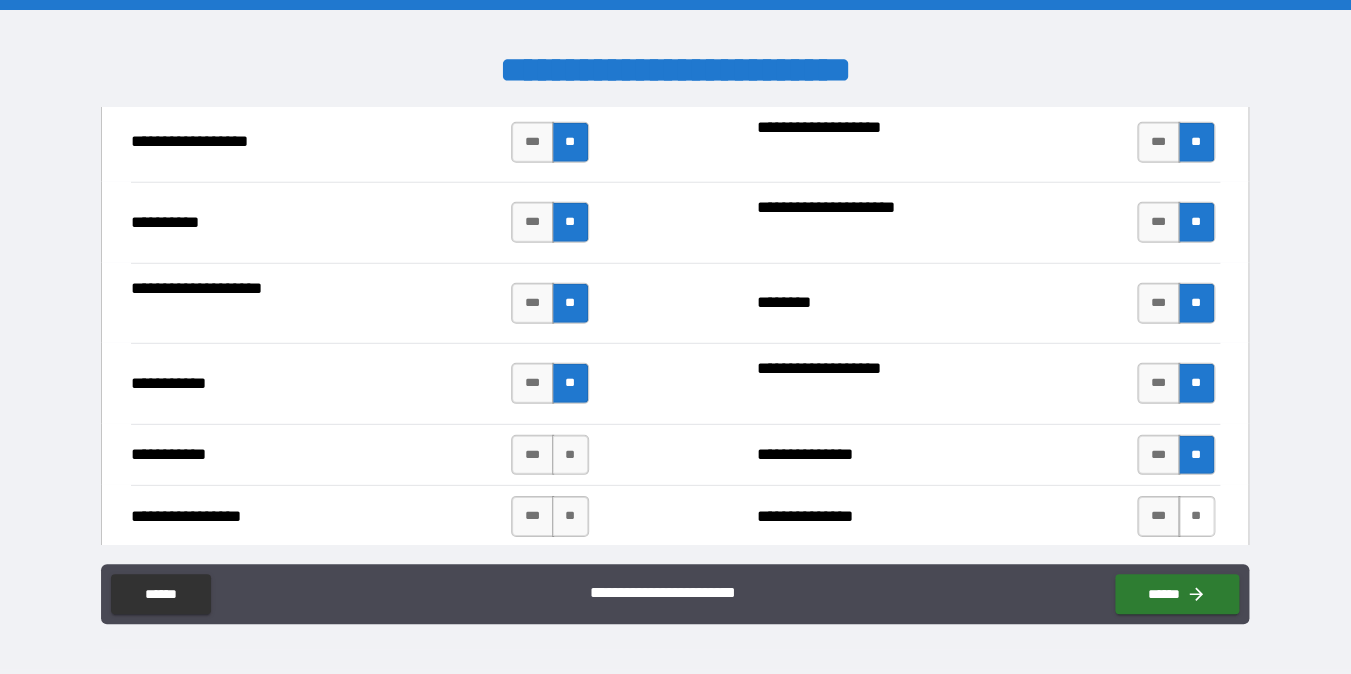 click on "**" at bounding box center (1196, 516) 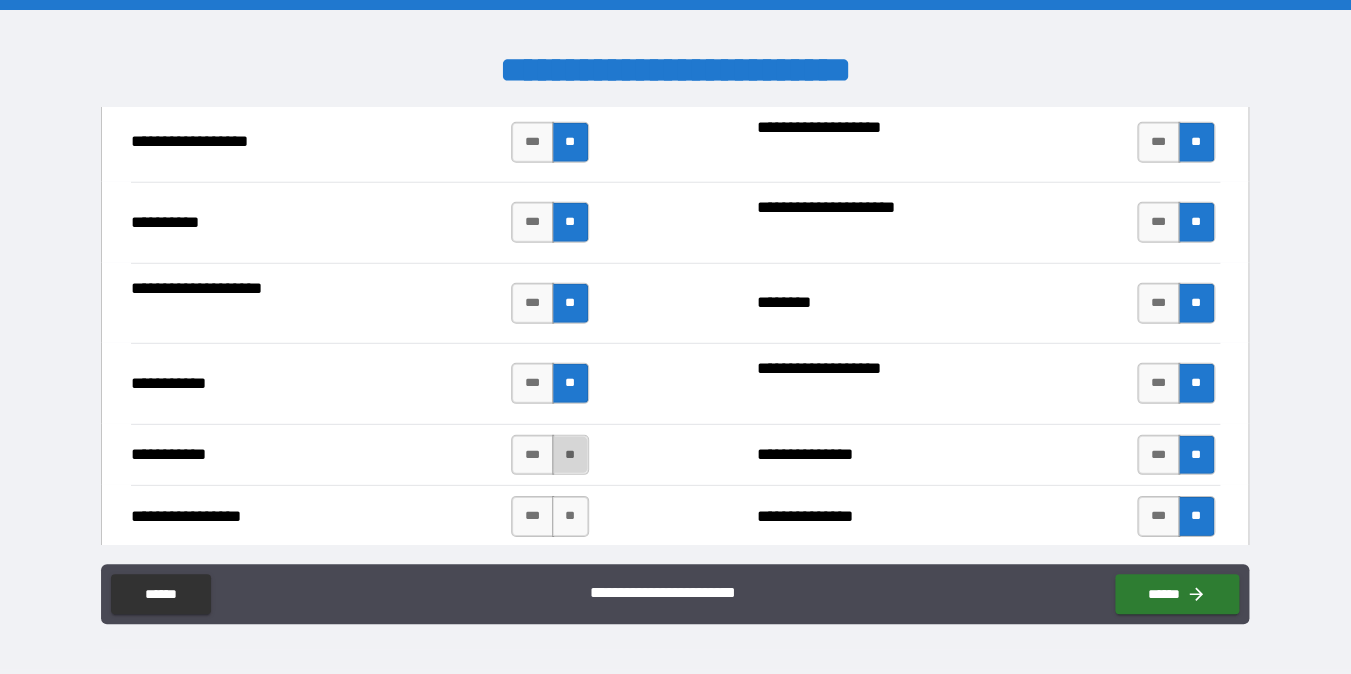 click on "**" at bounding box center [570, 455] 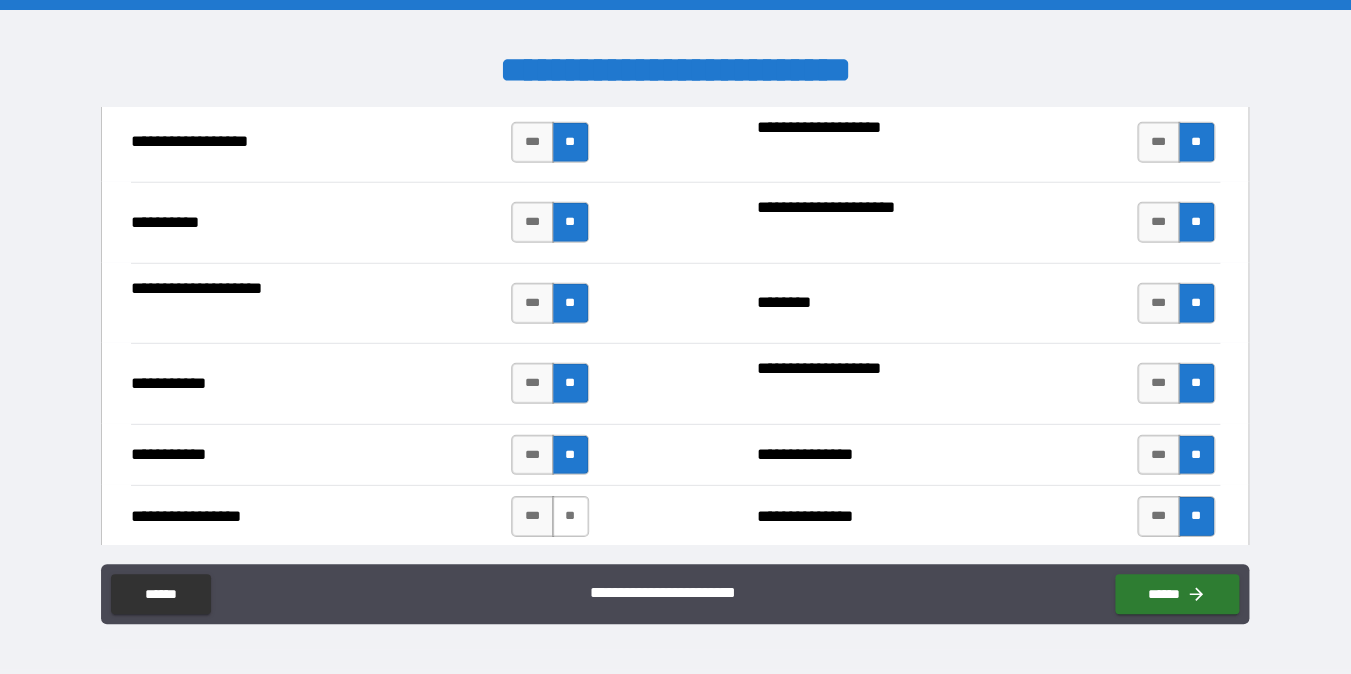 click on "**" at bounding box center [570, 516] 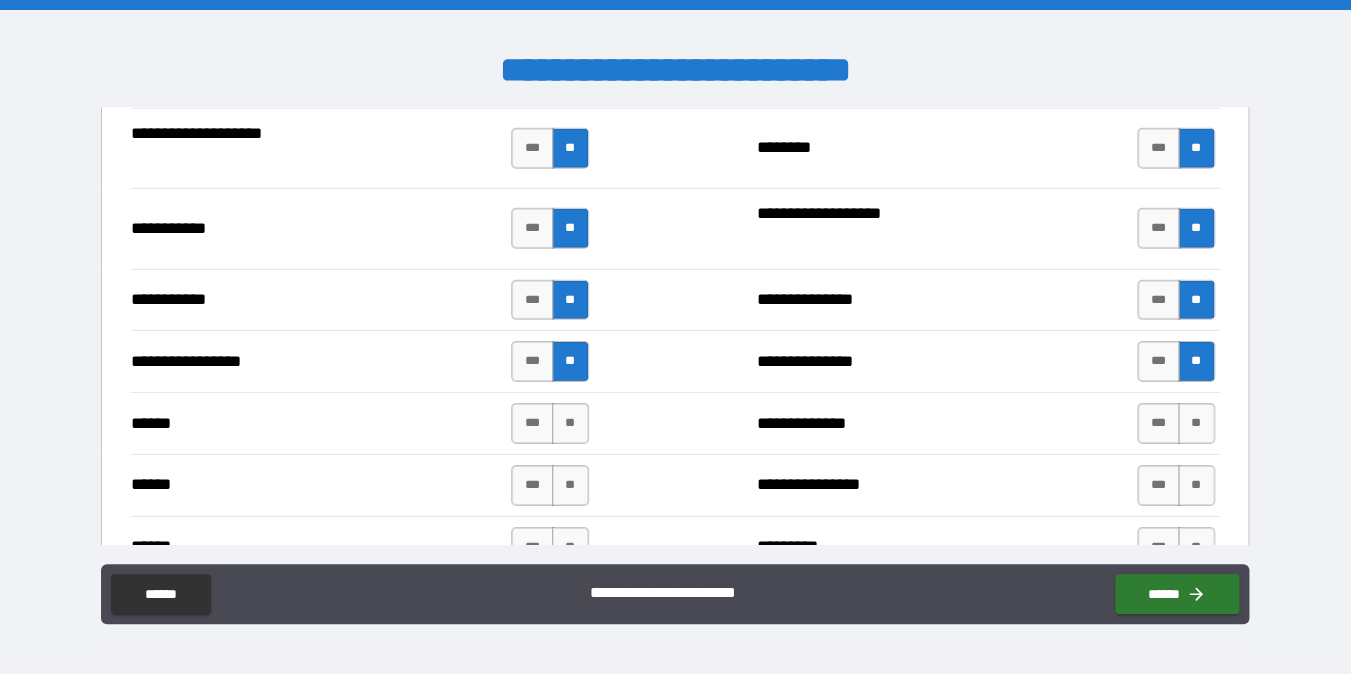 scroll, scrollTop: 2174, scrollLeft: 0, axis: vertical 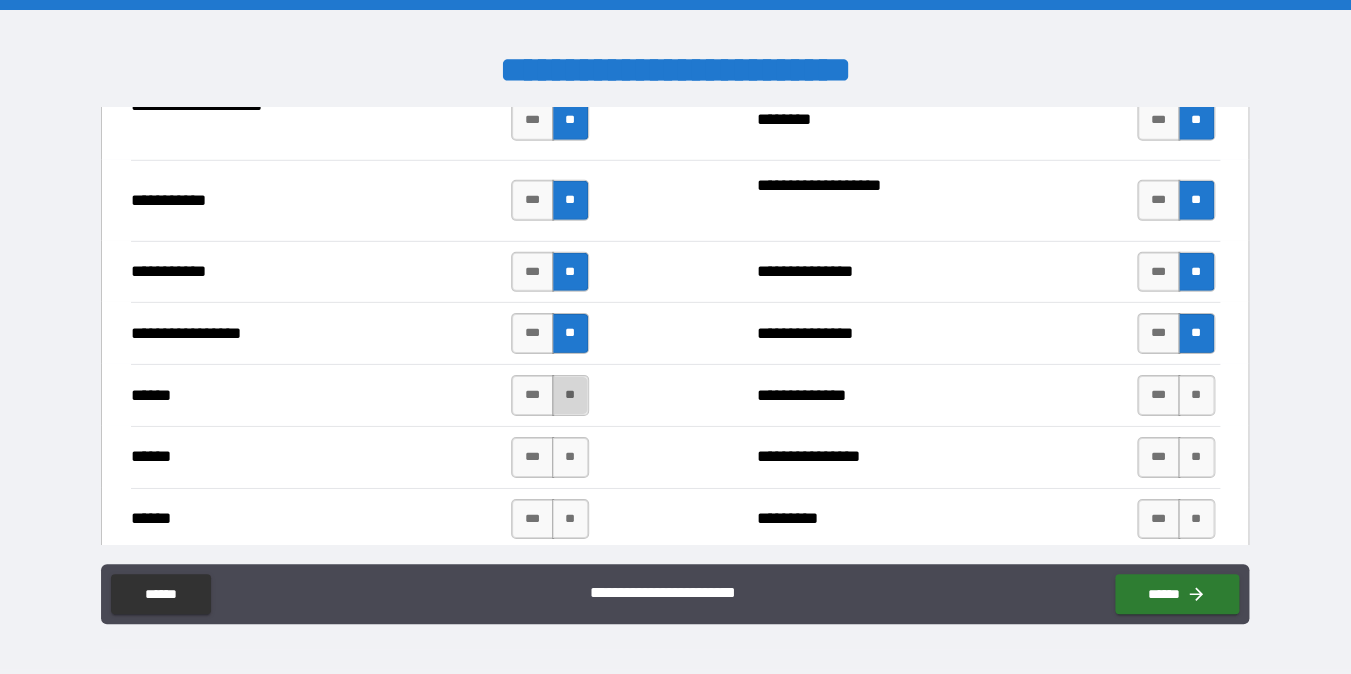 click on "**" at bounding box center (570, 395) 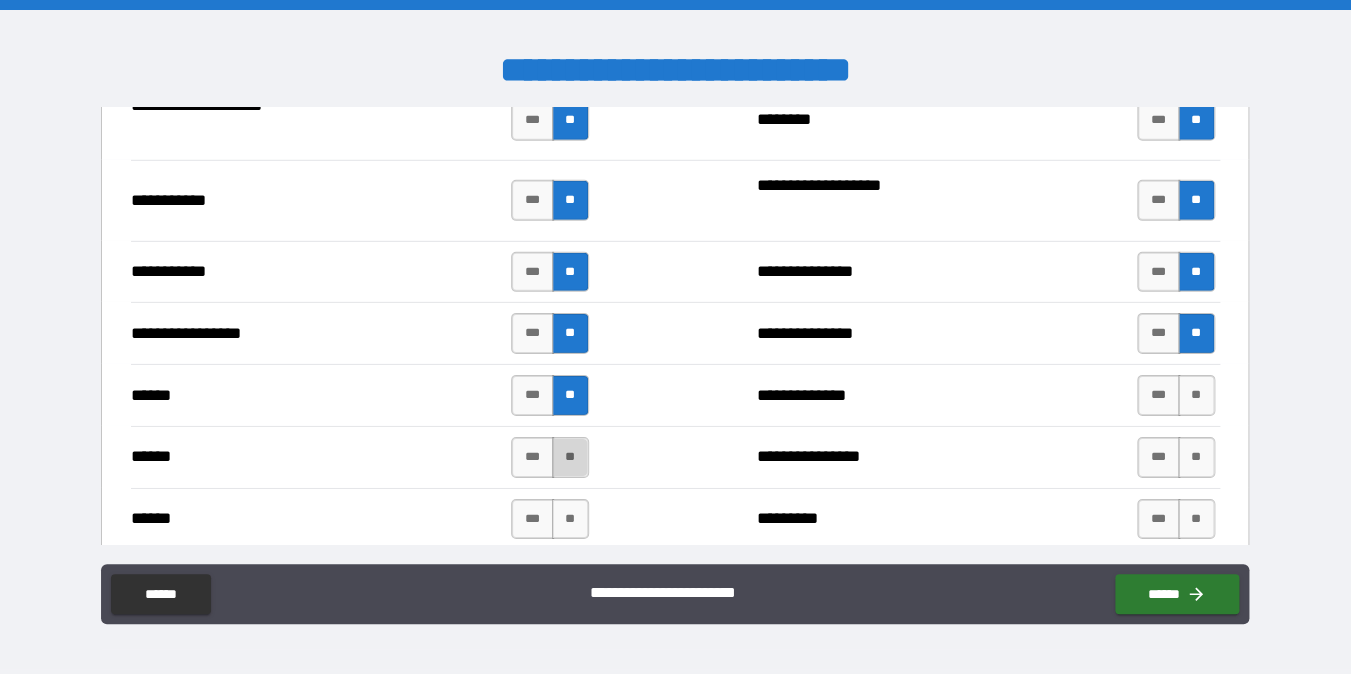 click on "**" at bounding box center [570, 457] 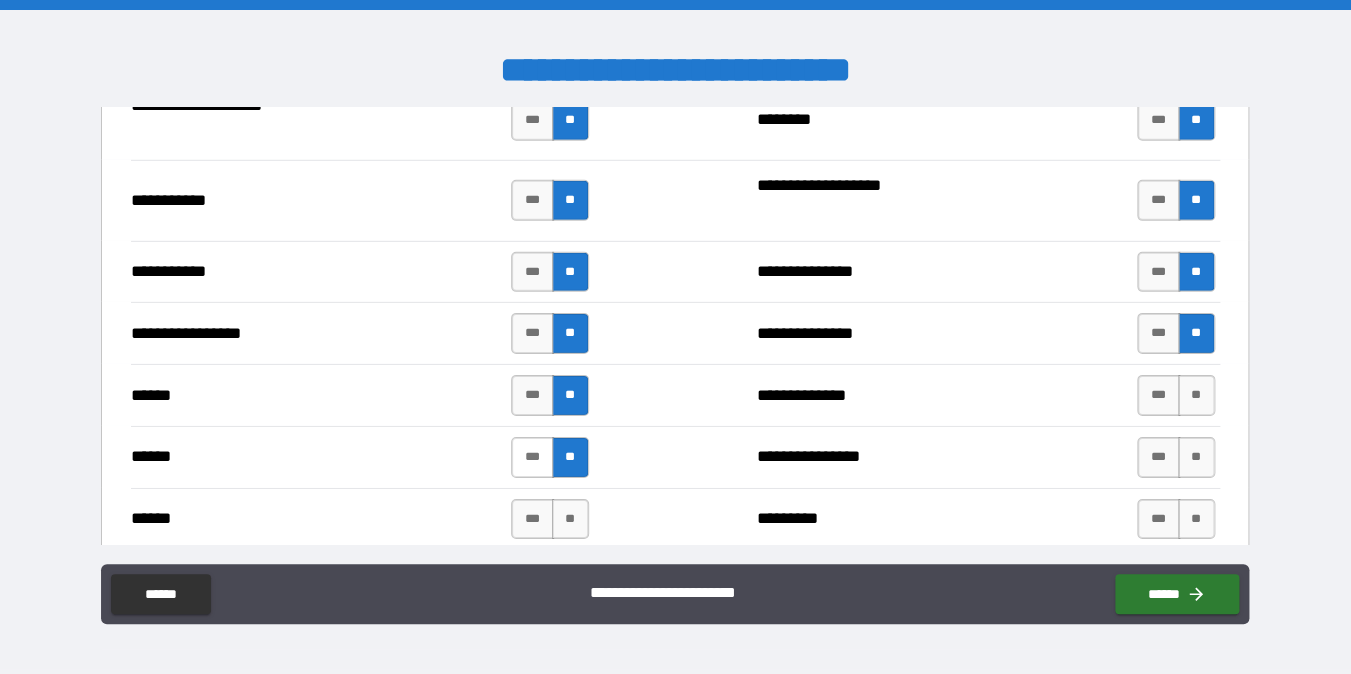 click on "***" at bounding box center (532, 457) 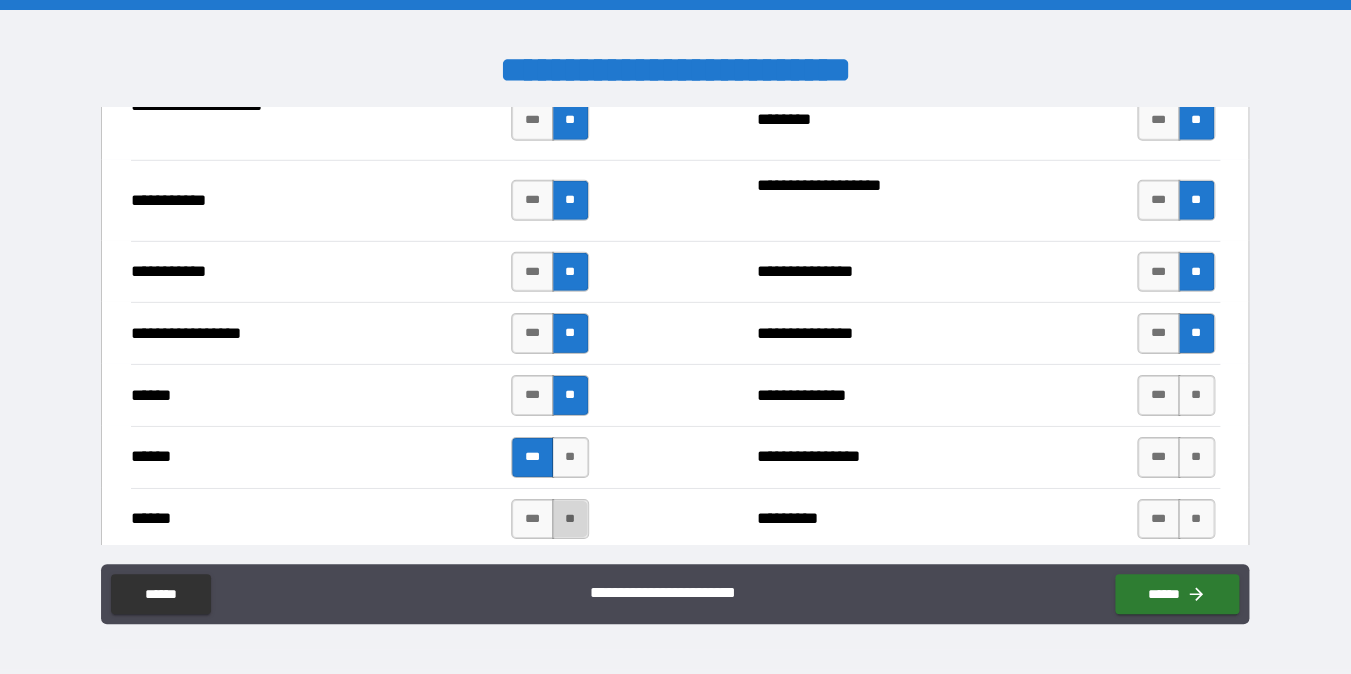click on "**" at bounding box center [570, 519] 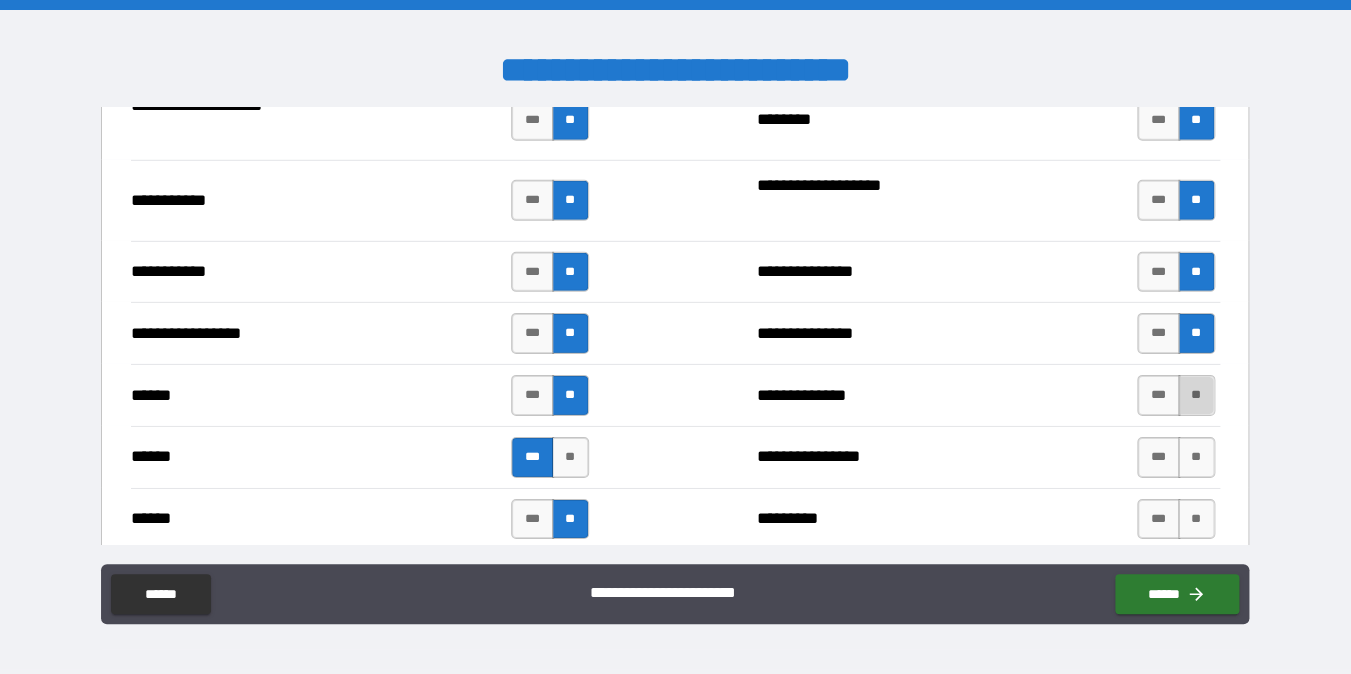 click on "**" at bounding box center [1196, 395] 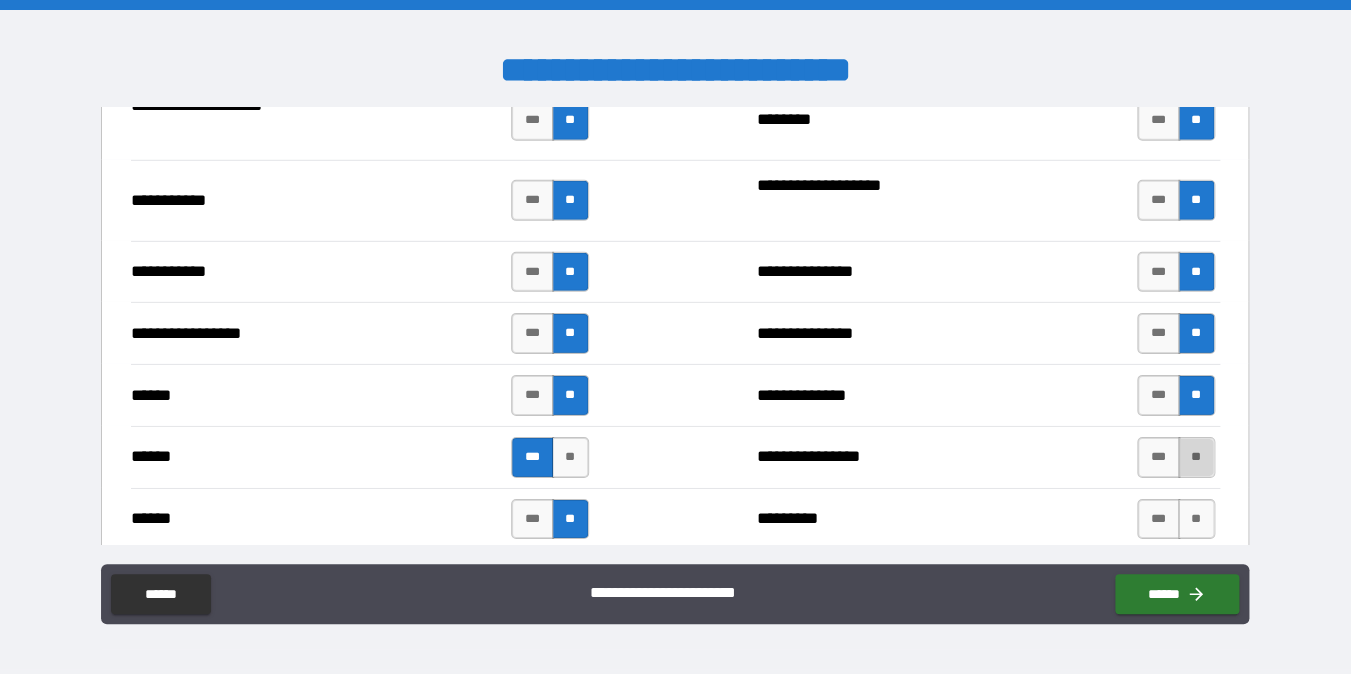 click on "**" at bounding box center (1196, 457) 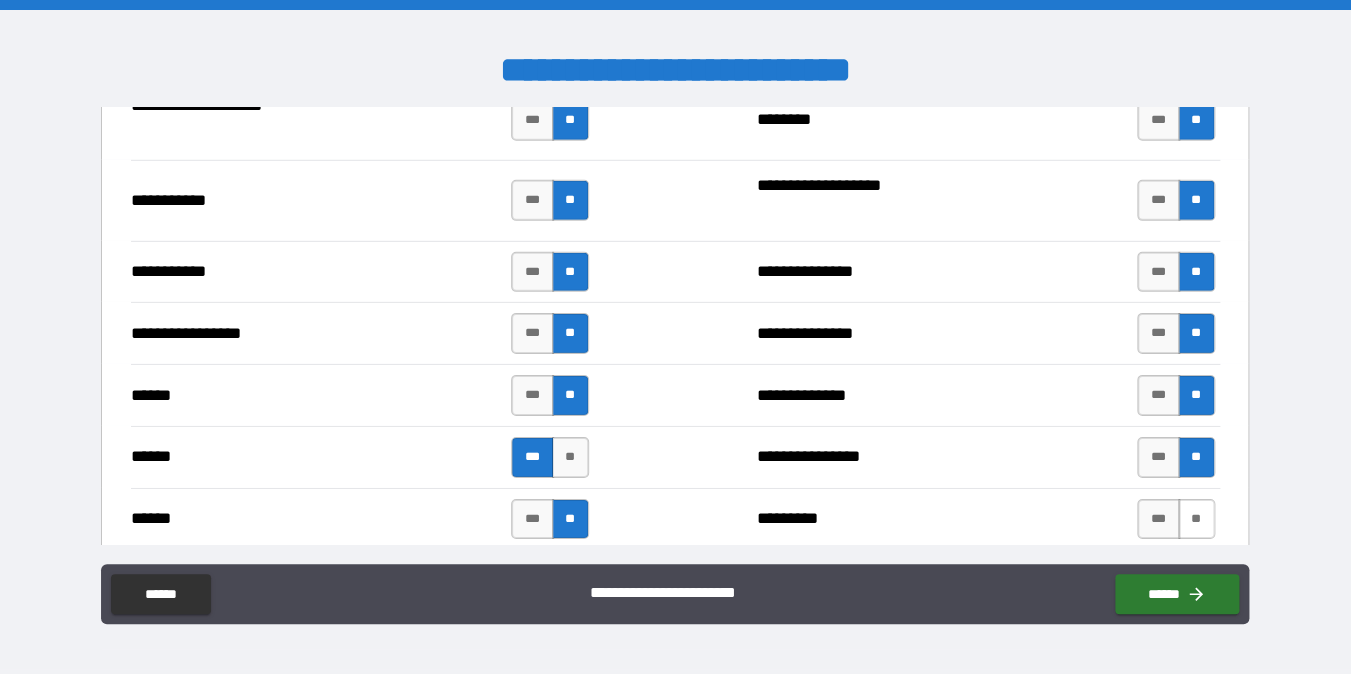 click on "**" at bounding box center [1196, 519] 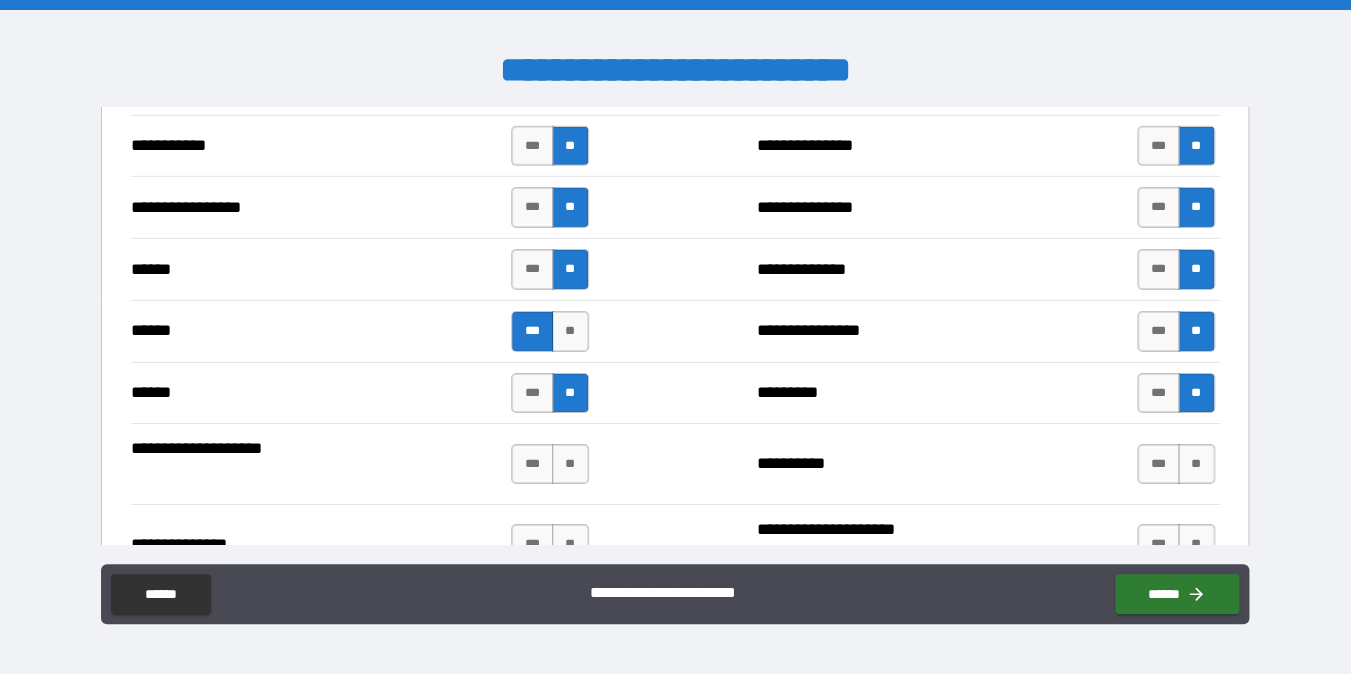 scroll, scrollTop: 2306, scrollLeft: 0, axis: vertical 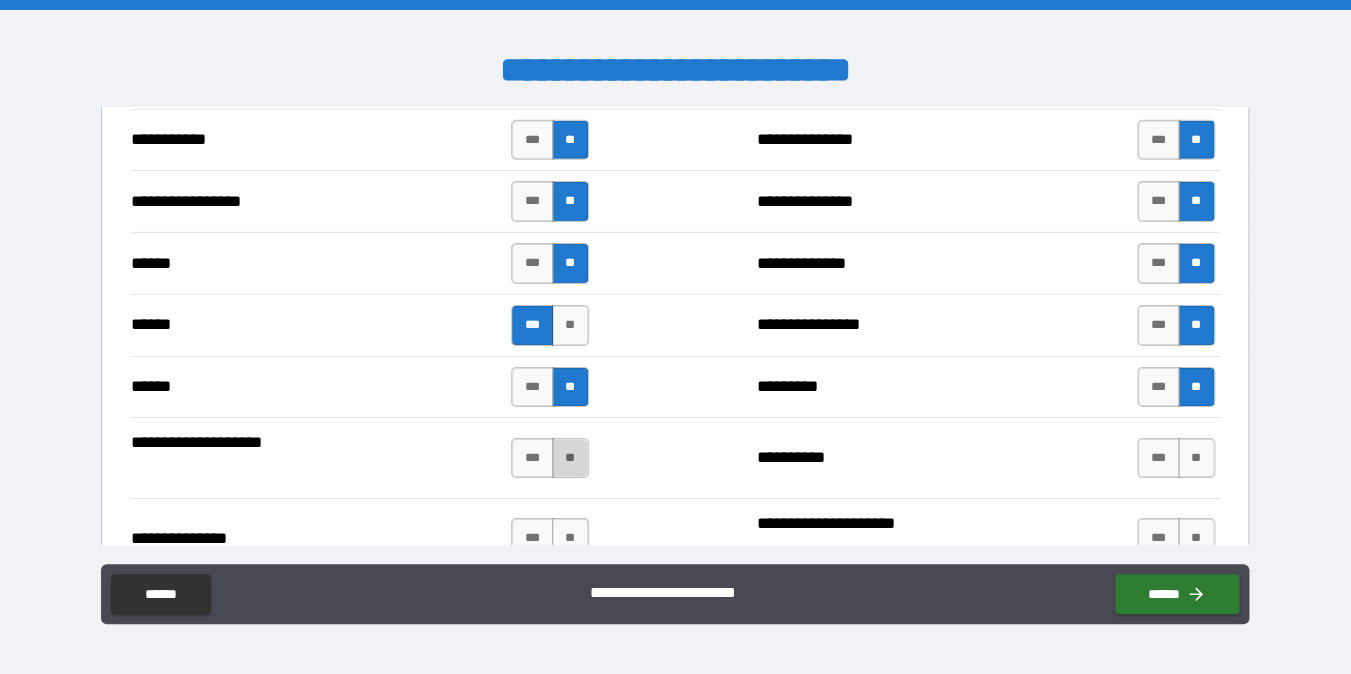 click on "**" at bounding box center [570, 458] 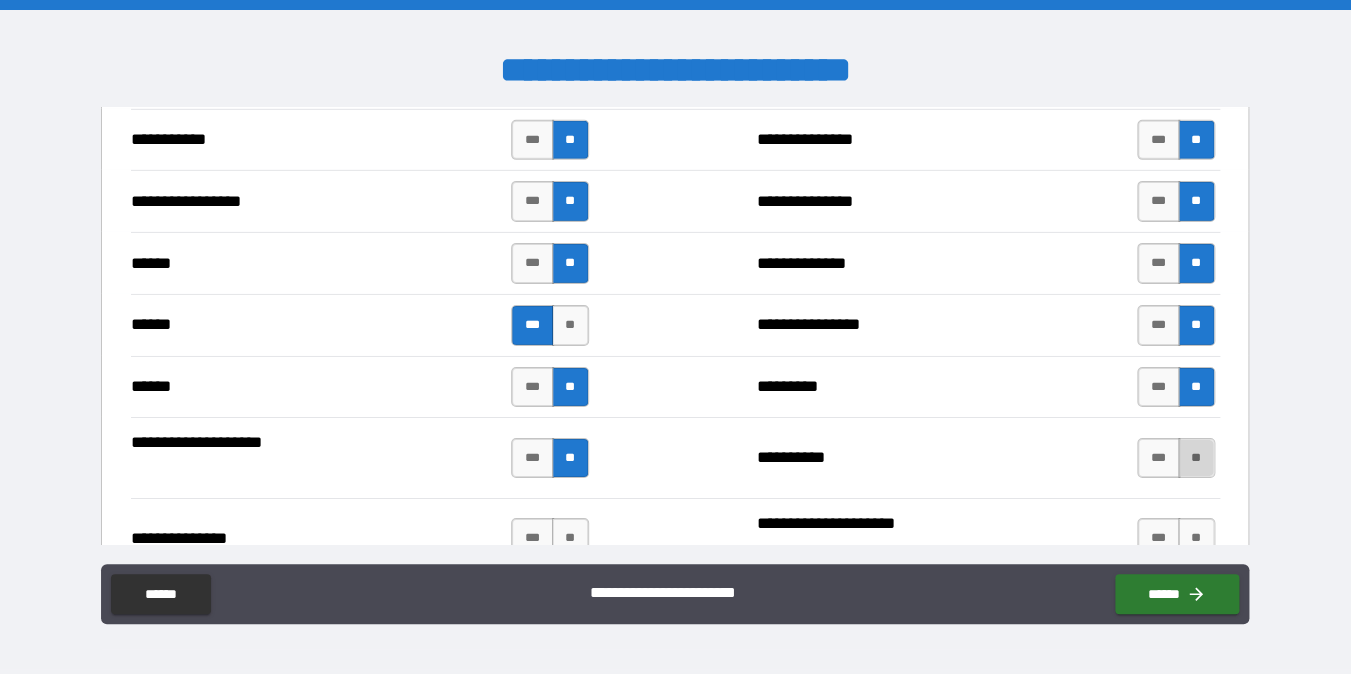 click on "**" at bounding box center [1196, 458] 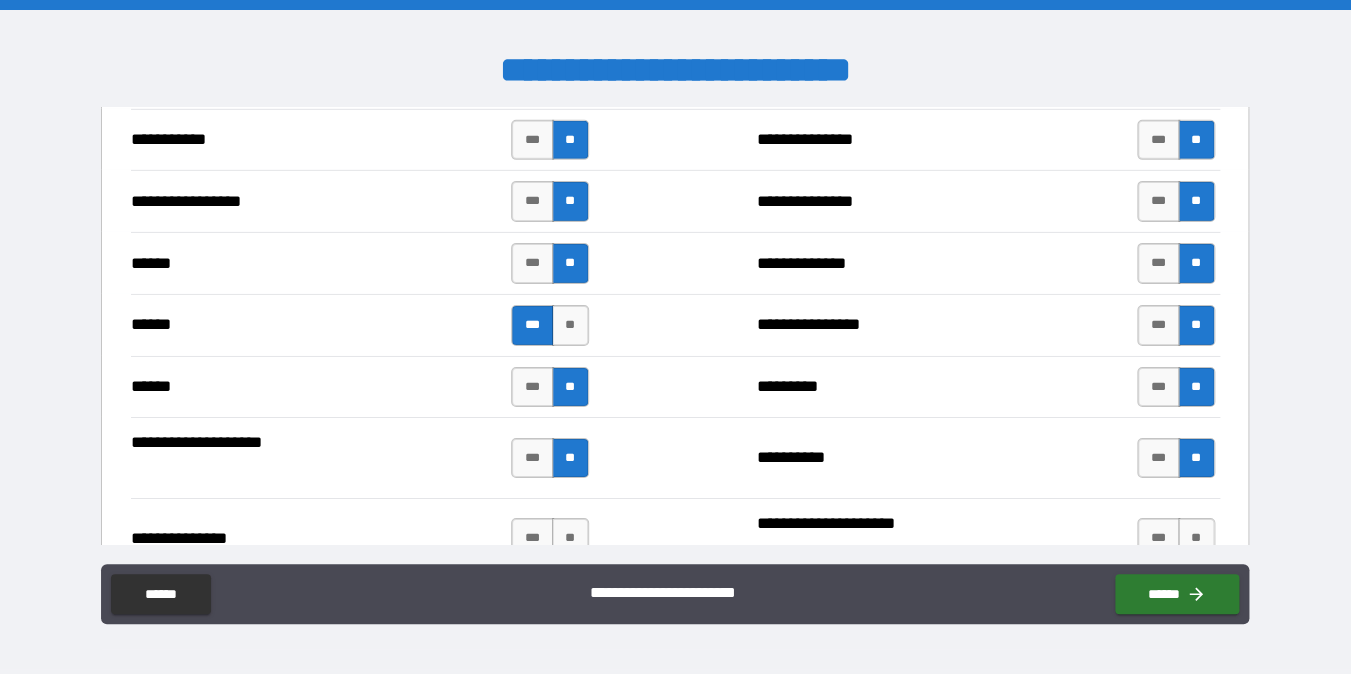 scroll, scrollTop: 2357, scrollLeft: 0, axis: vertical 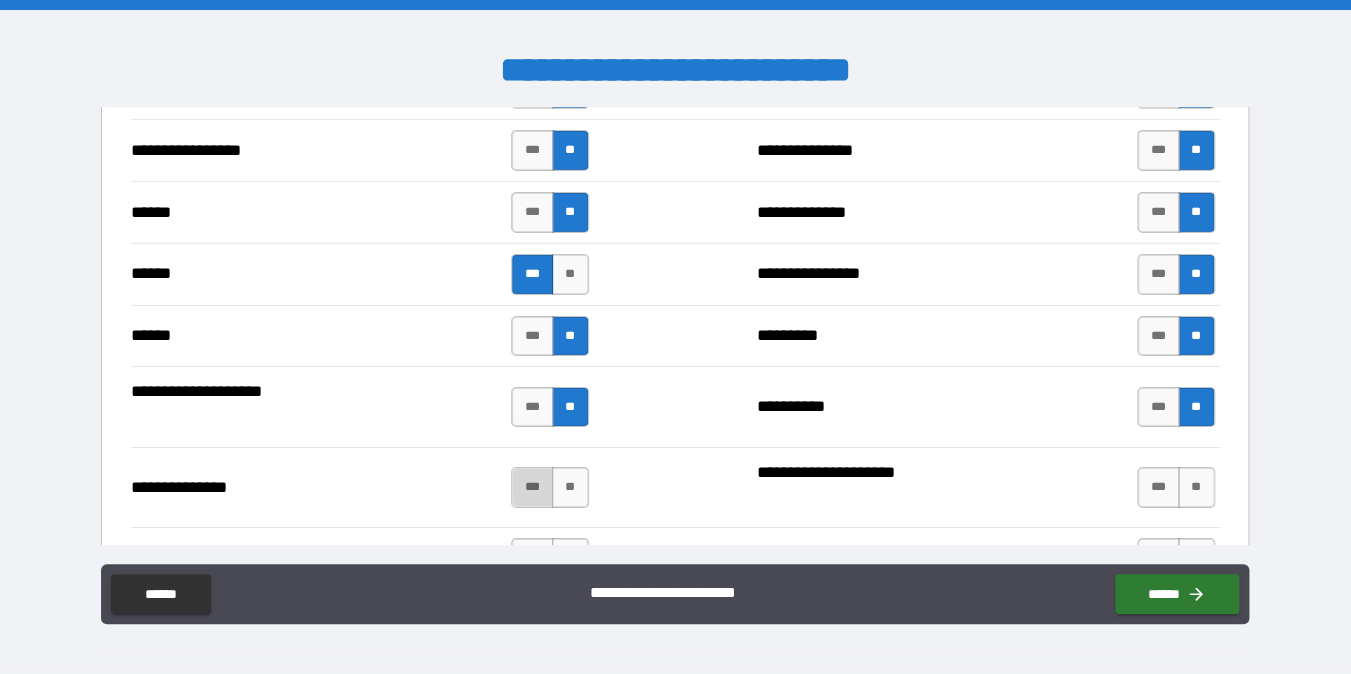 click on "***" at bounding box center [532, 487] 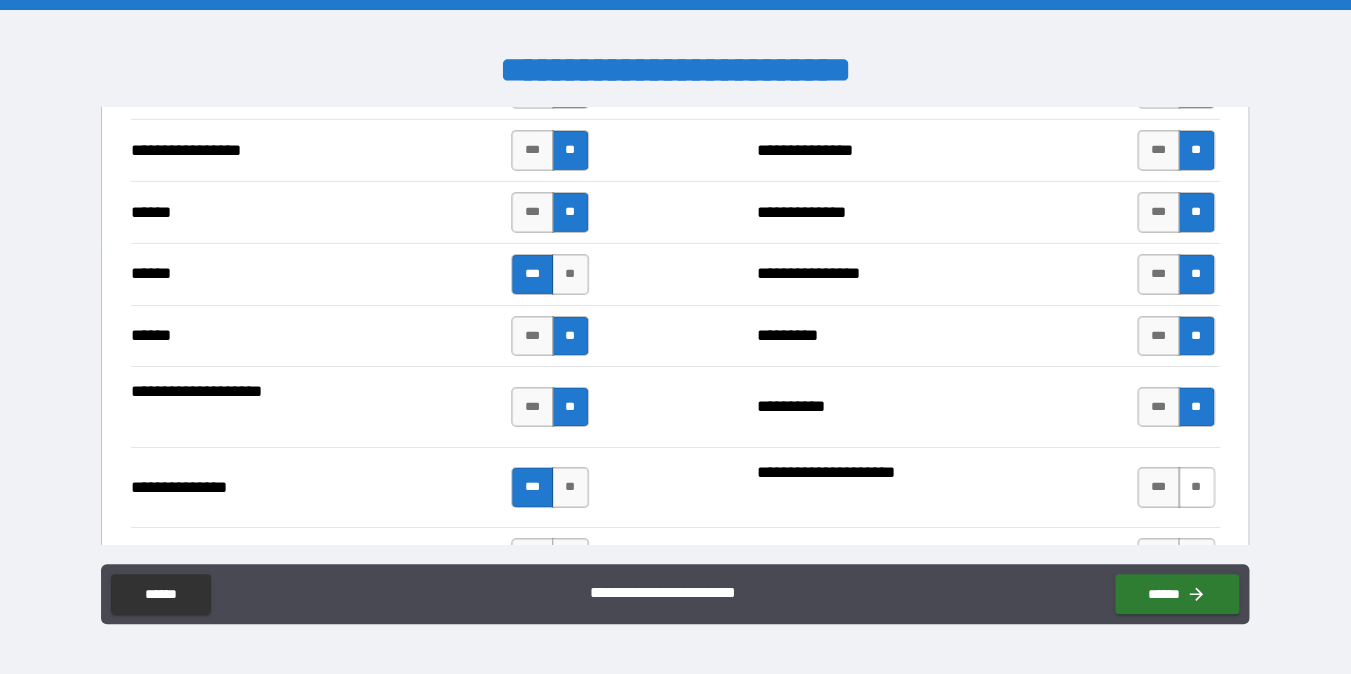 click on "**" at bounding box center [1196, 487] 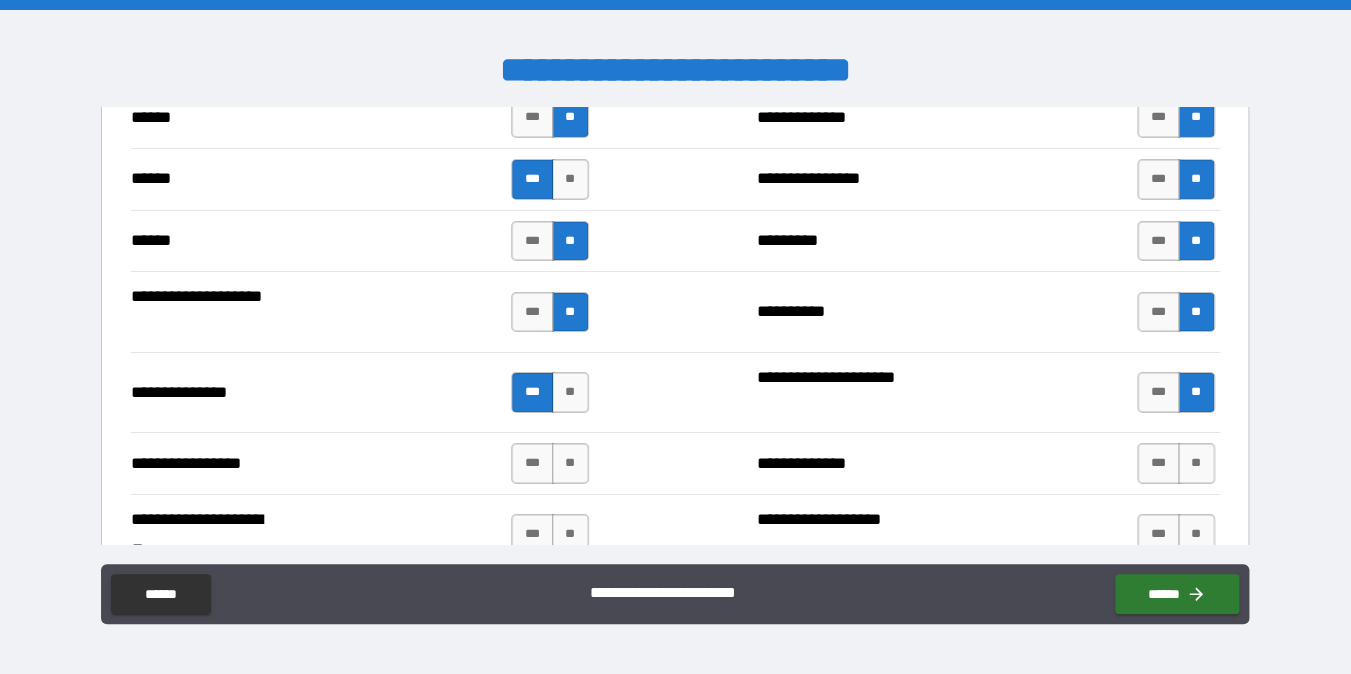 scroll, scrollTop: 2459, scrollLeft: 0, axis: vertical 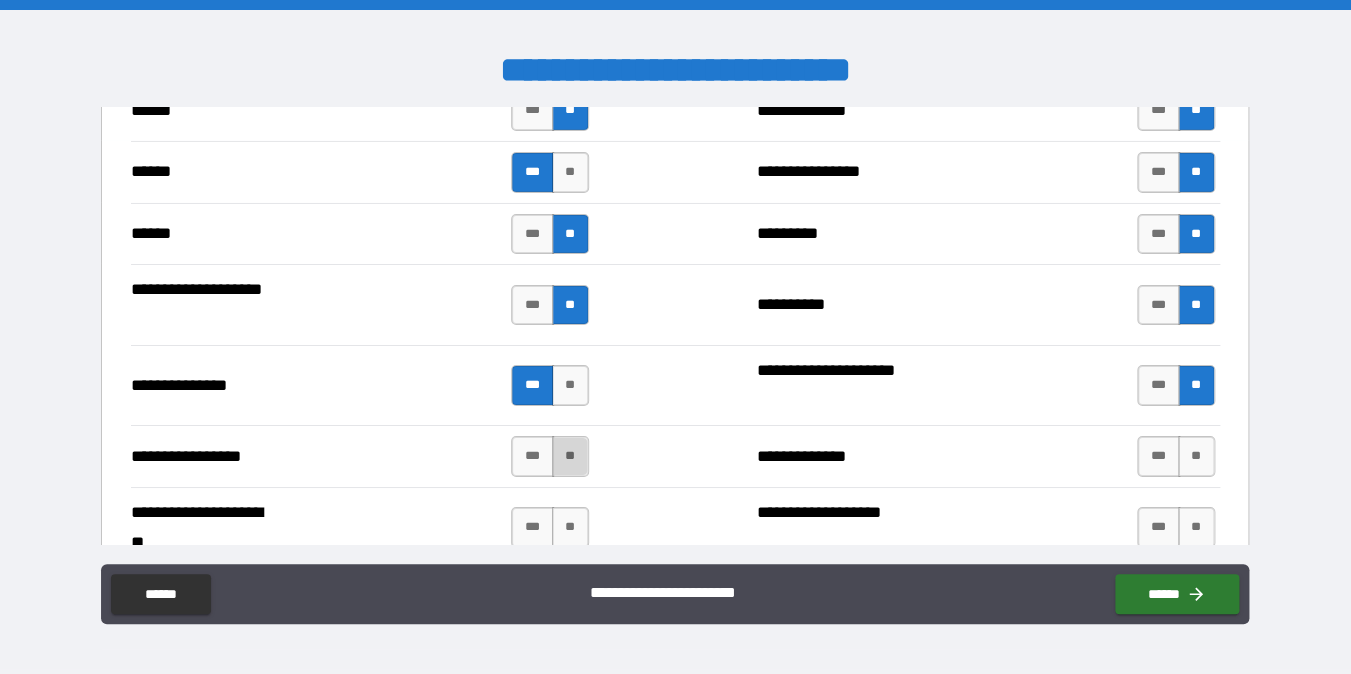 click on "**" at bounding box center [570, 456] 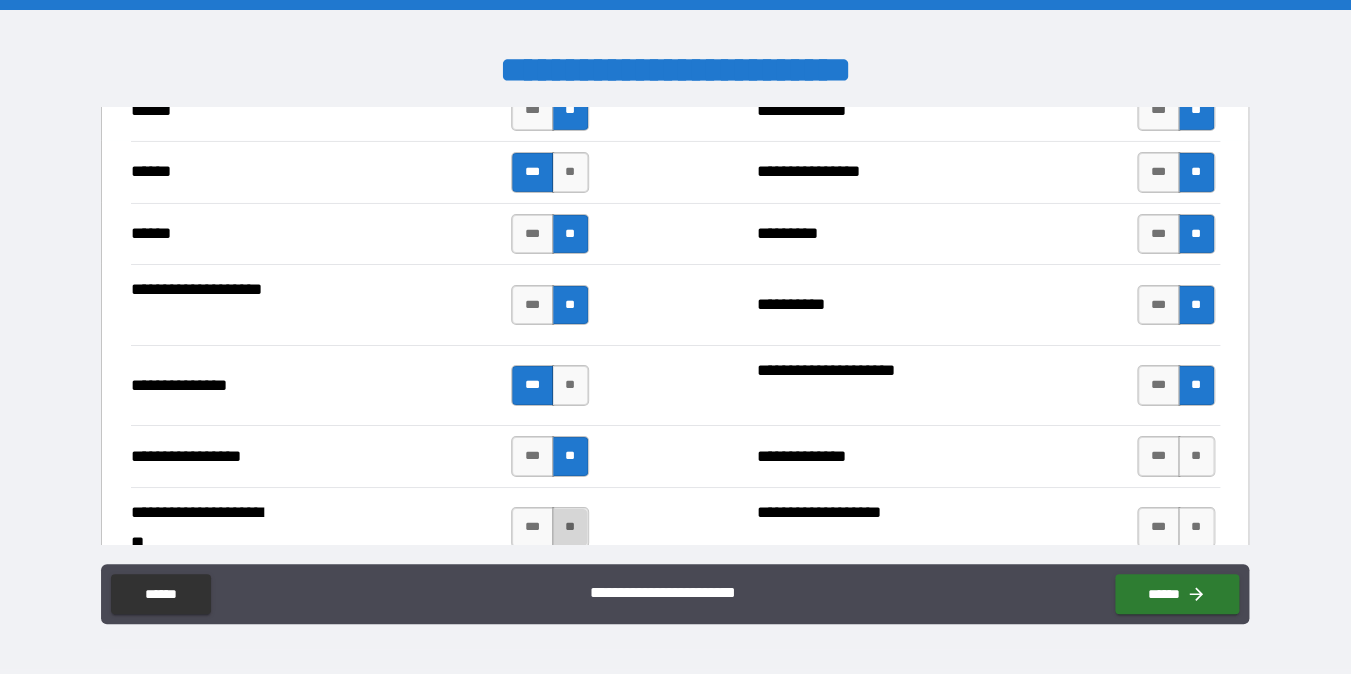 click on "**" at bounding box center [570, 527] 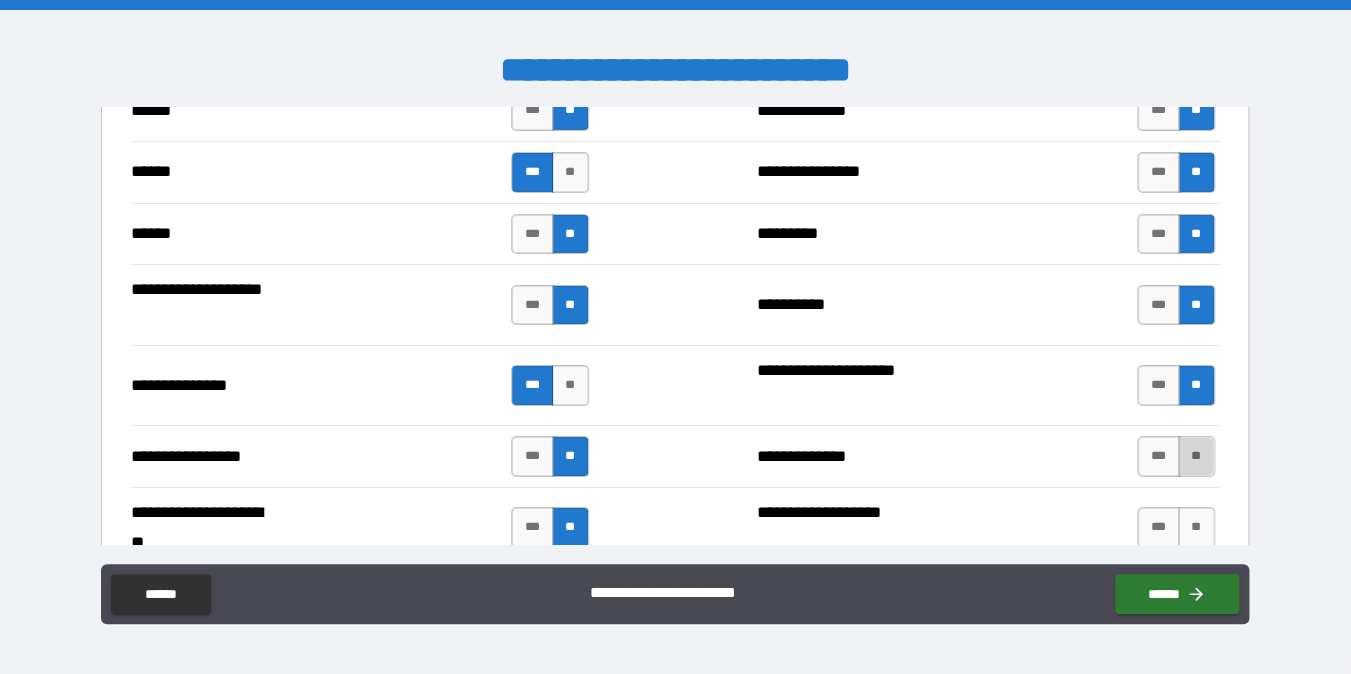 click on "**" at bounding box center (1196, 456) 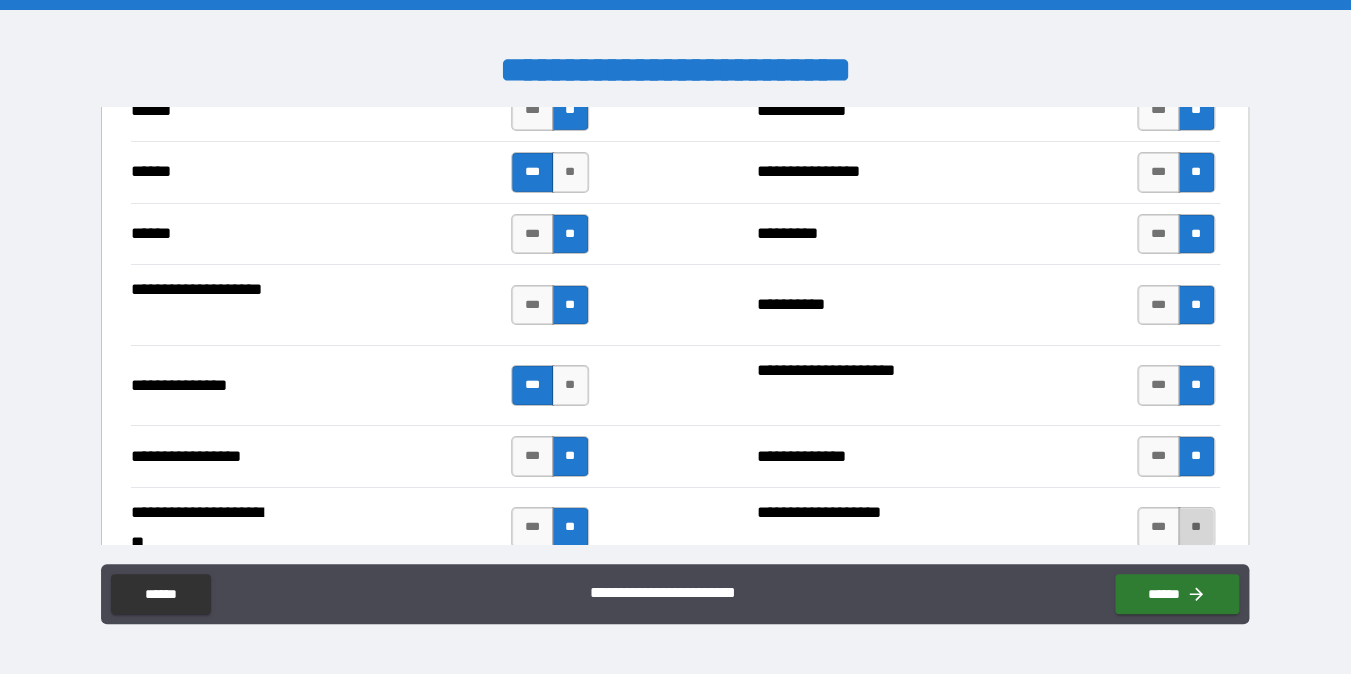 click on "**" at bounding box center (1196, 527) 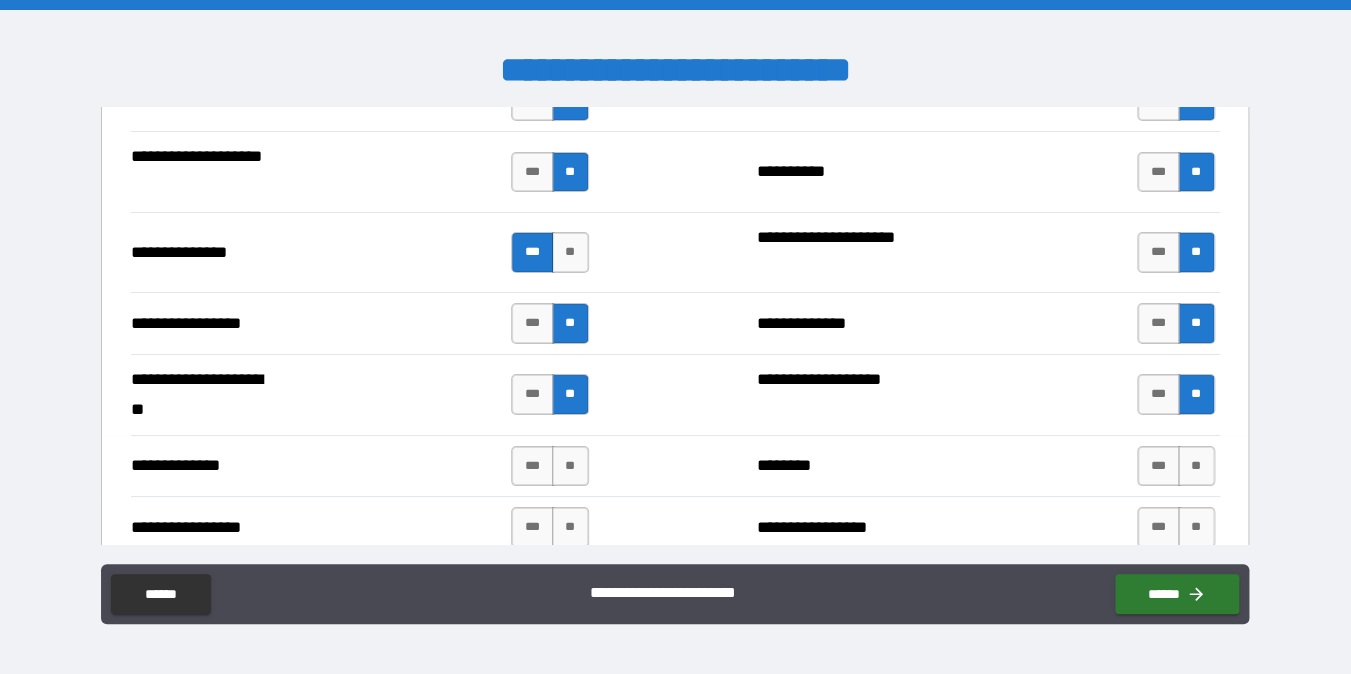 scroll, scrollTop: 2636, scrollLeft: 0, axis: vertical 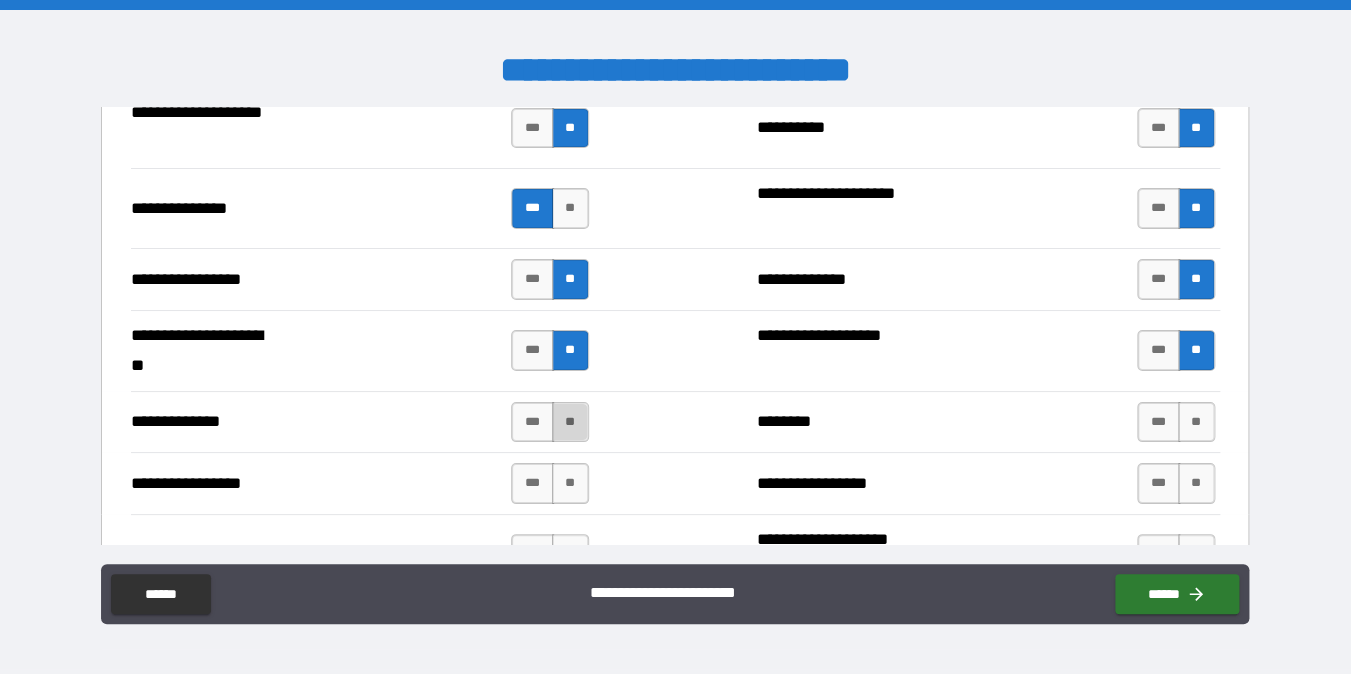 click on "**" at bounding box center [570, 422] 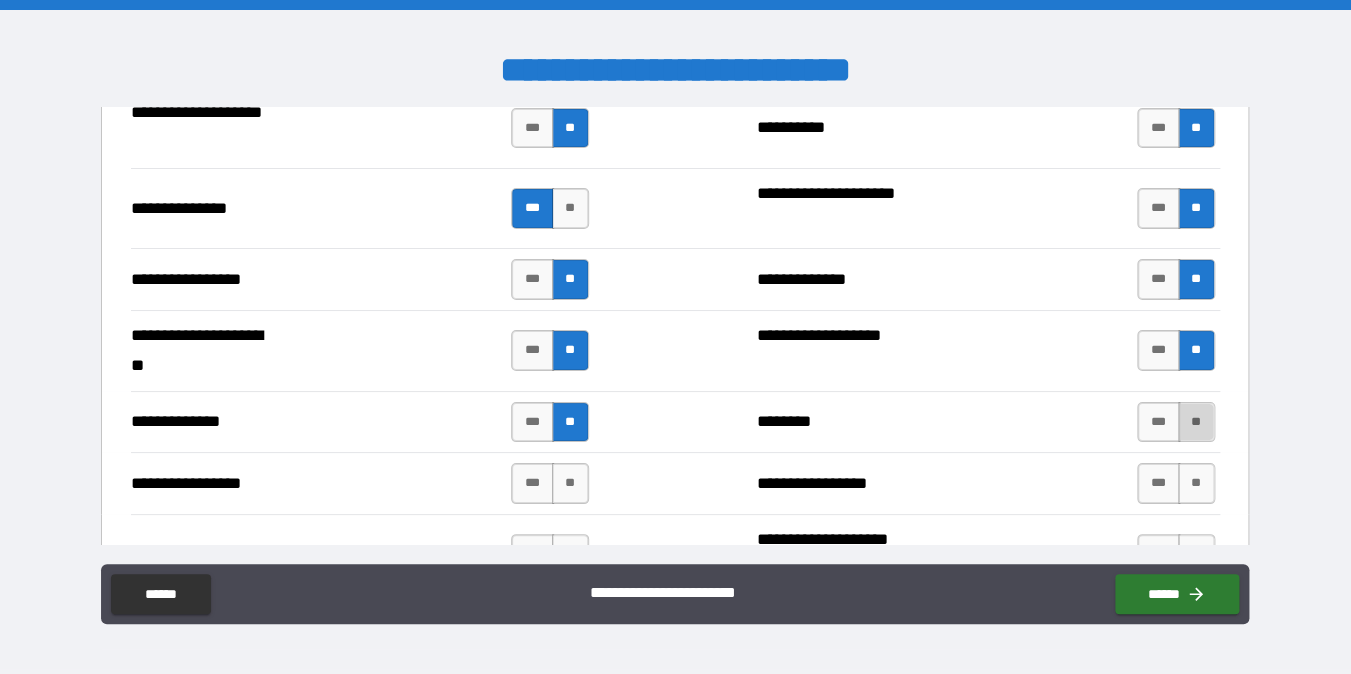 click on "**" at bounding box center [1196, 422] 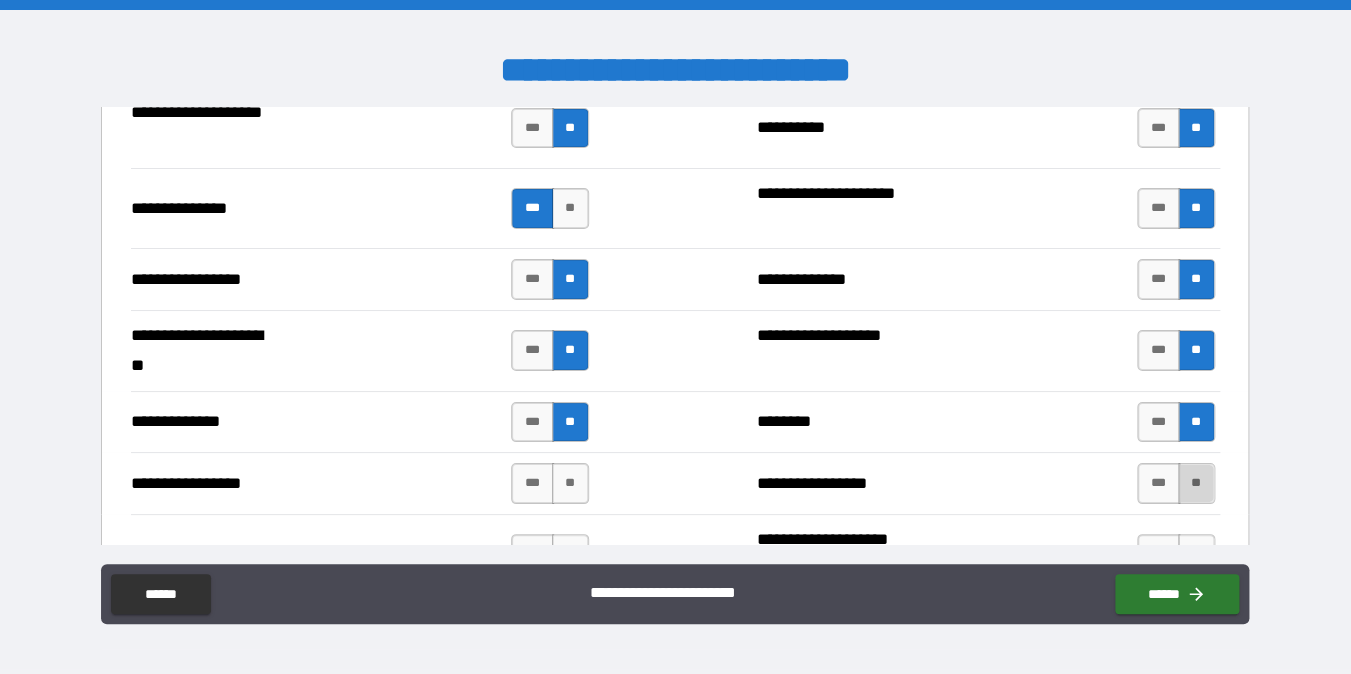 click on "**" at bounding box center (1196, 483) 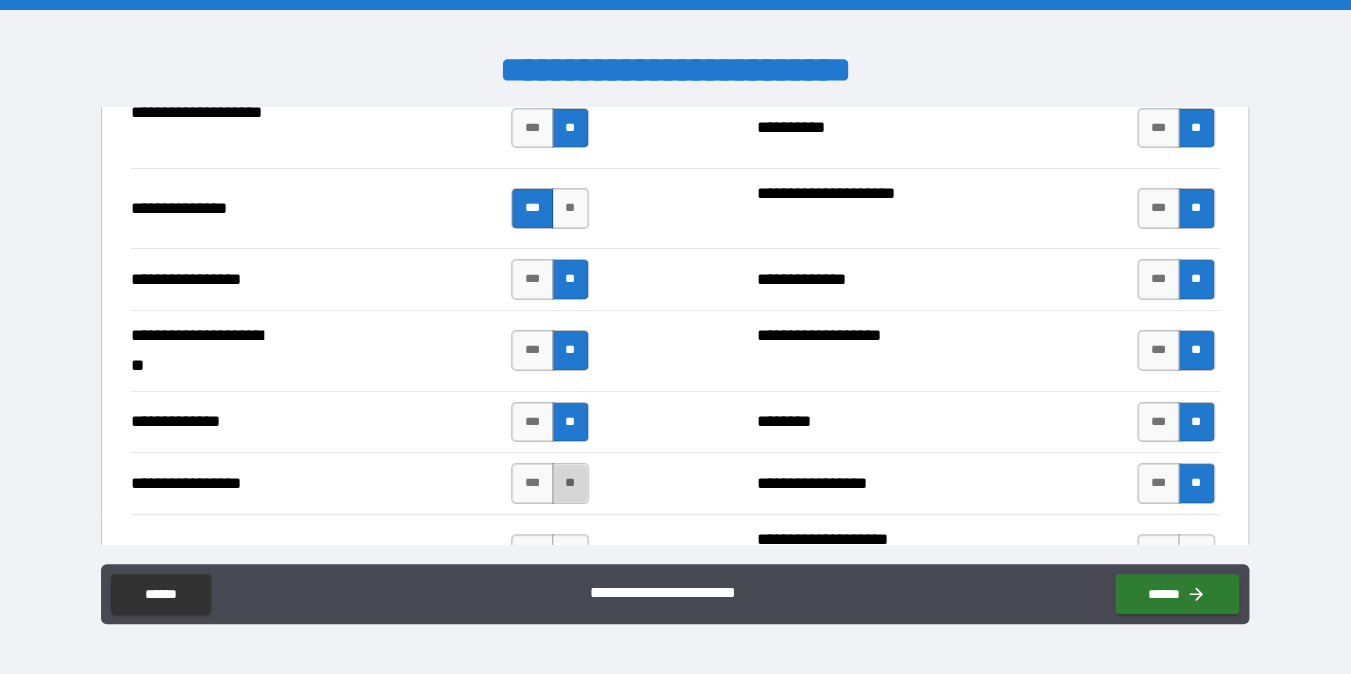 click on "**" at bounding box center (570, 483) 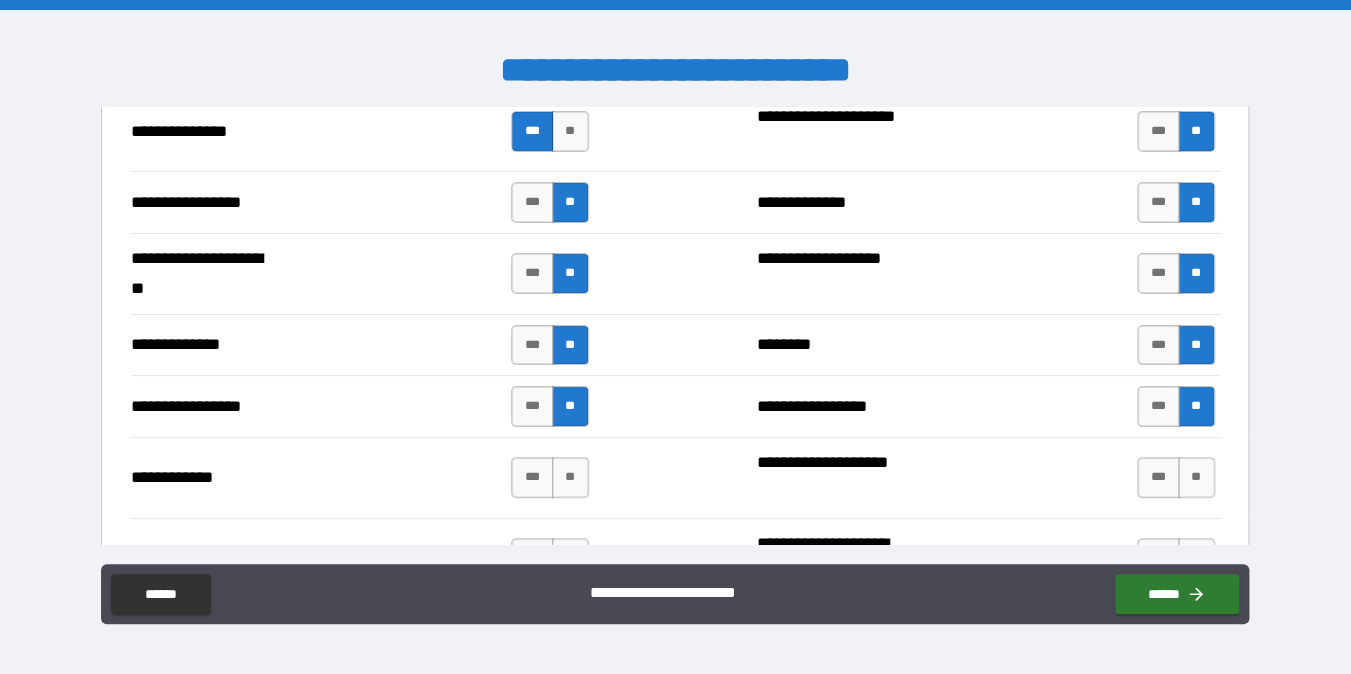 scroll, scrollTop: 2726, scrollLeft: 0, axis: vertical 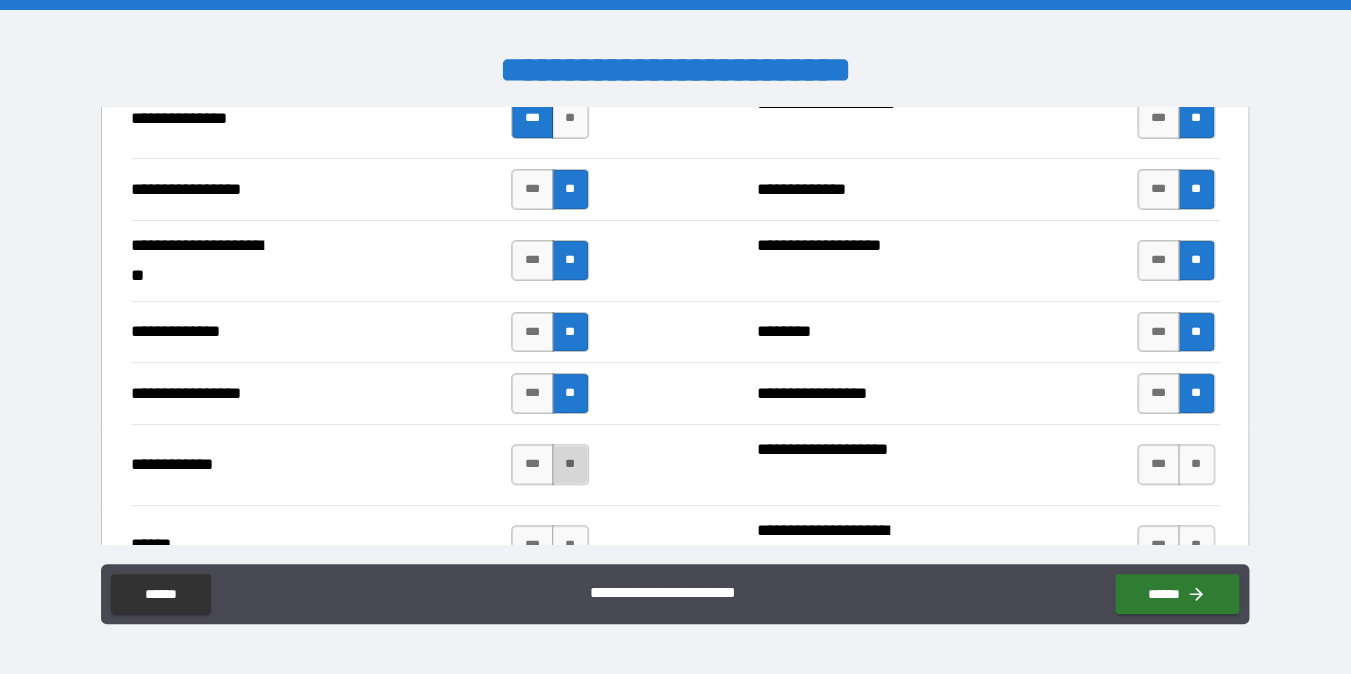 click on "**" at bounding box center (570, 464) 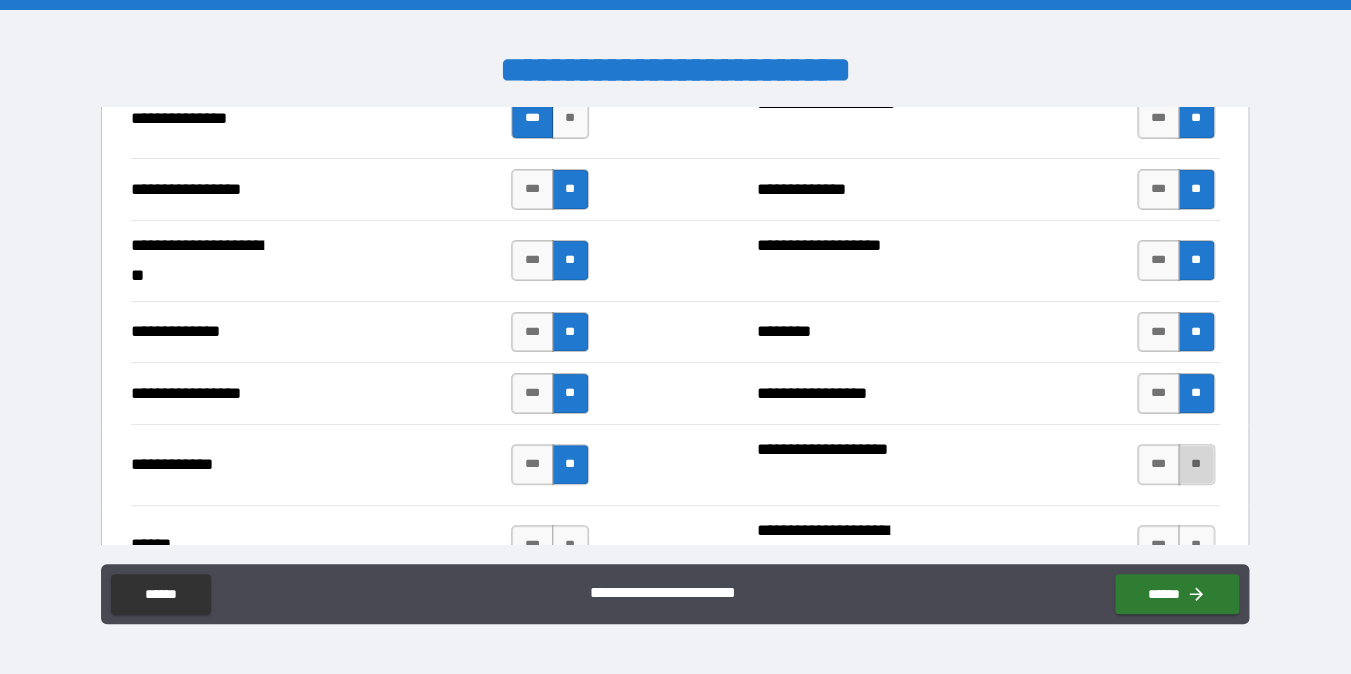 click on "**" at bounding box center (1196, 464) 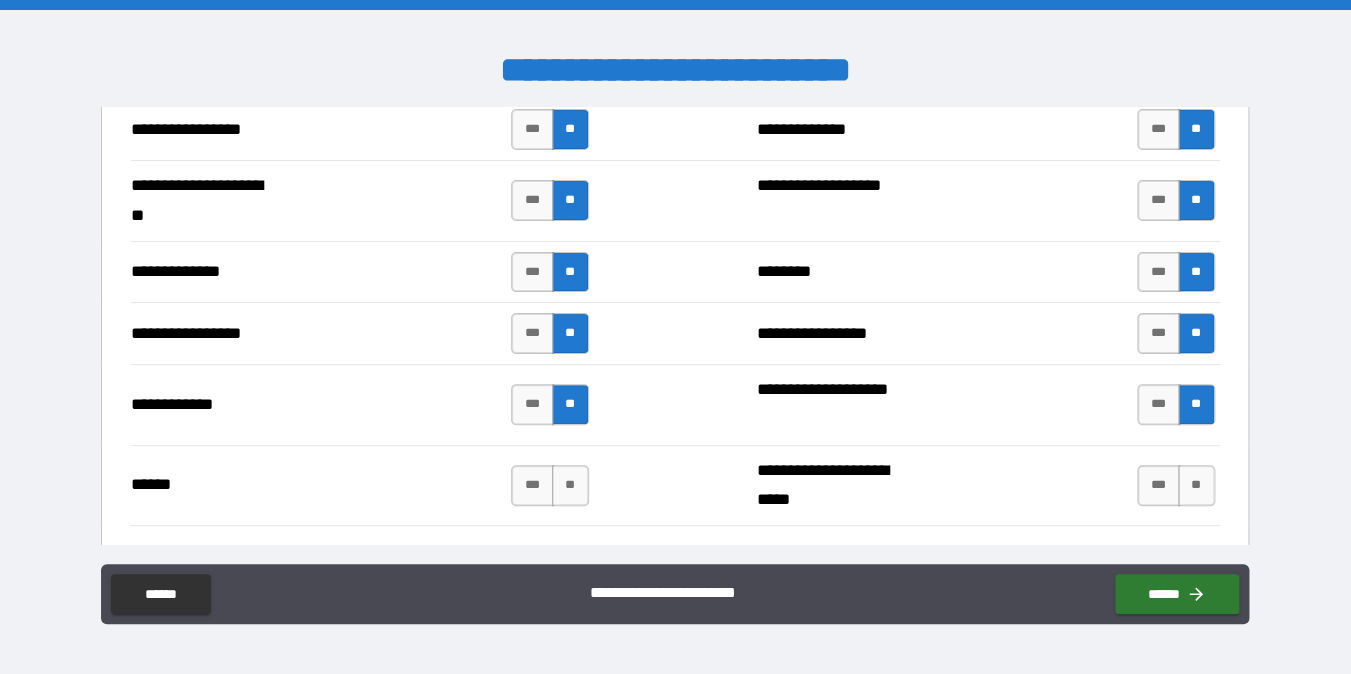 scroll, scrollTop: 2790, scrollLeft: 0, axis: vertical 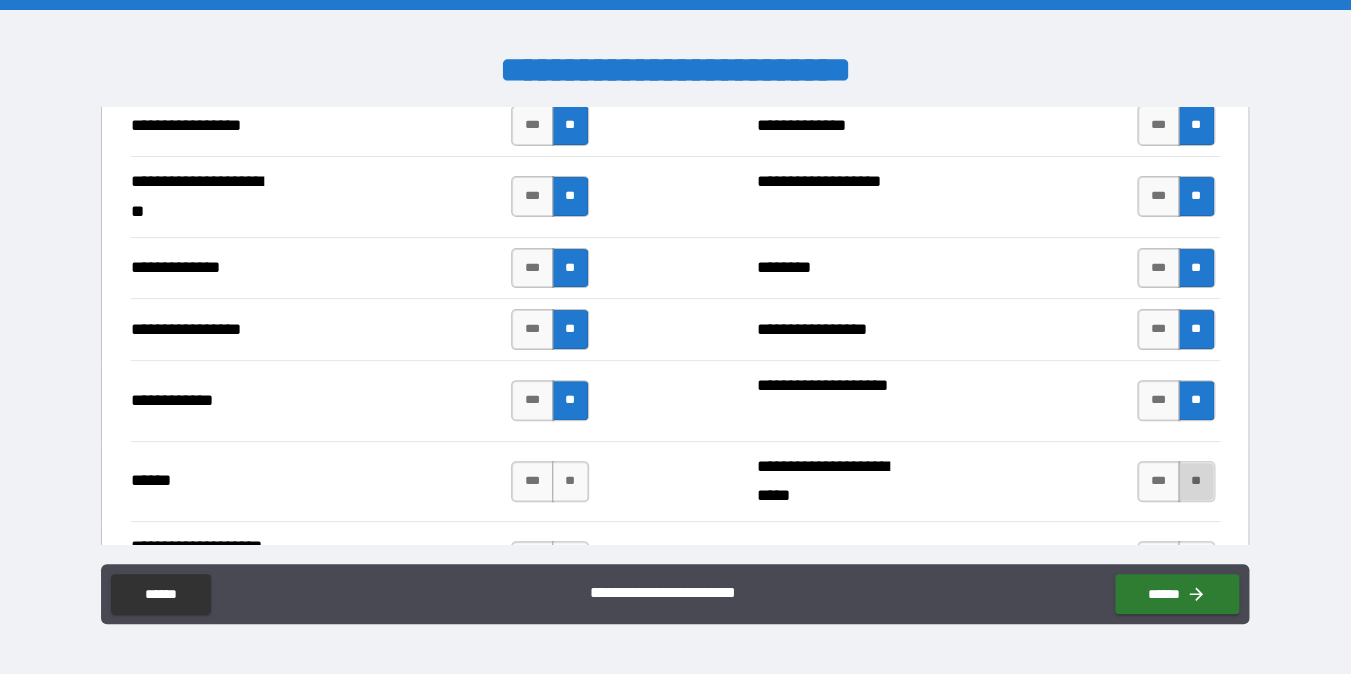 click on "**" at bounding box center [1196, 481] 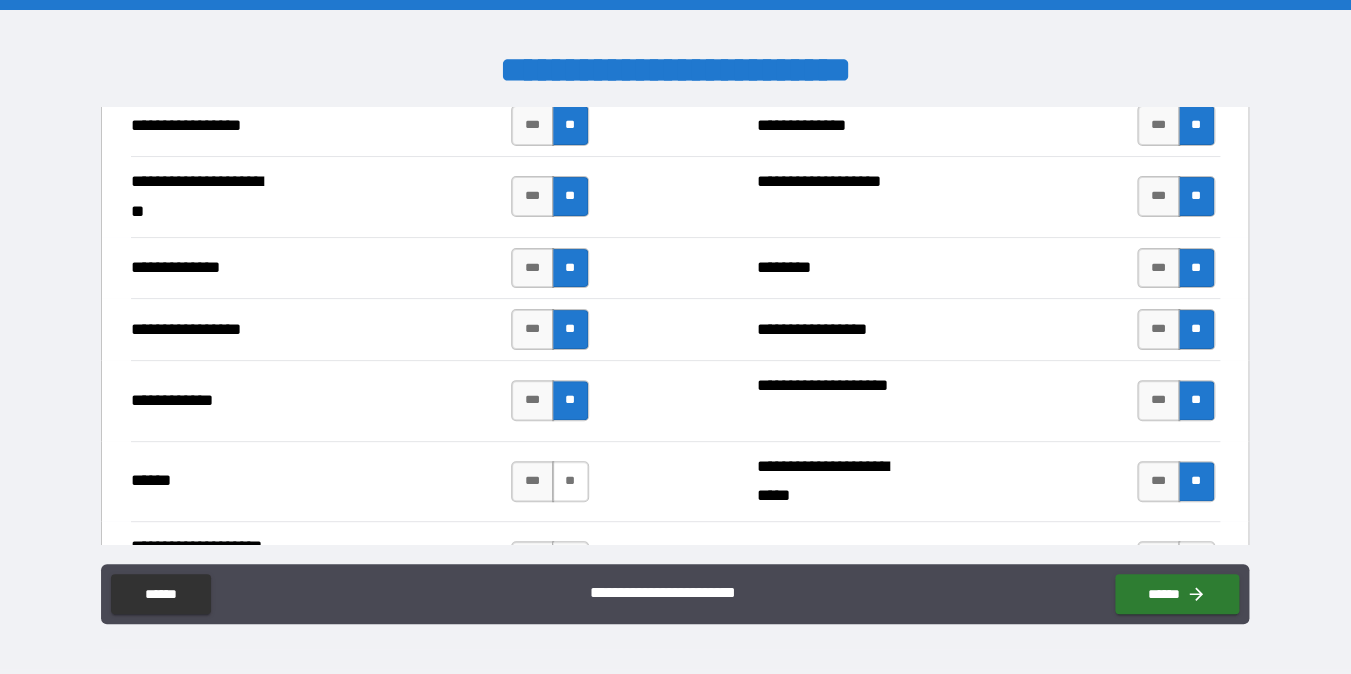 click on "**" at bounding box center (570, 481) 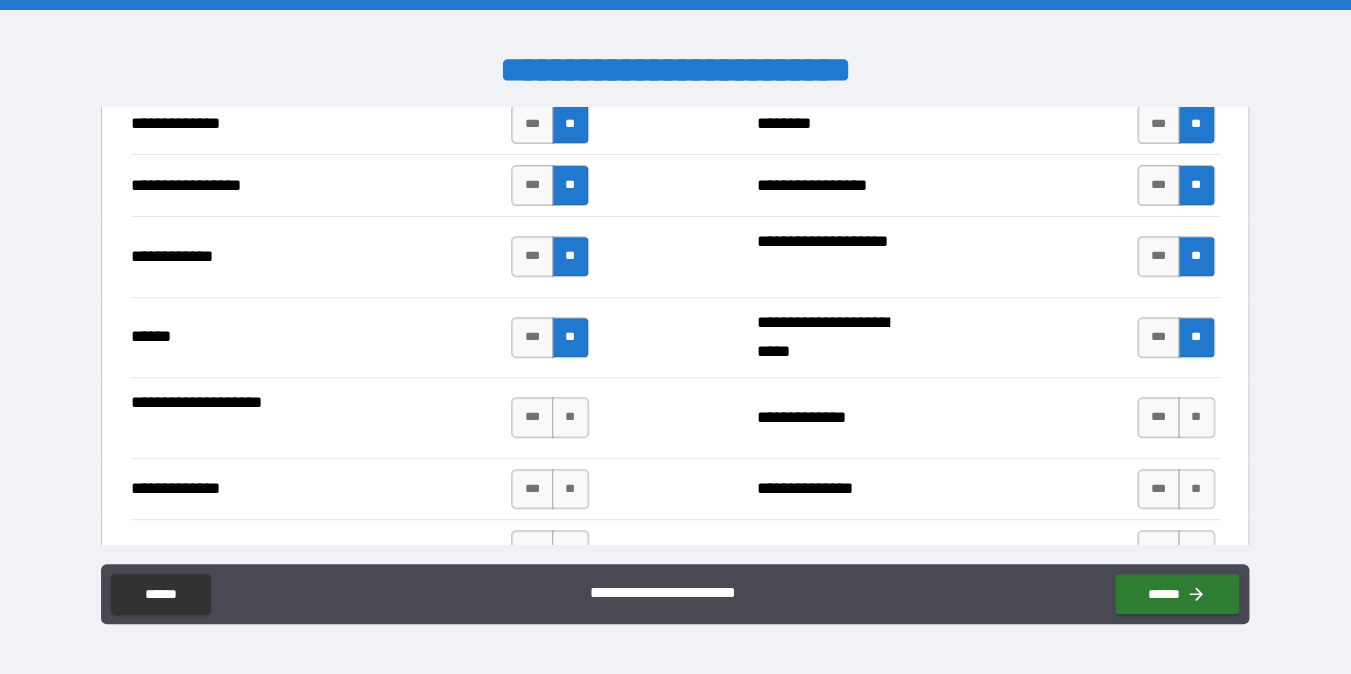scroll, scrollTop: 2944, scrollLeft: 0, axis: vertical 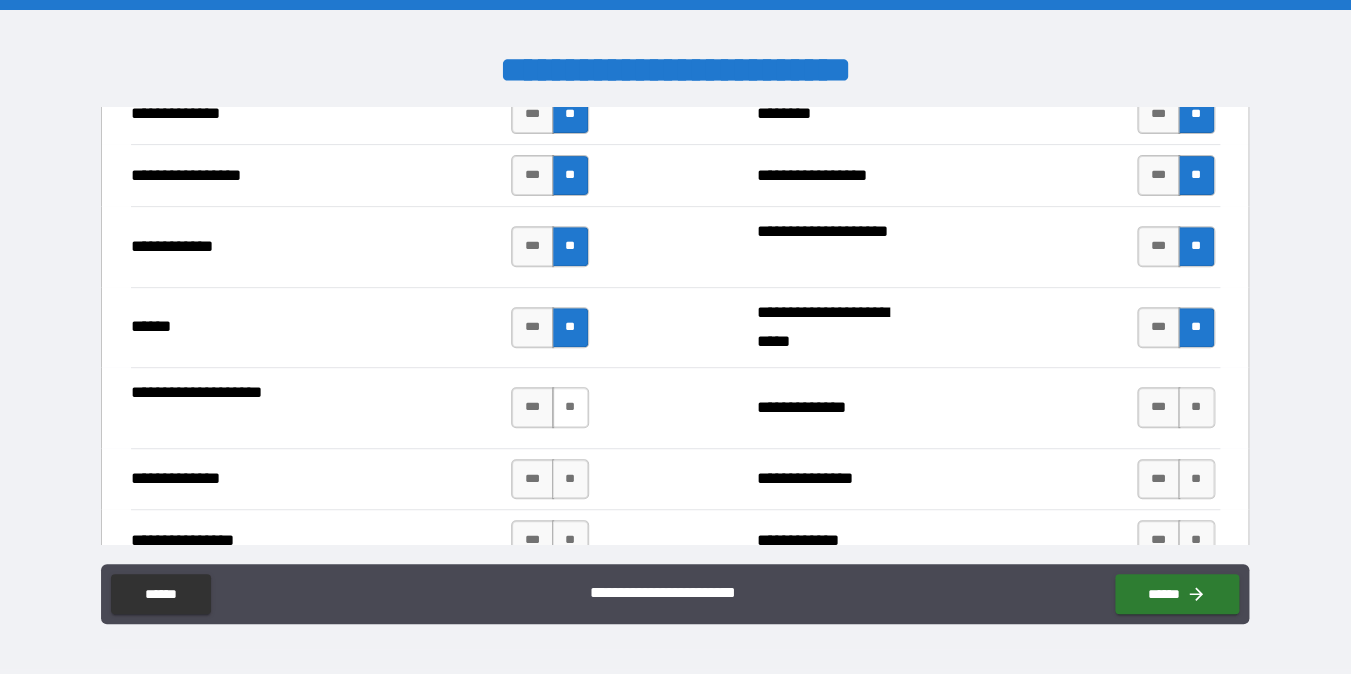 click on "**" at bounding box center (570, 407) 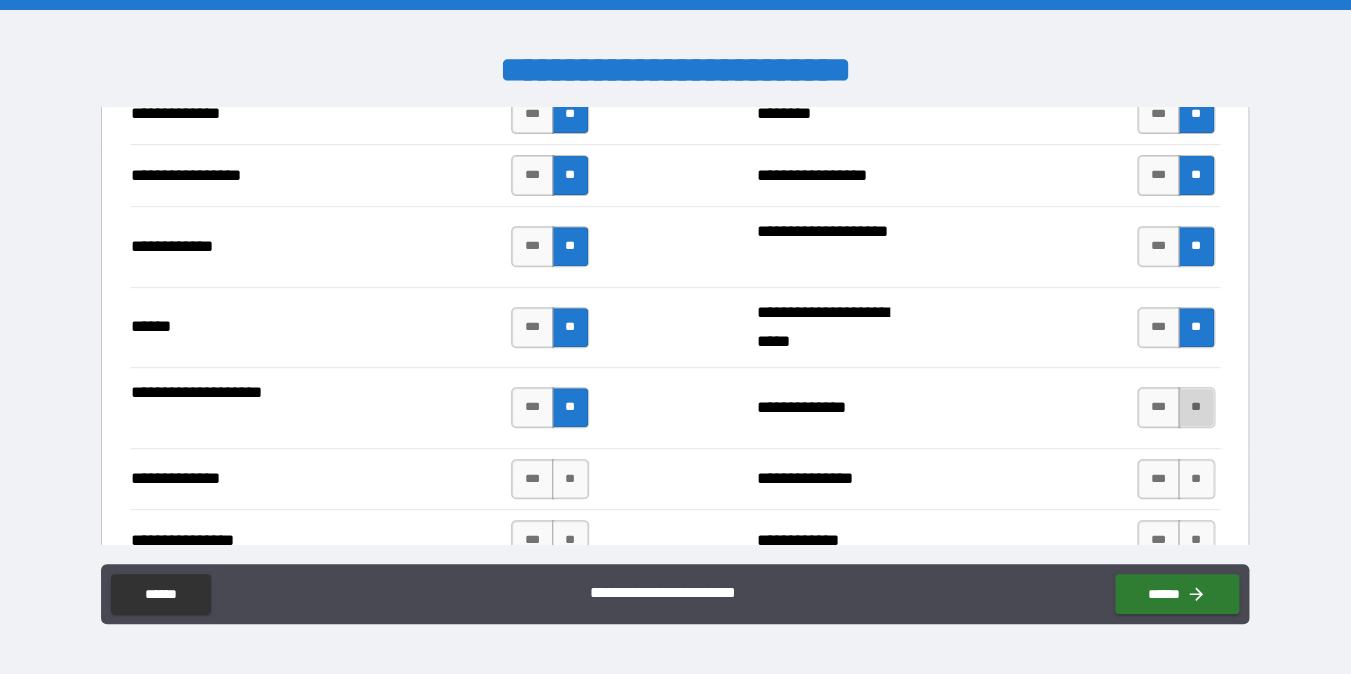 click on "**" at bounding box center (1196, 407) 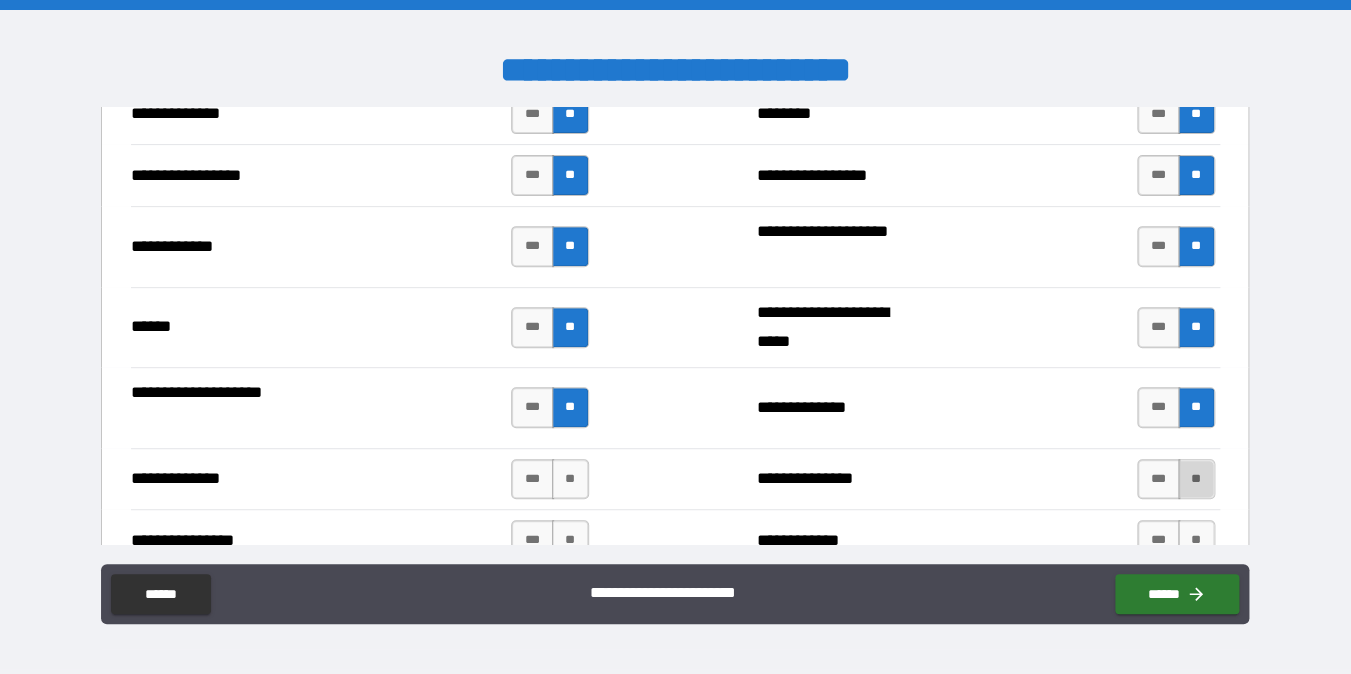 click on "**" at bounding box center (1196, 479) 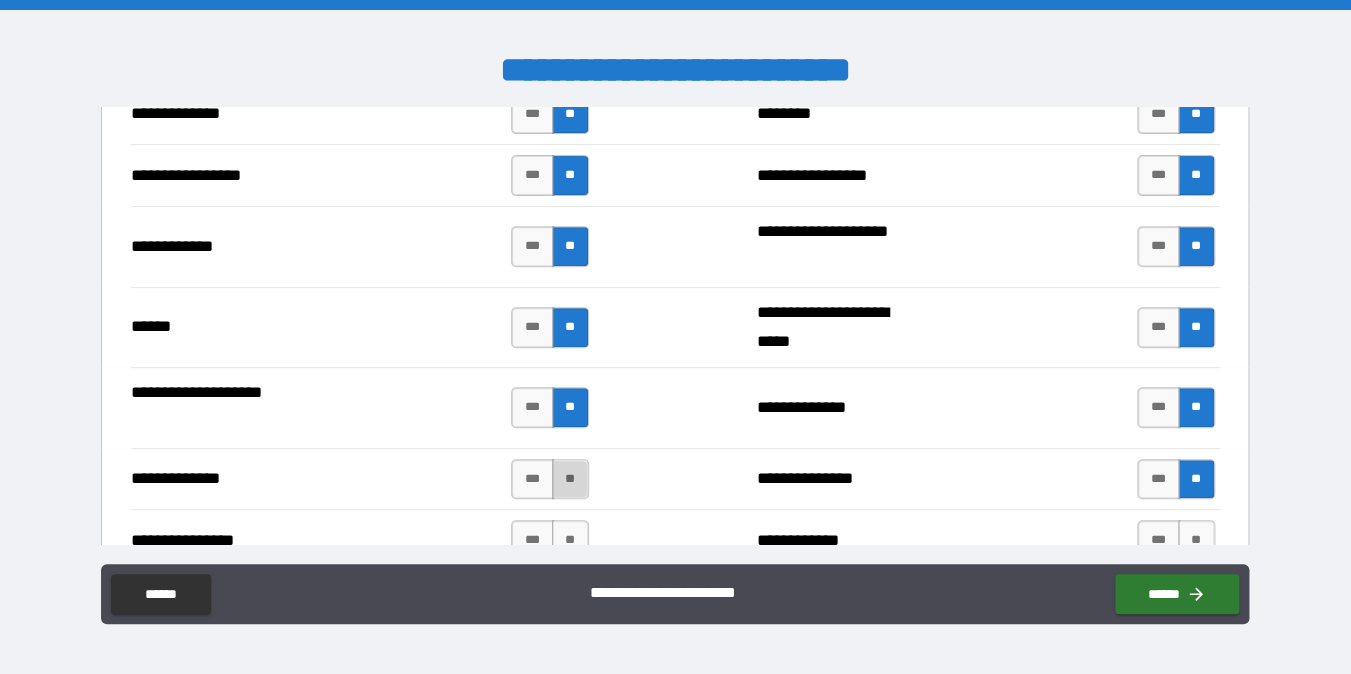 click on "**" at bounding box center [570, 479] 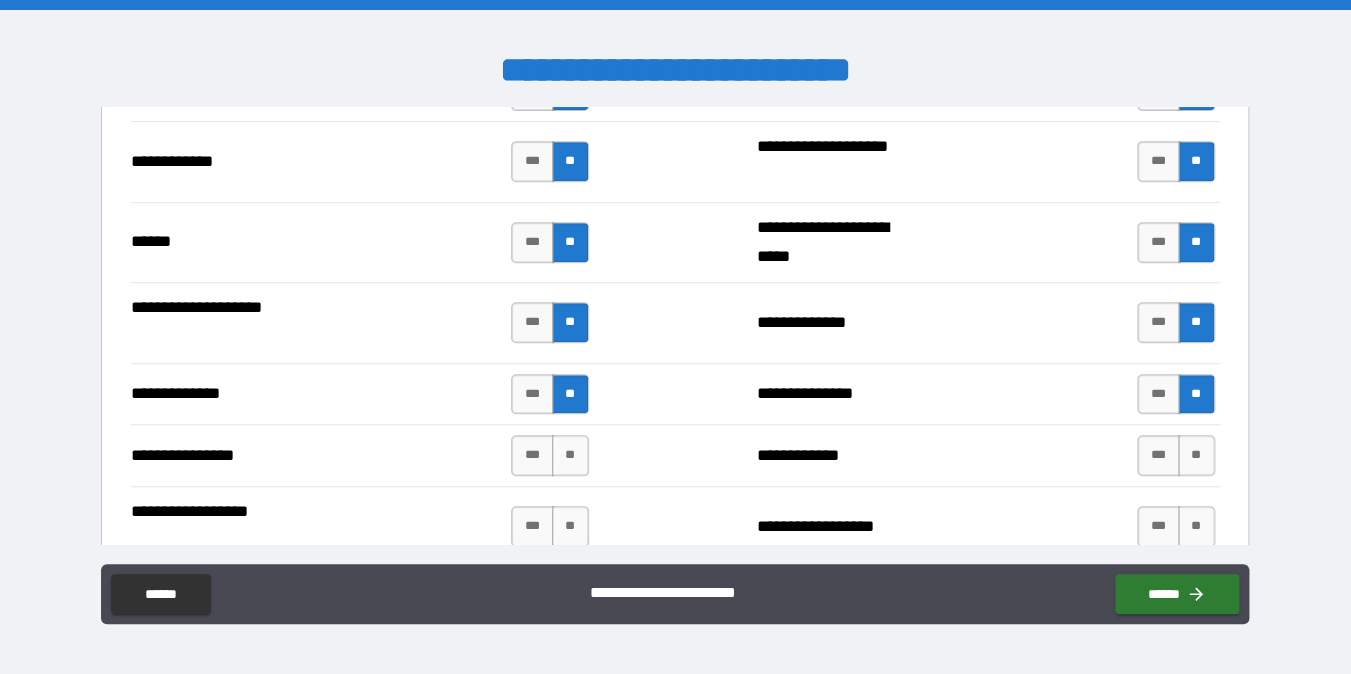 scroll, scrollTop: 3036, scrollLeft: 0, axis: vertical 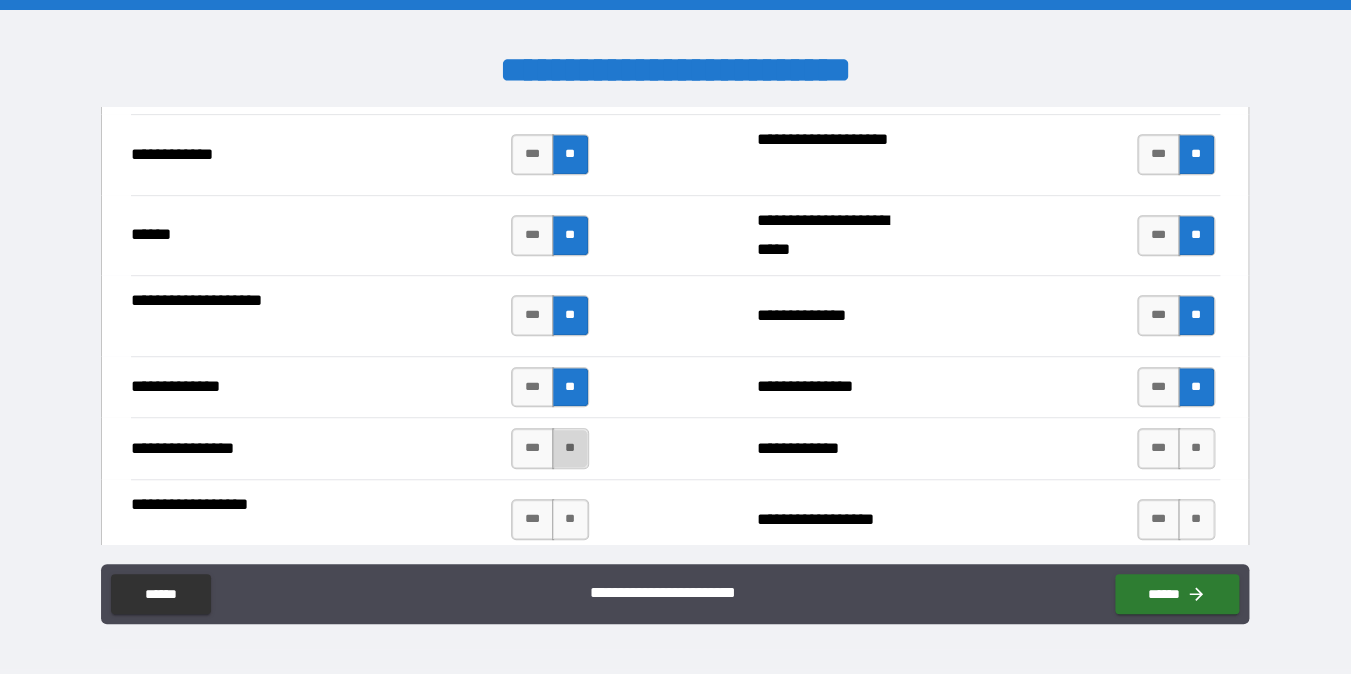 click on "**" at bounding box center (570, 448) 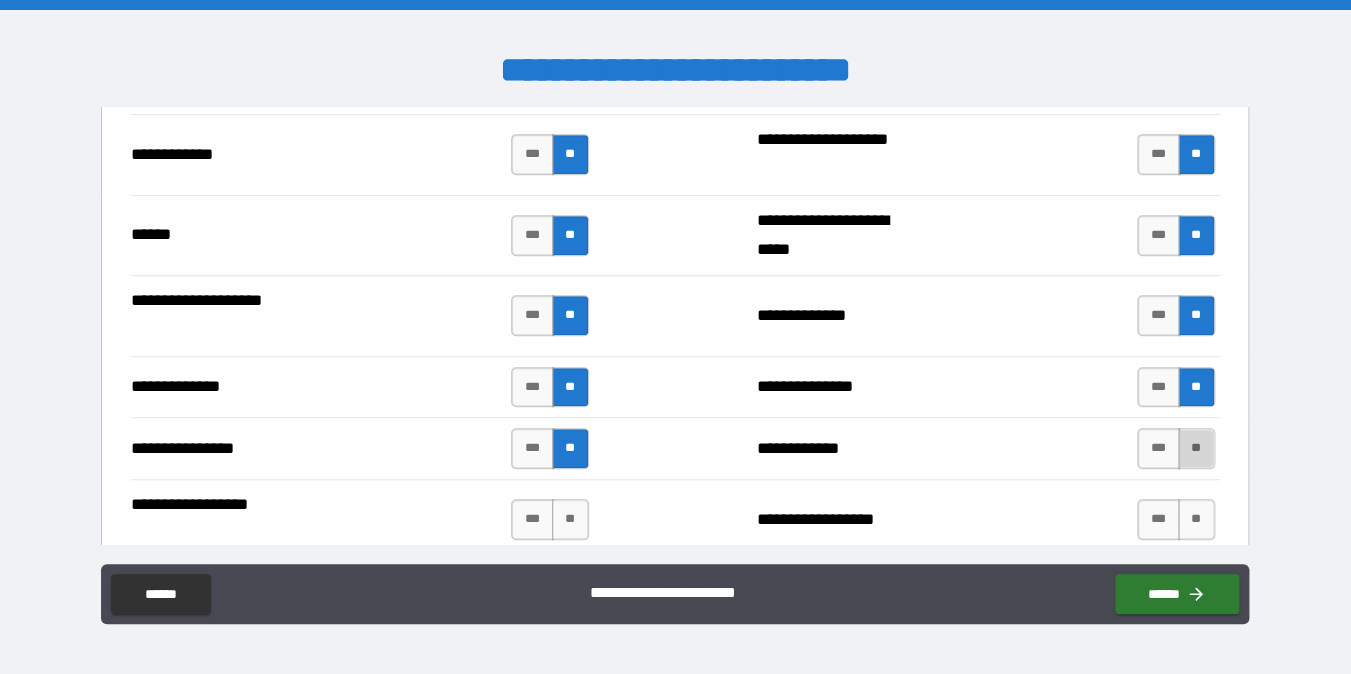 click on "**" at bounding box center (1196, 448) 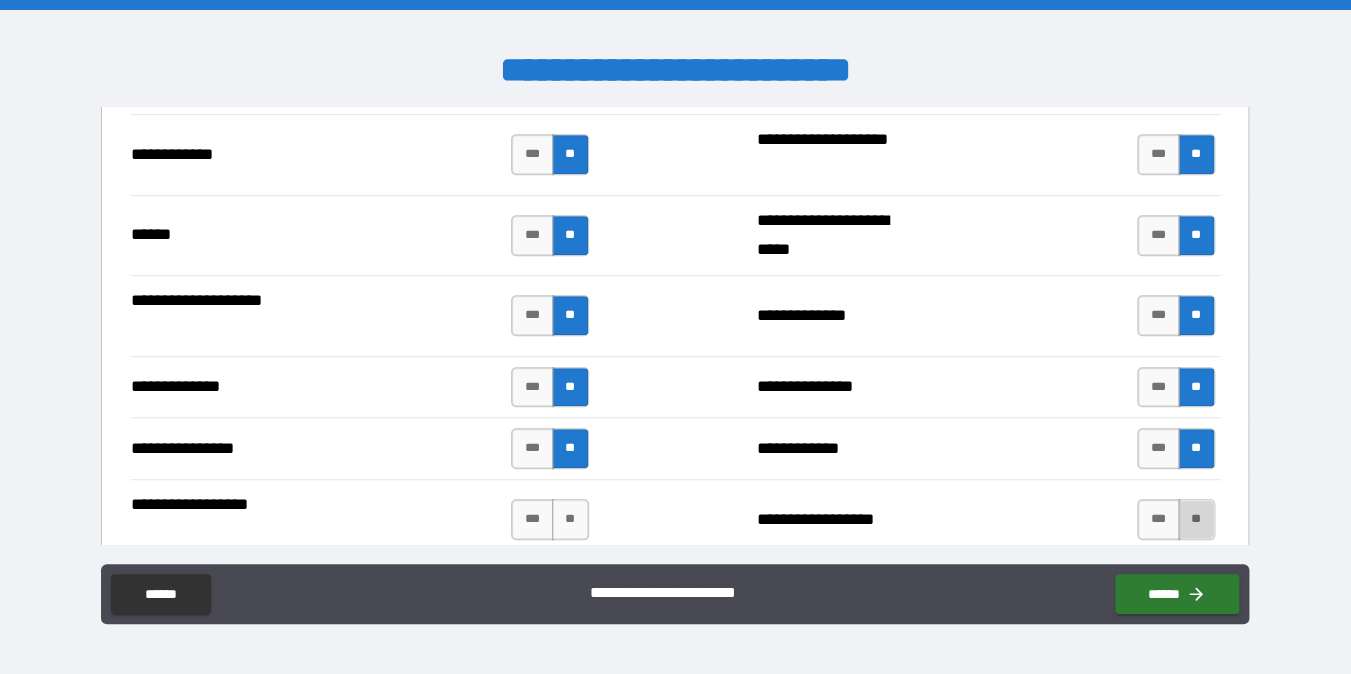 click on "**" at bounding box center (1196, 519) 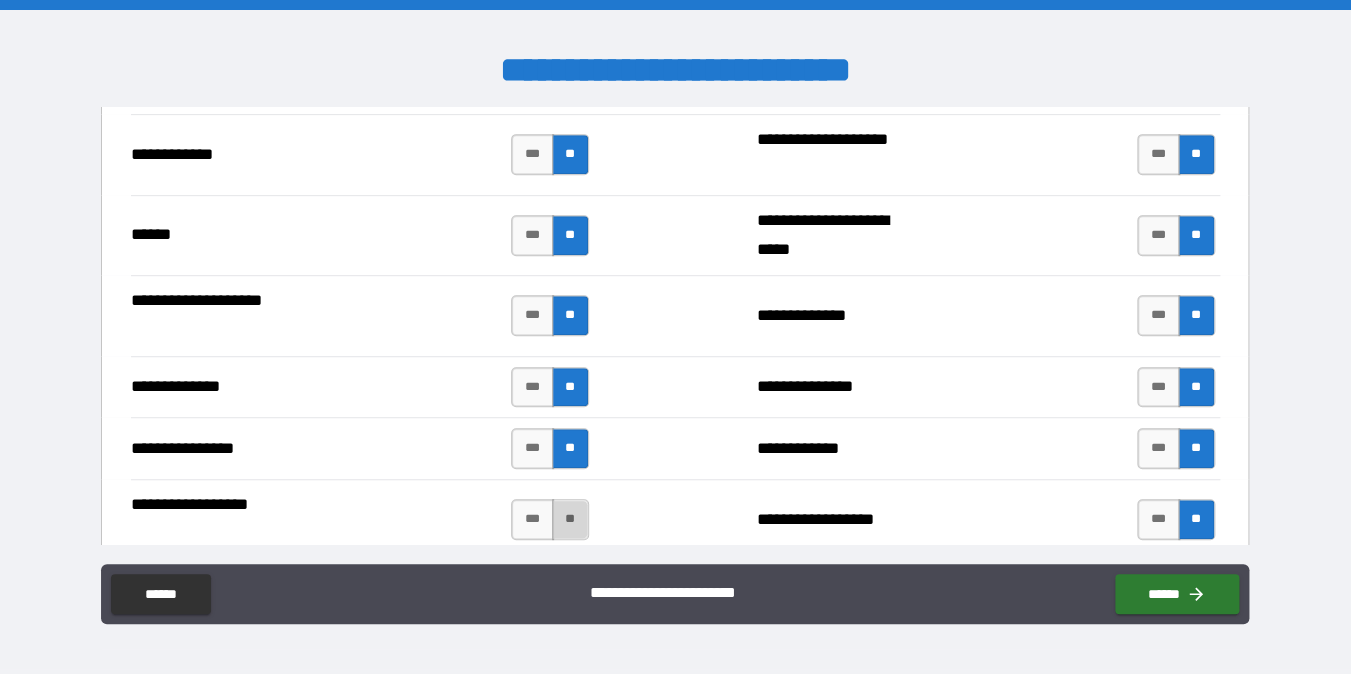 click on "**" at bounding box center (570, 519) 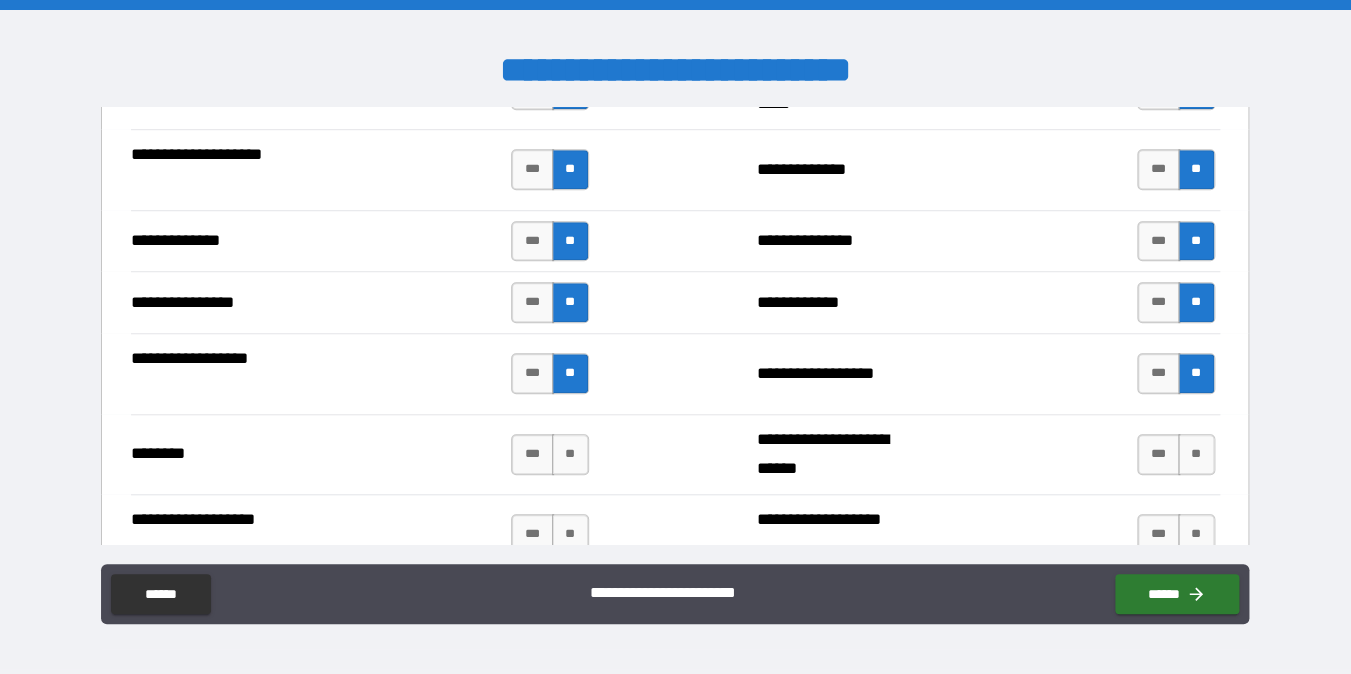 scroll, scrollTop: 3184, scrollLeft: 0, axis: vertical 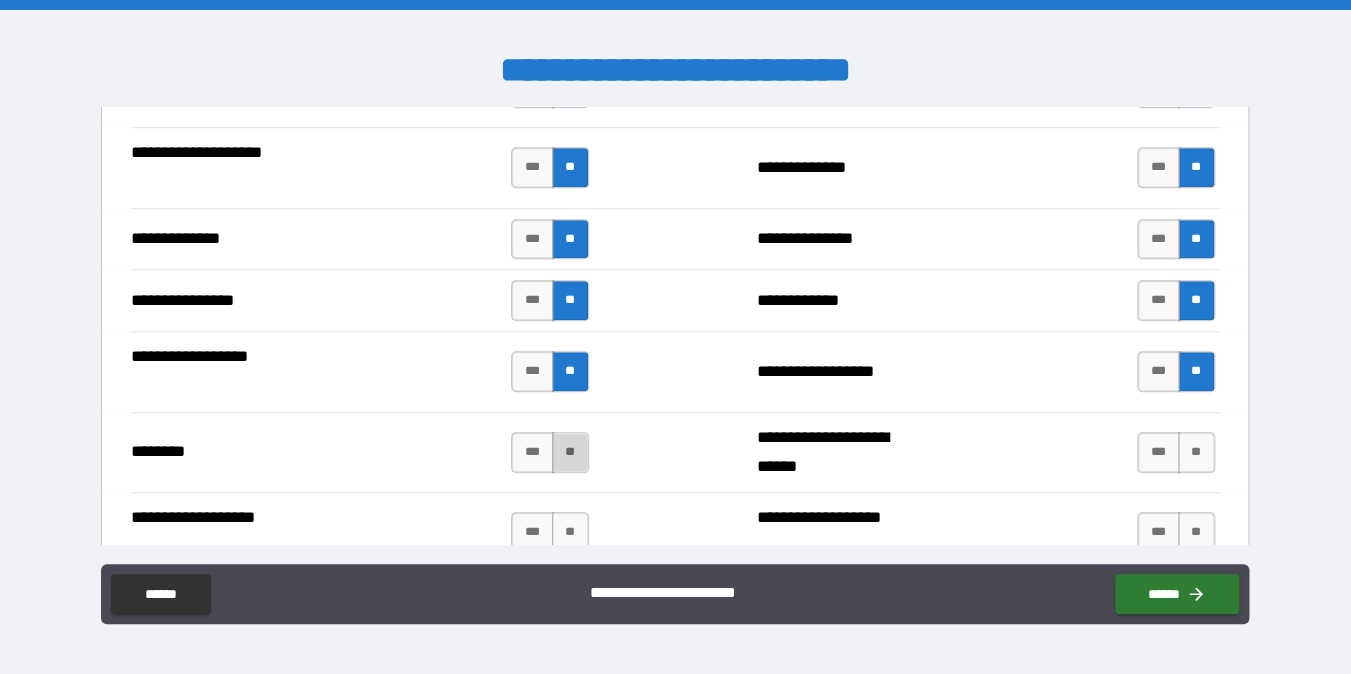 click on "**" at bounding box center [570, 452] 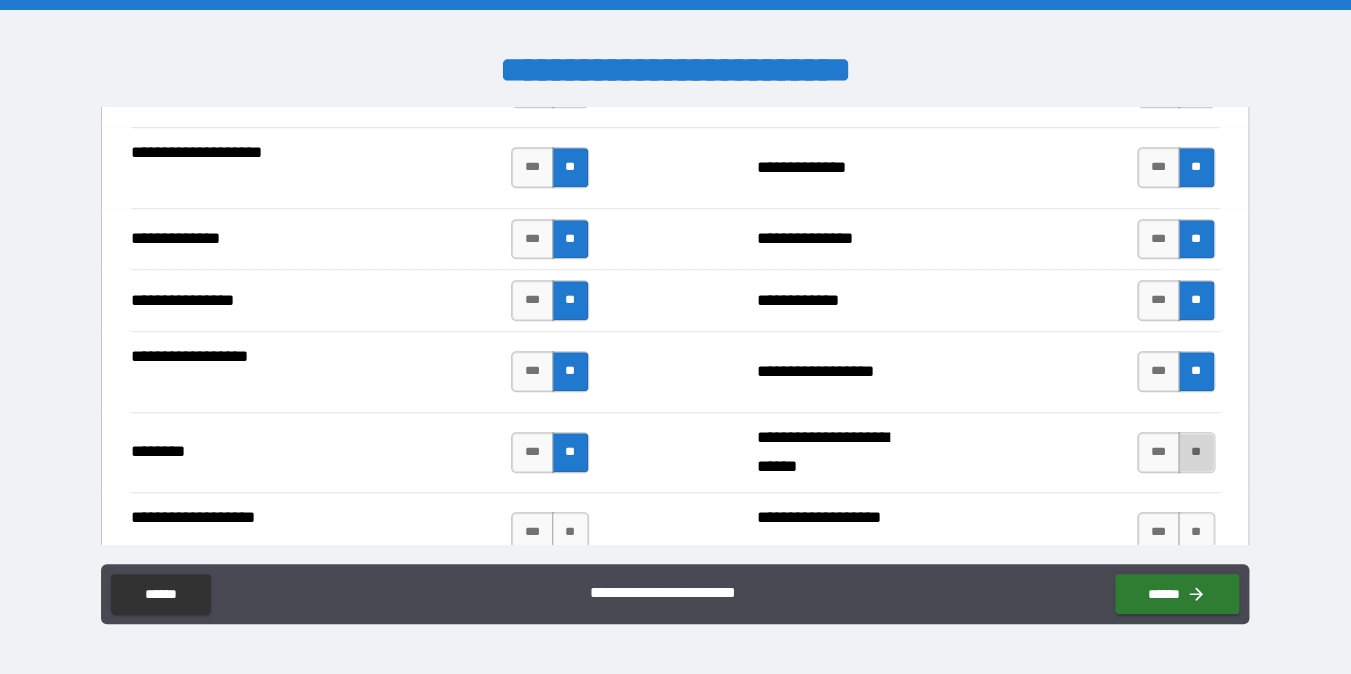 click on "**" at bounding box center [1196, 452] 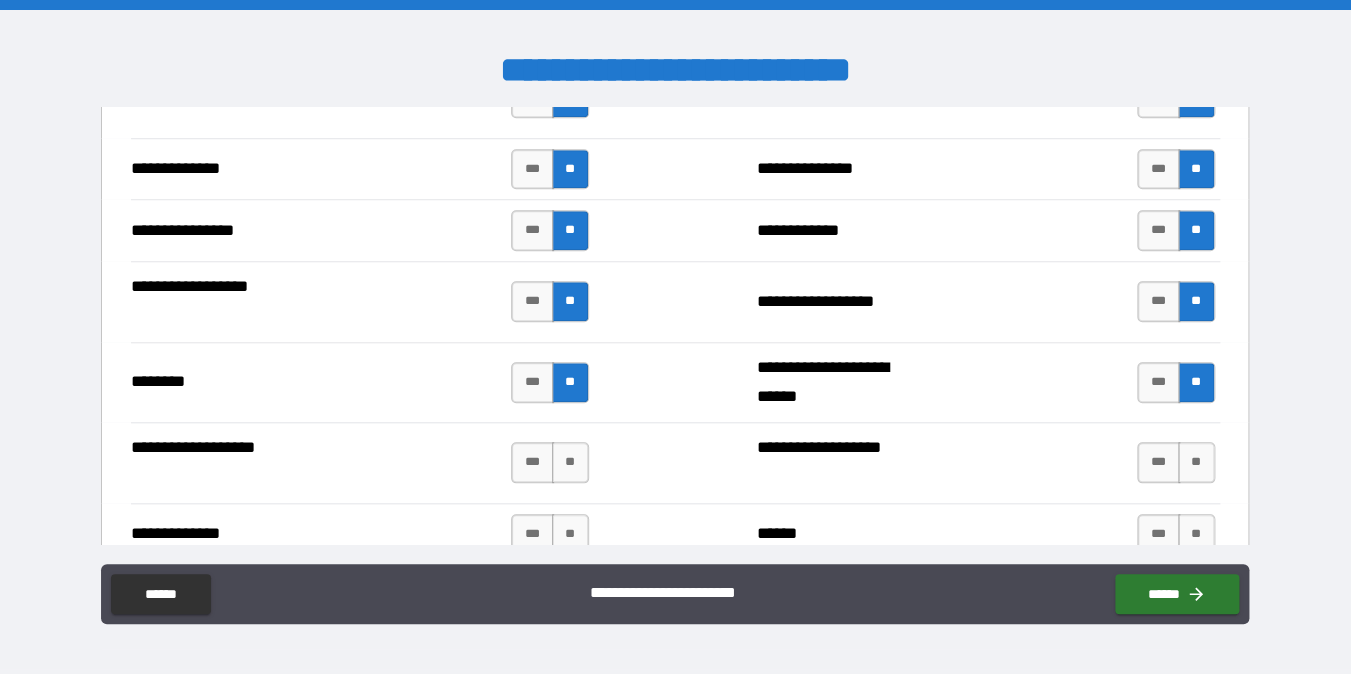 scroll, scrollTop: 3257, scrollLeft: 0, axis: vertical 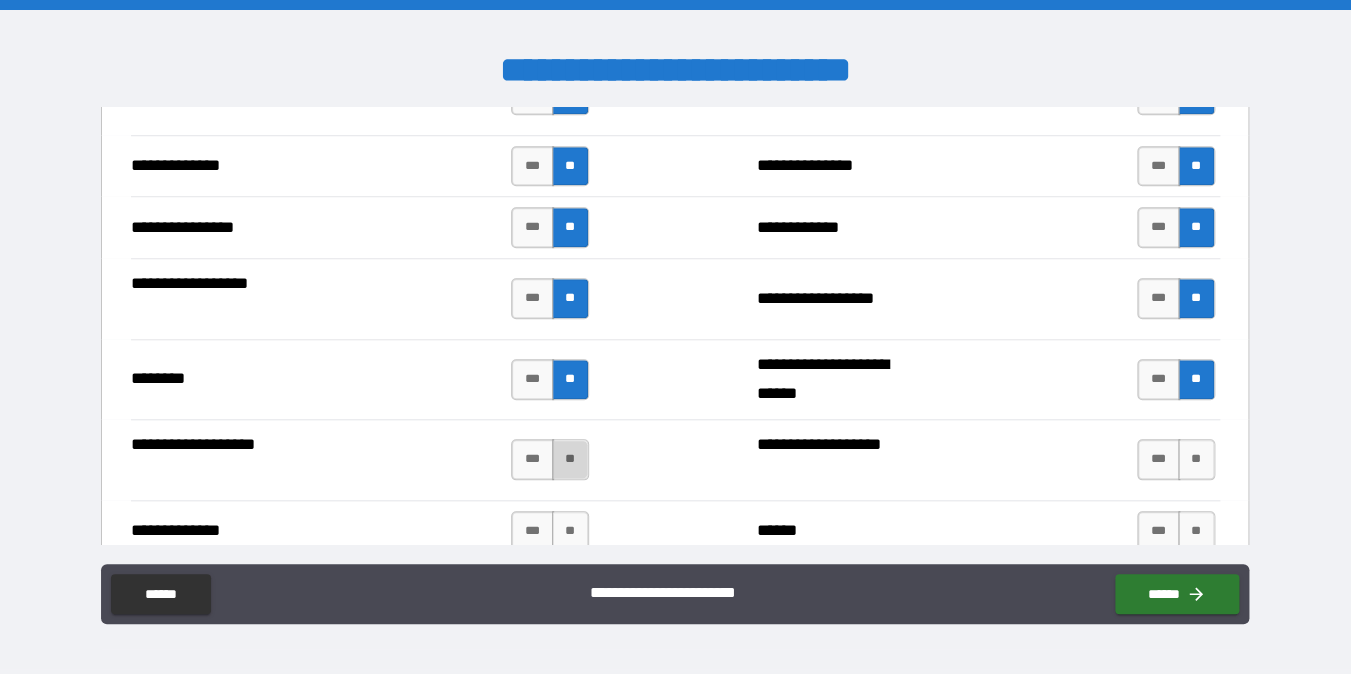 click on "**" at bounding box center [570, 459] 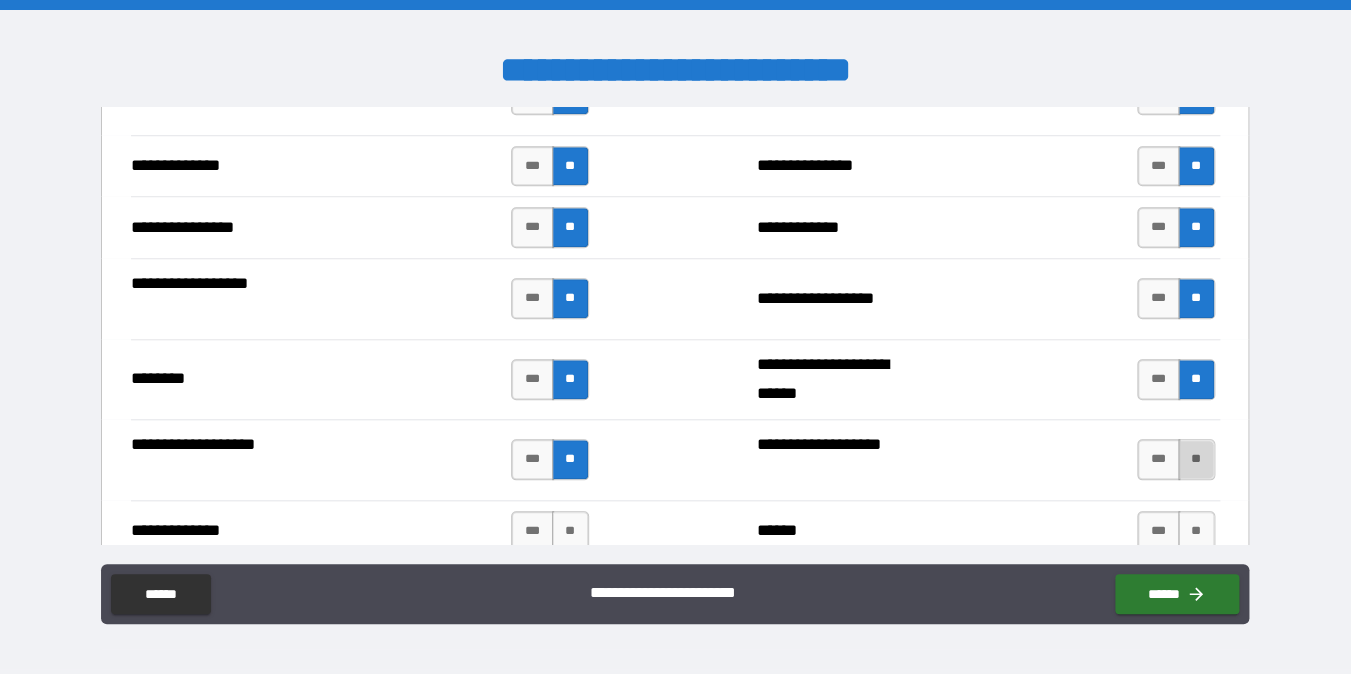 click on "**" at bounding box center (1196, 459) 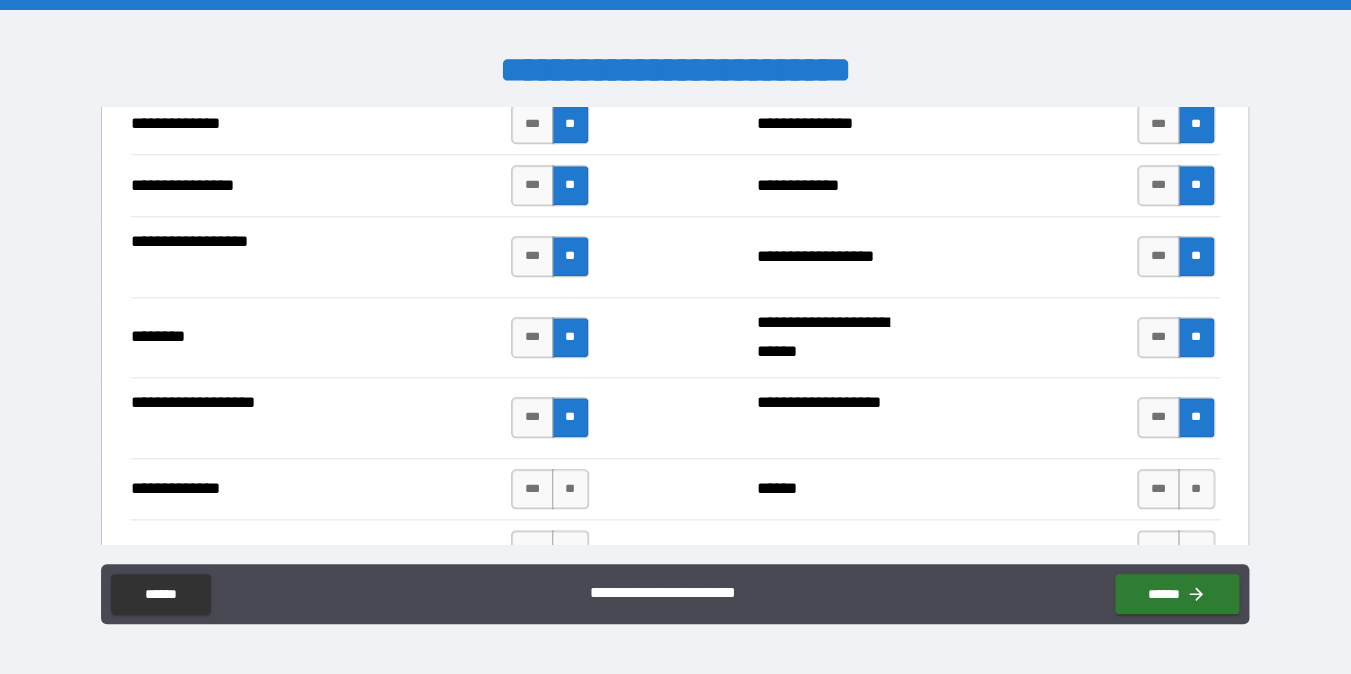 scroll, scrollTop: 3329, scrollLeft: 0, axis: vertical 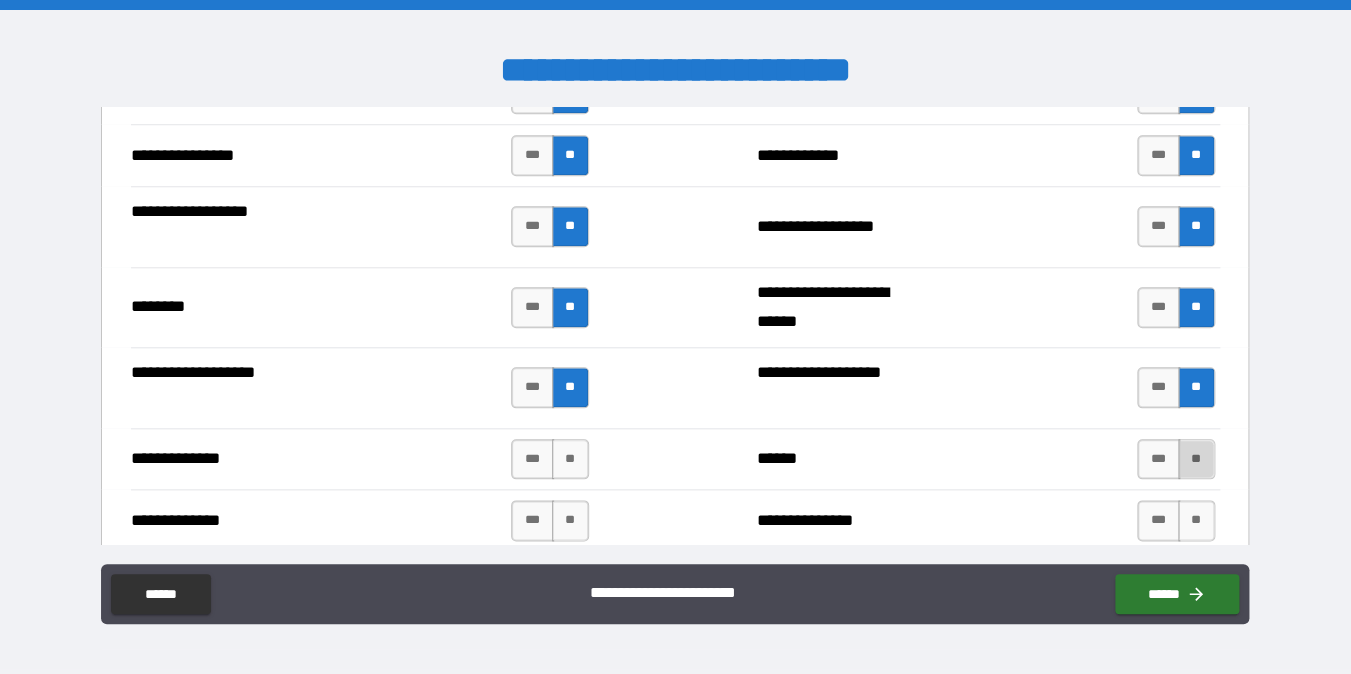 click on "**" at bounding box center [1196, 459] 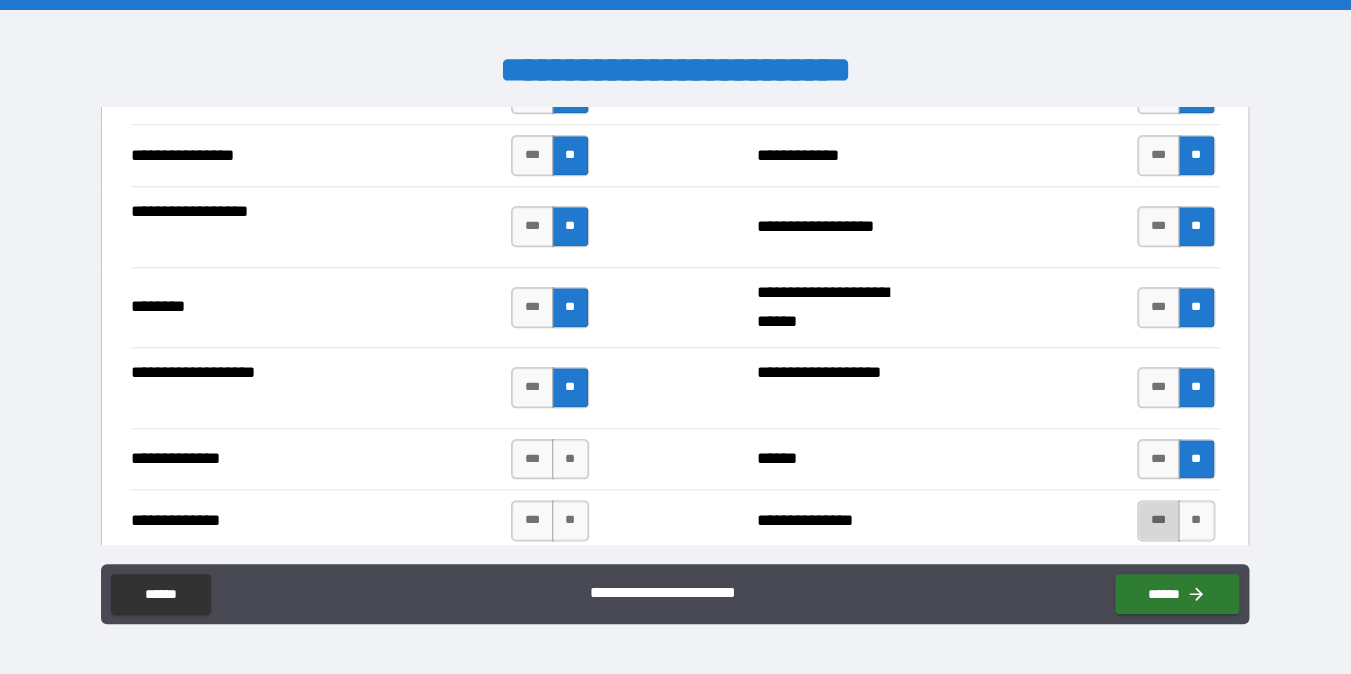click on "***" at bounding box center (1158, 520) 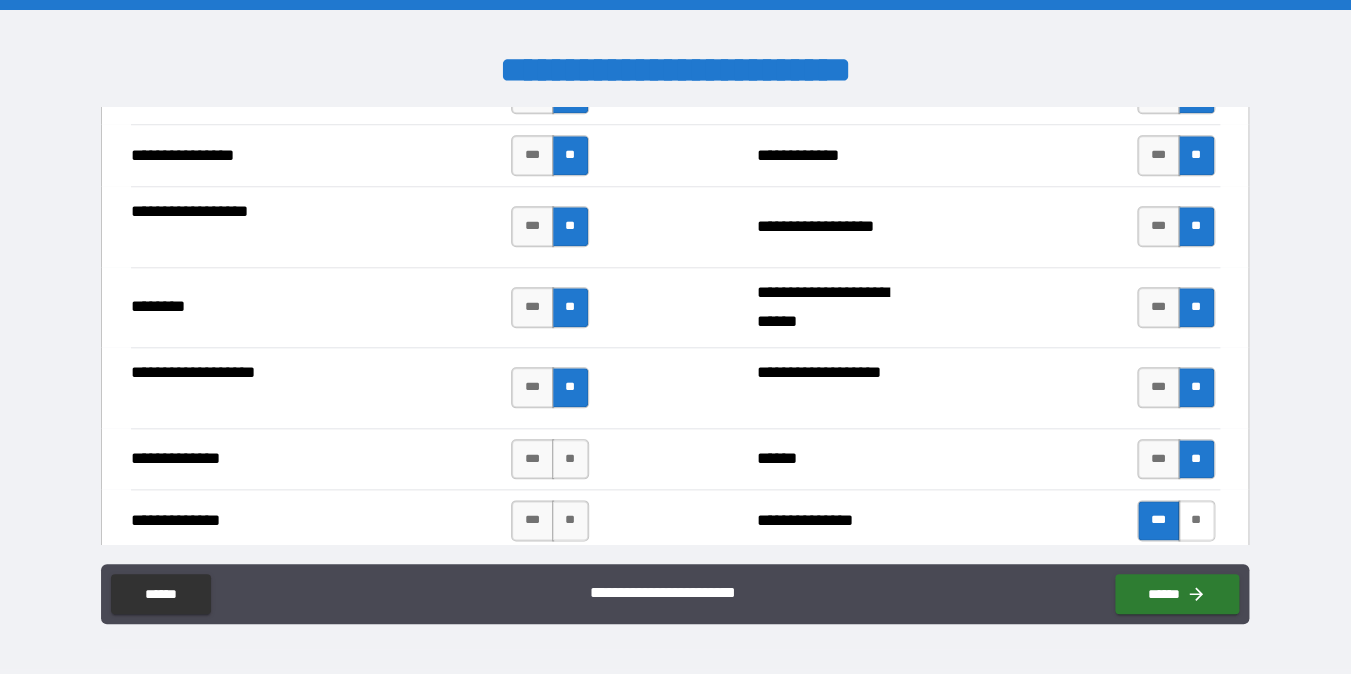 click on "**" at bounding box center [1196, 520] 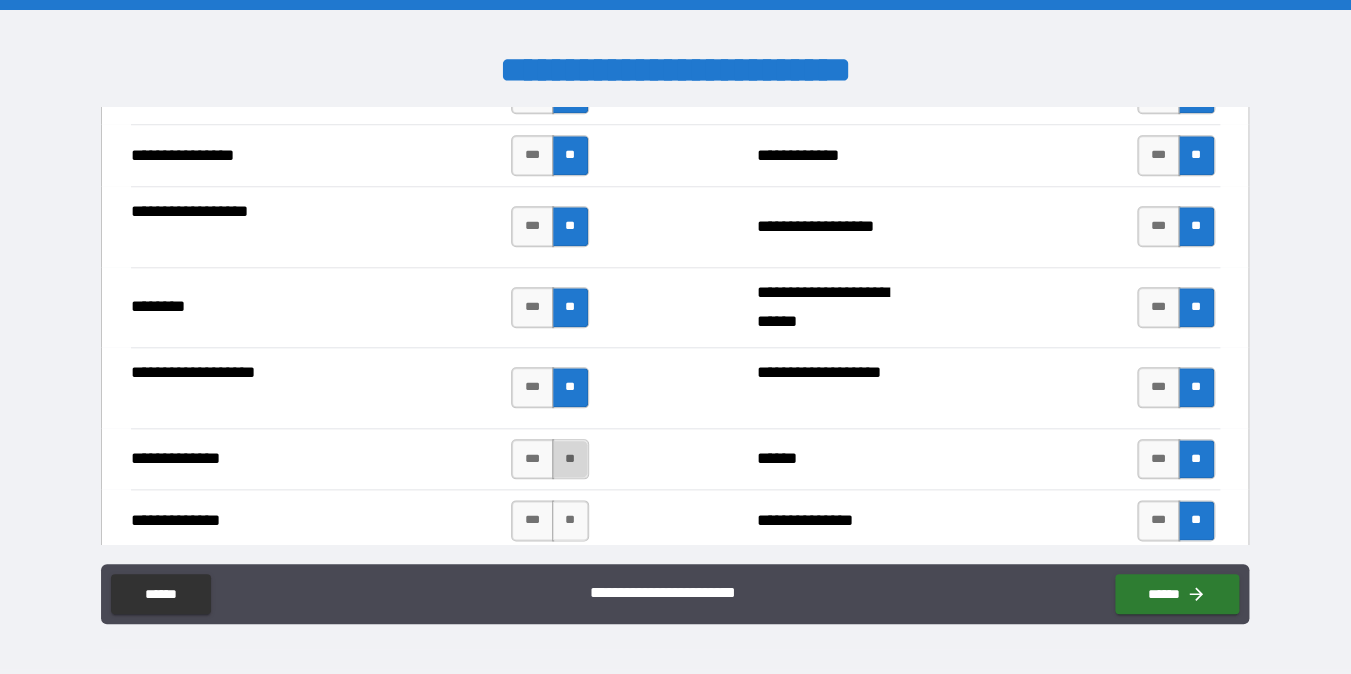click on "**" at bounding box center (570, 459) 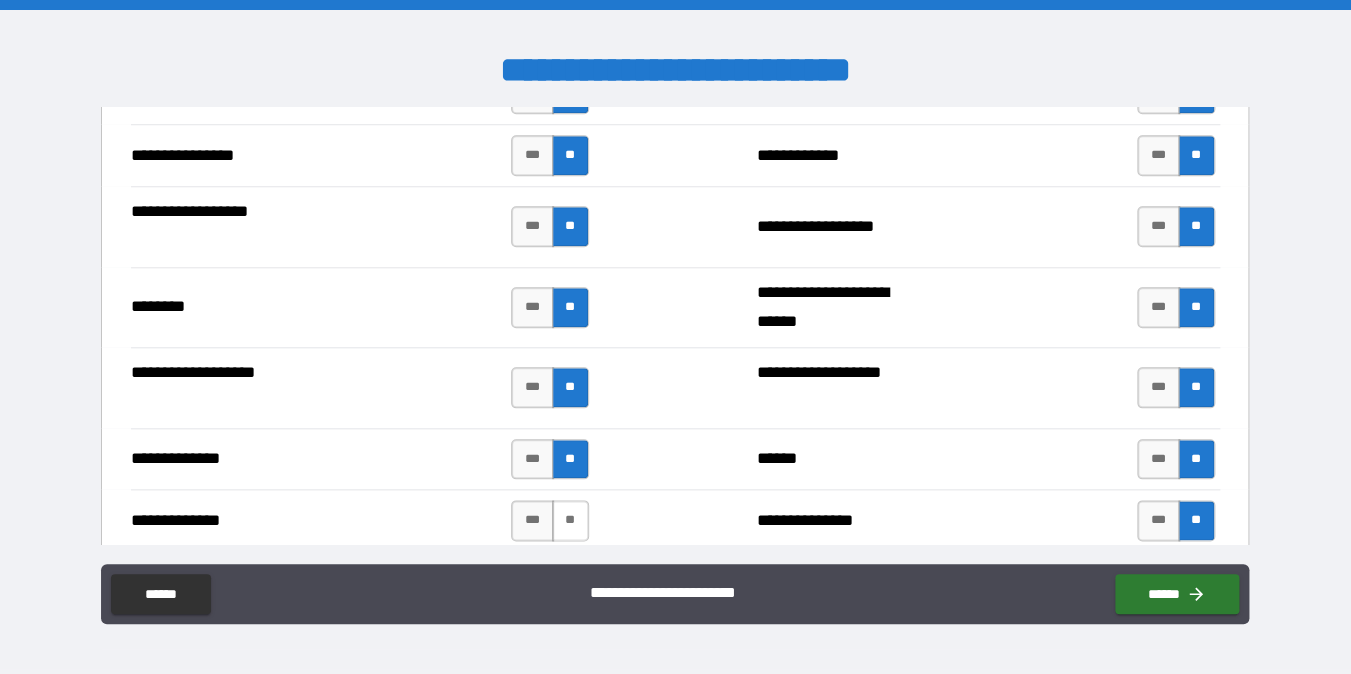click on "**" at bounding box center (570, 520) 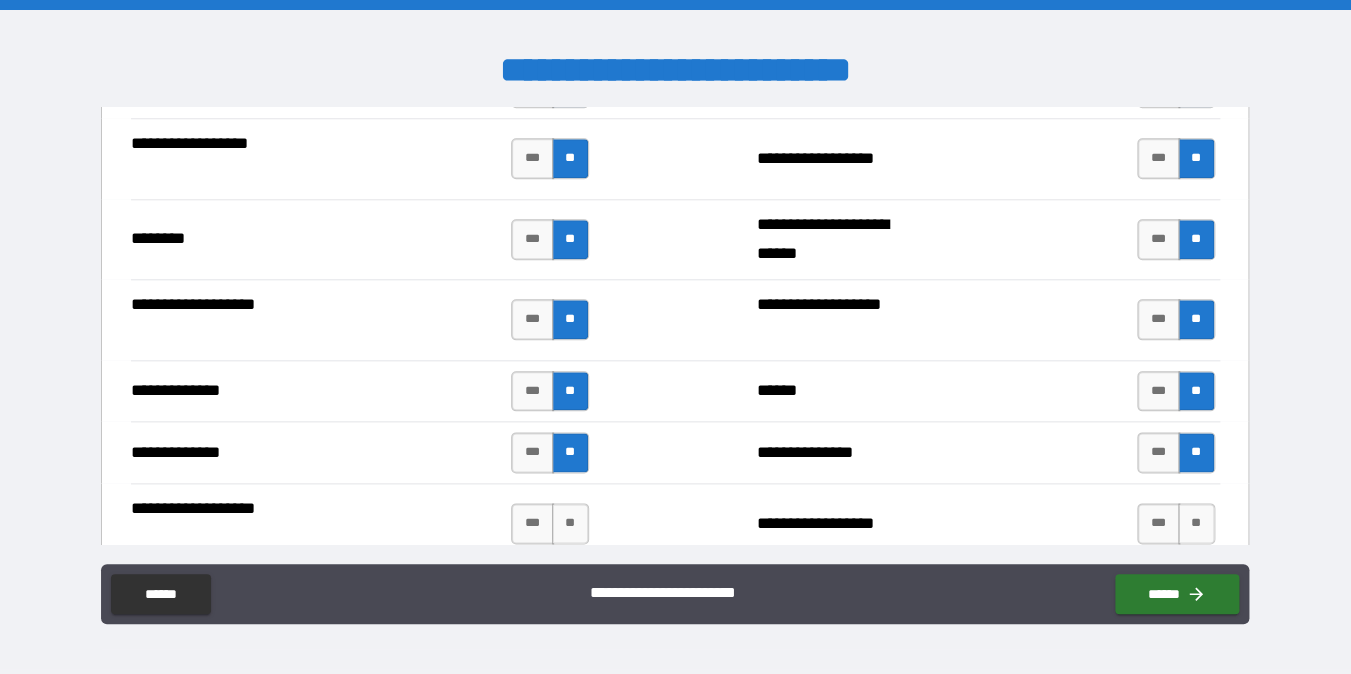 scroll, scrollTop: 3445, scrollLeft: 0, axis: vertical 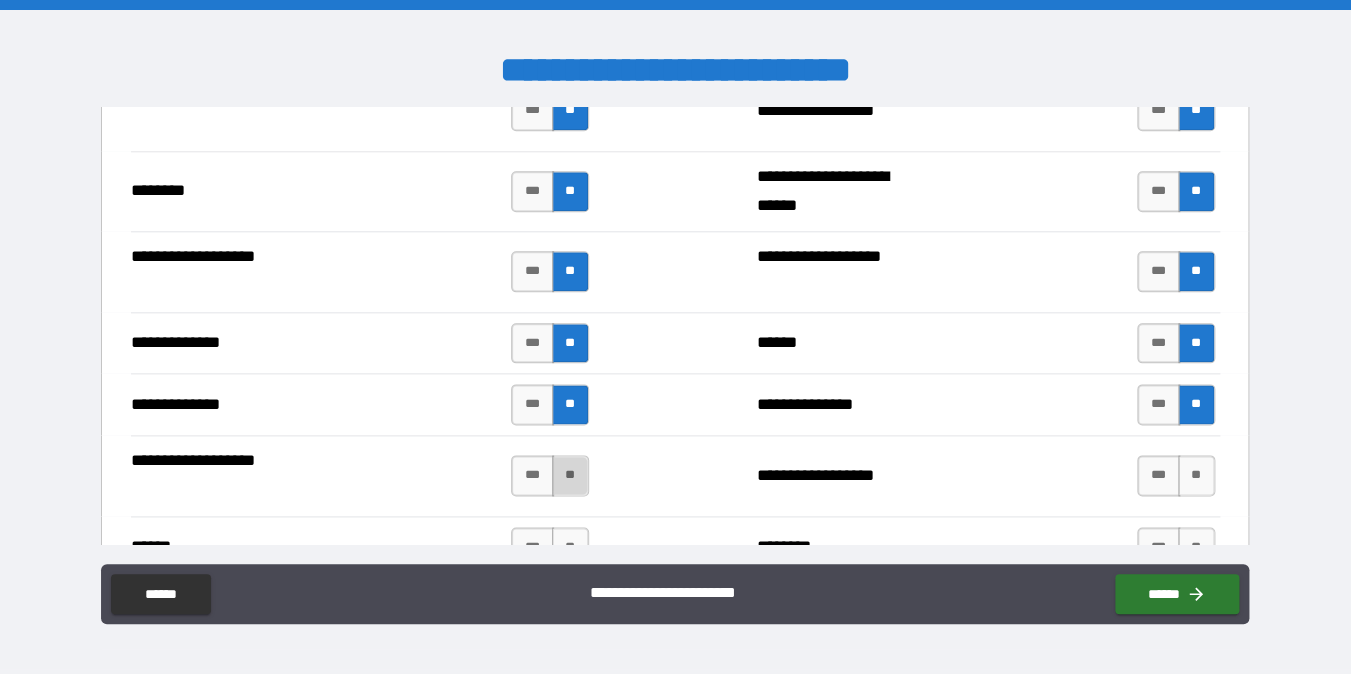click on "**" at bounding box center [570, 475] 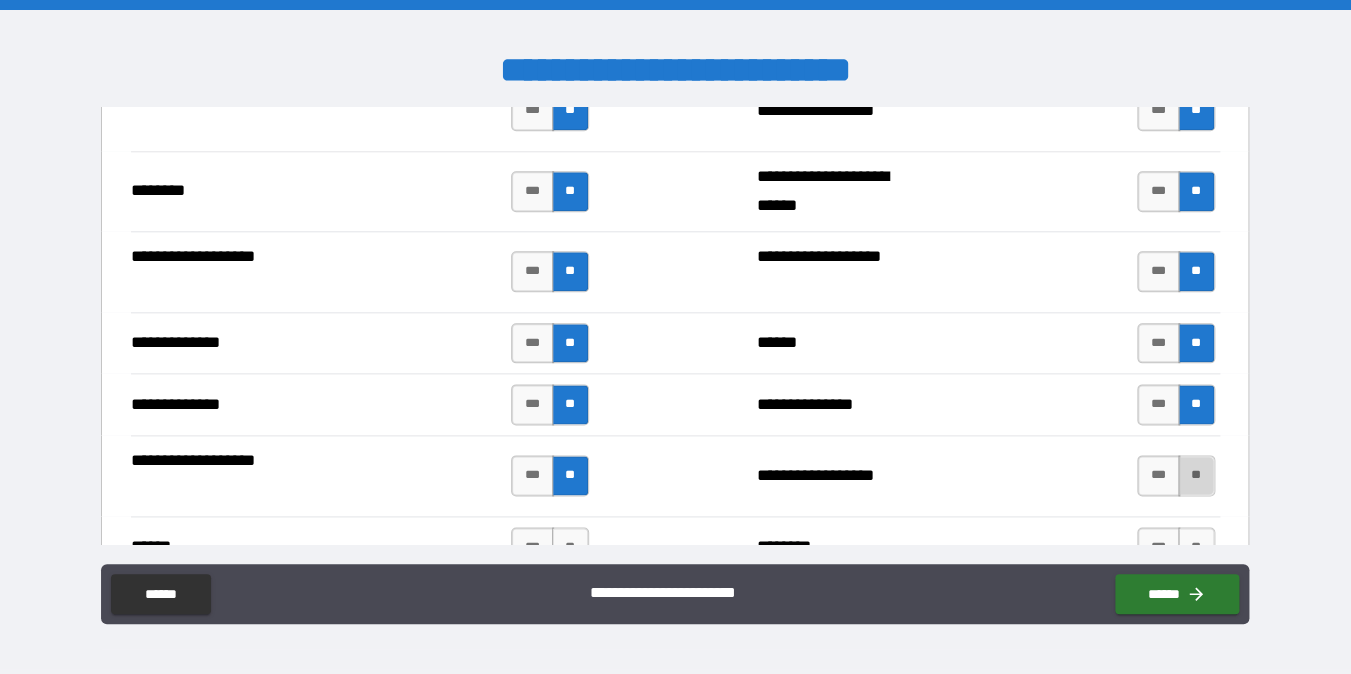 click on "**" at bounding box center (1196, 475) 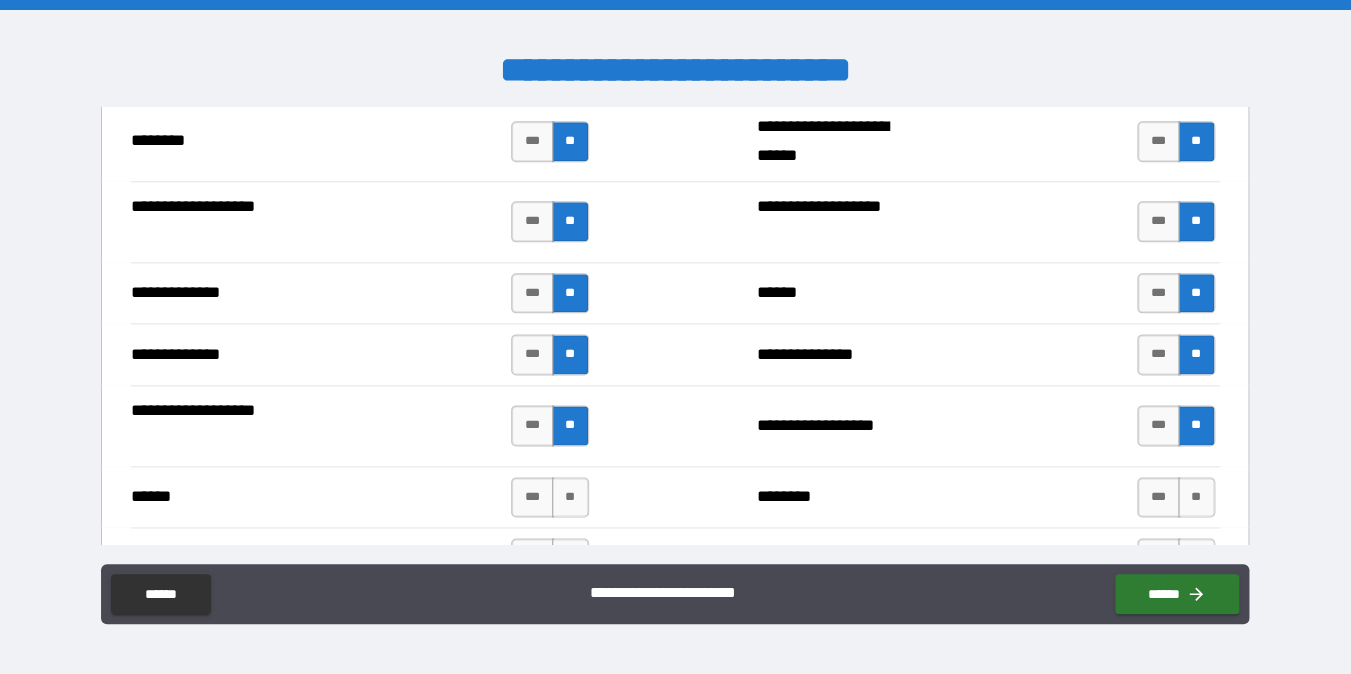 scroll, scrollTop: 3529, scrollLeft: 0, axis: vertical 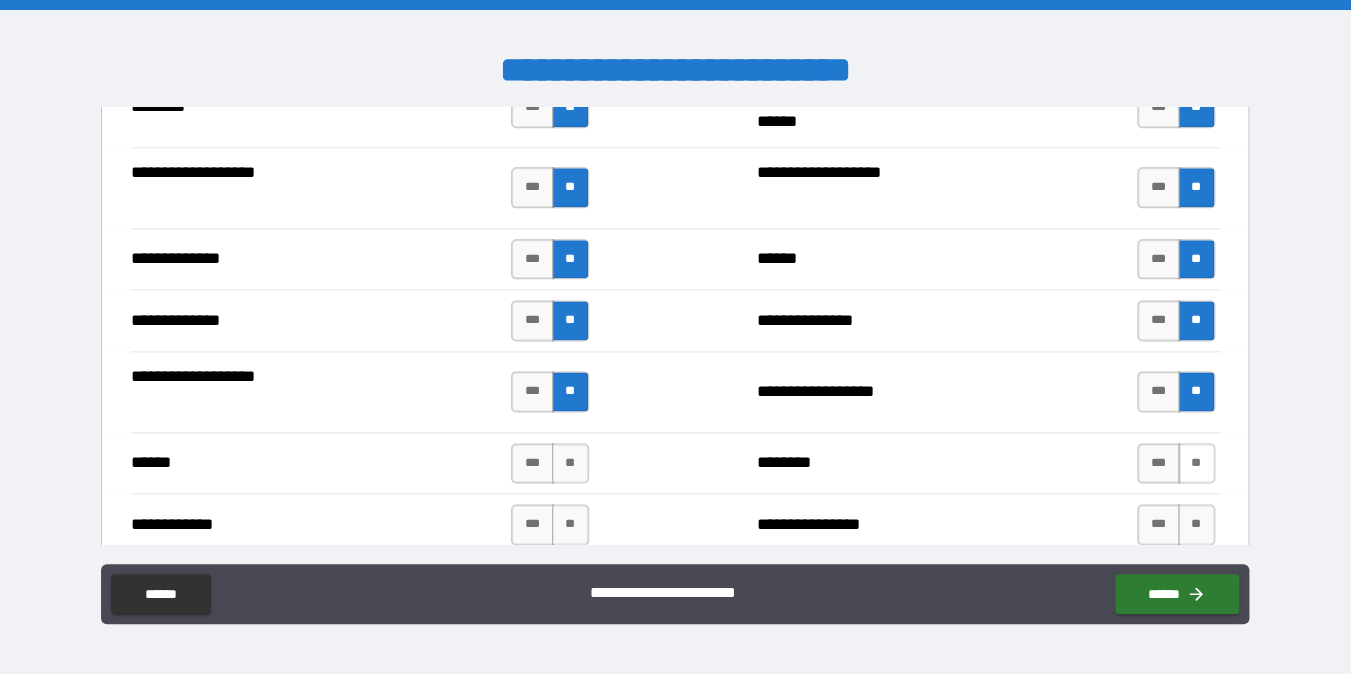 click on "**" at bounding box center (1196, 463) 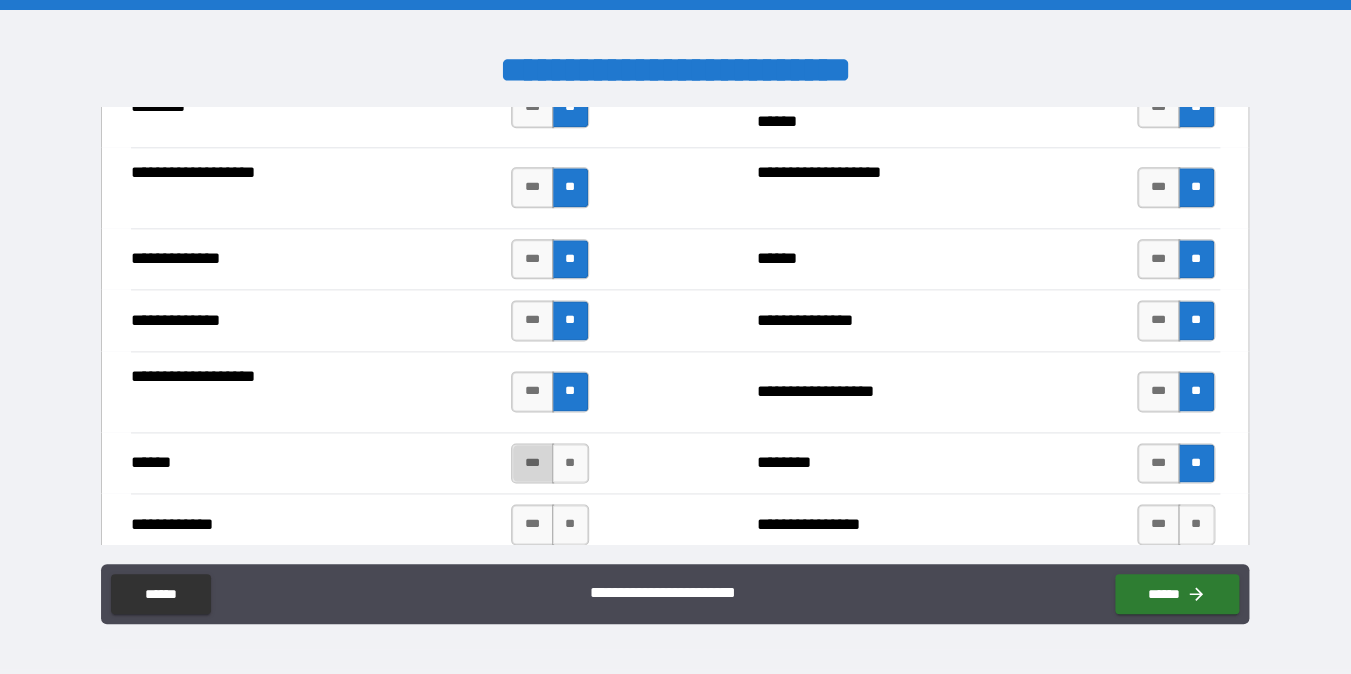 click on "***" at bounding box center (532, 463) 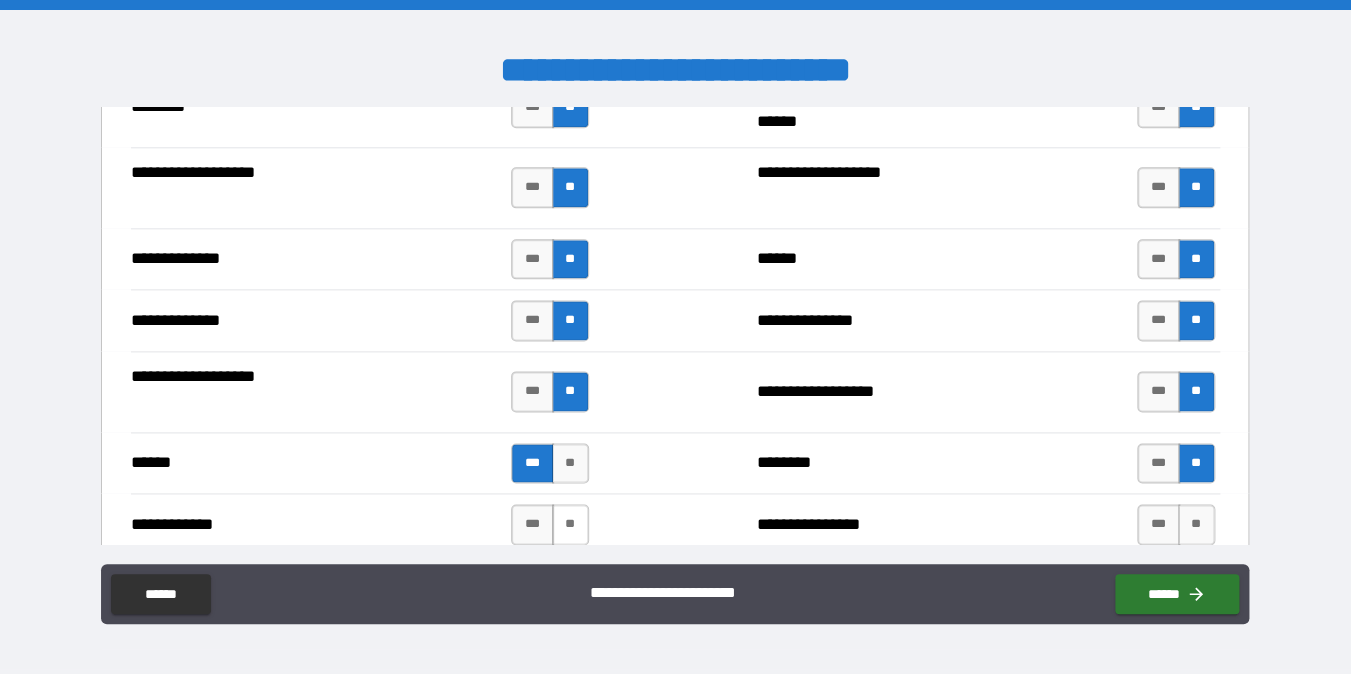 click on "**" at bounding box center (570, 524) 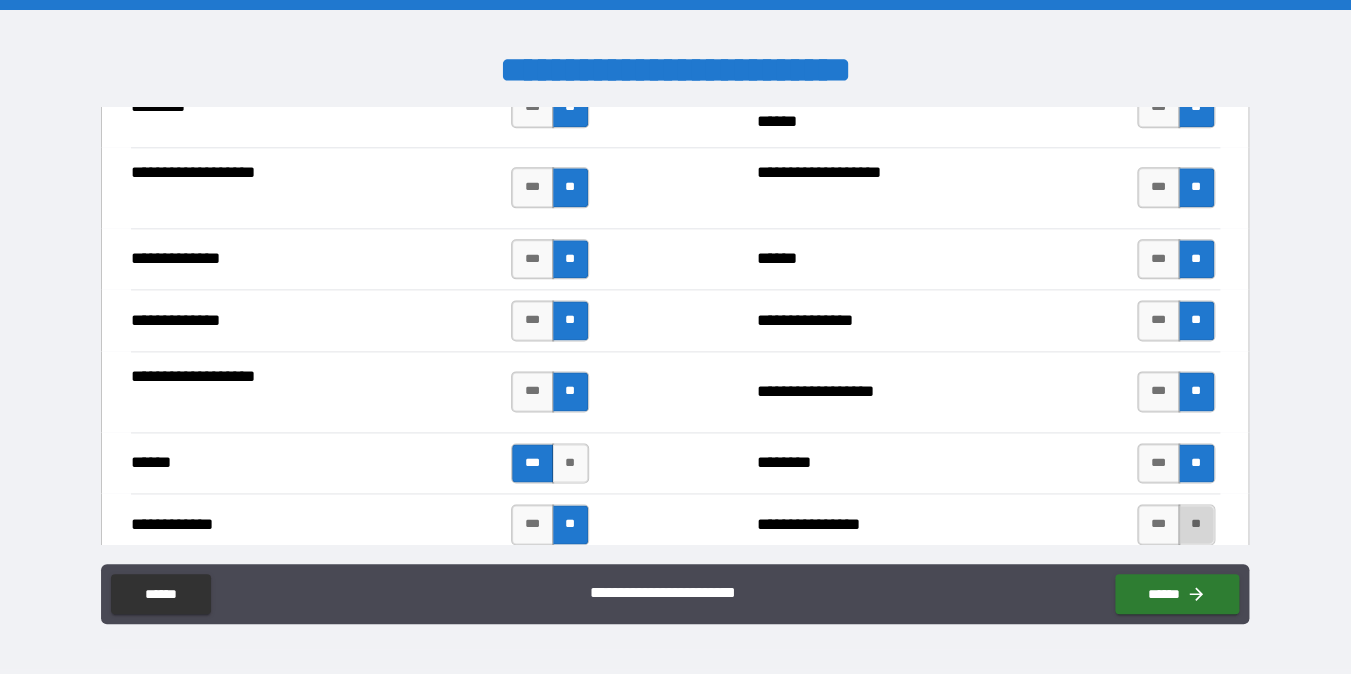 click on "**" at bounding box center (1196, 524) 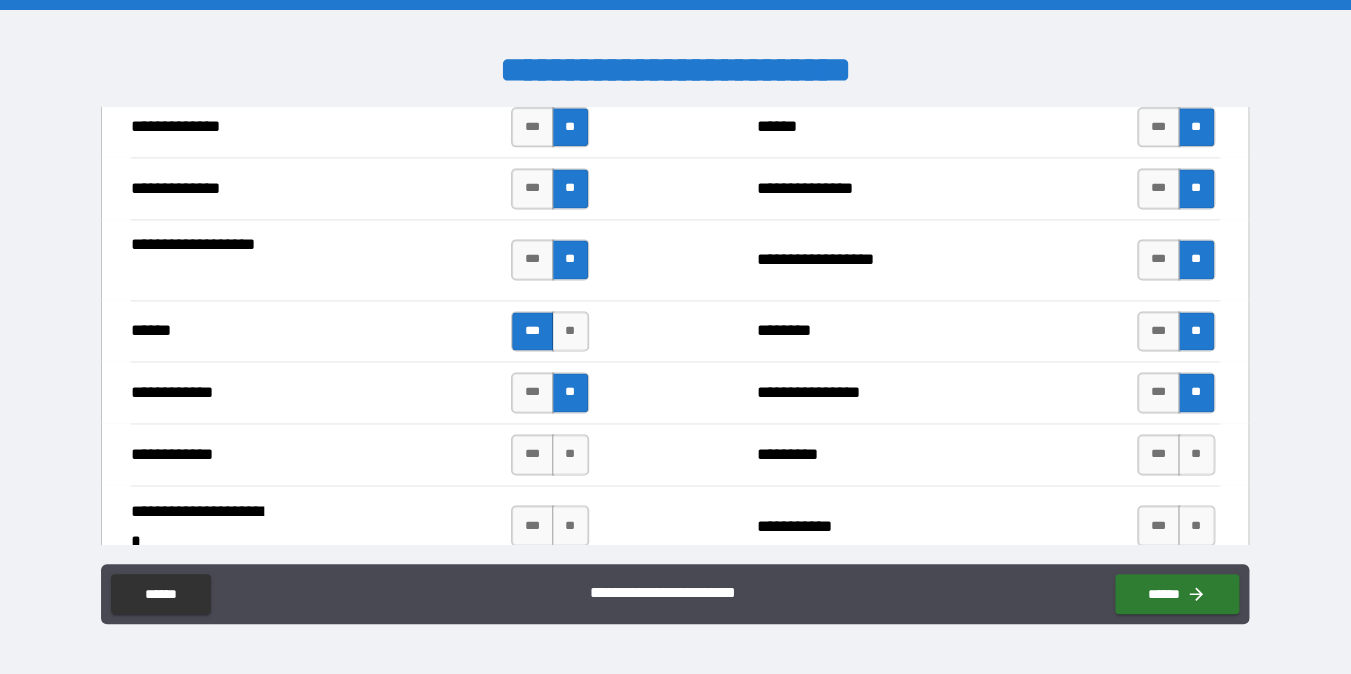 scroll, scrollTop: 3680, scrollLeft: 0, axis: vertical 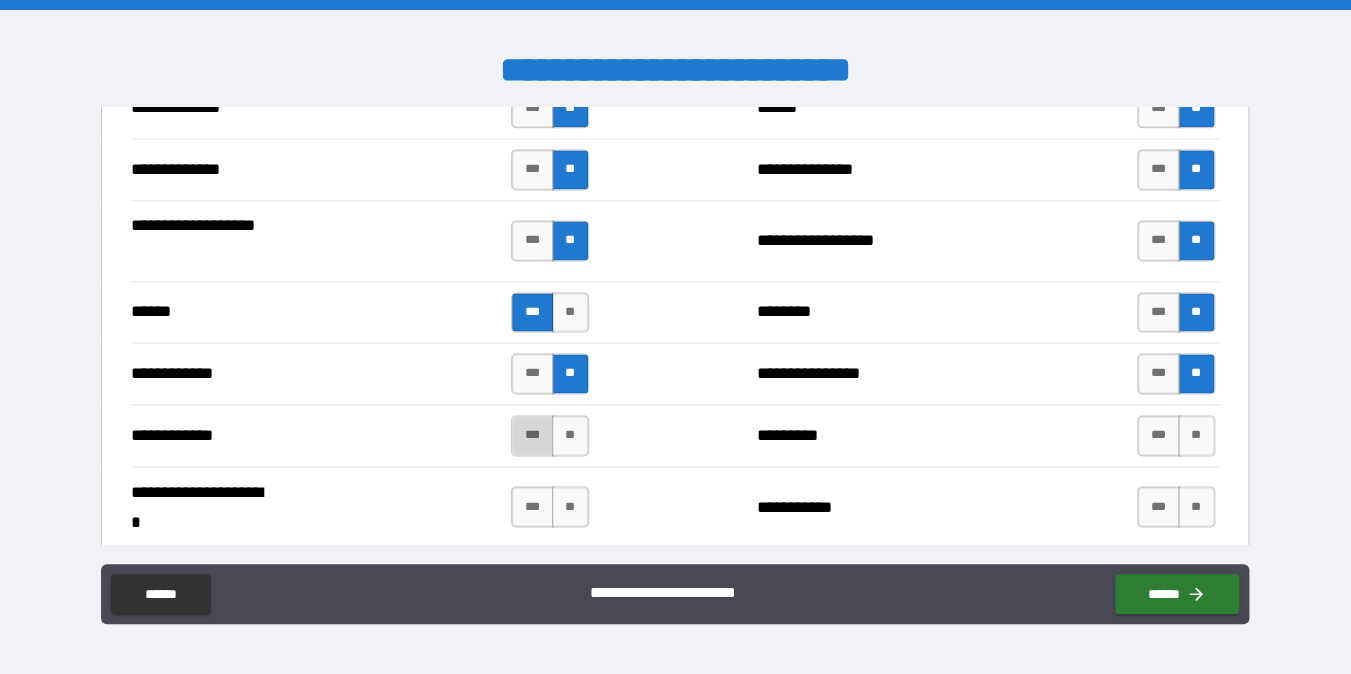 click on "***" at bounding box center [532, 435] 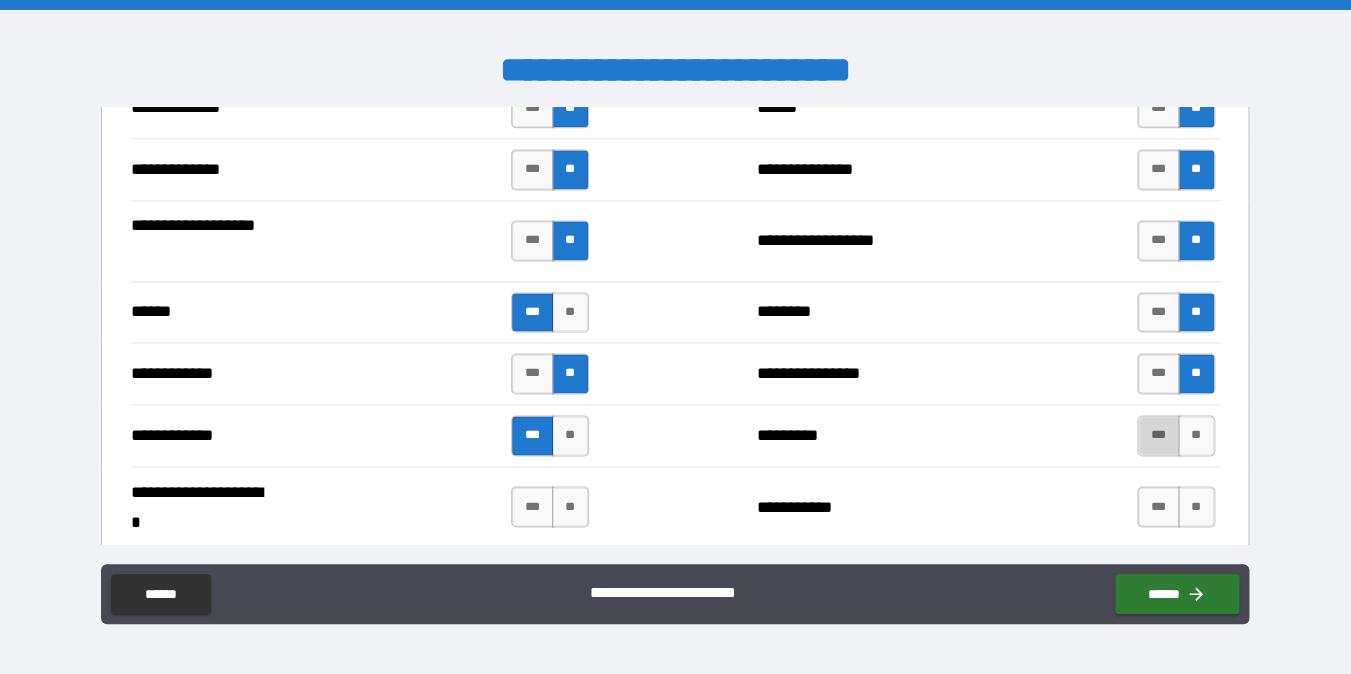 click on "***" at bounding box center (1158, 435) 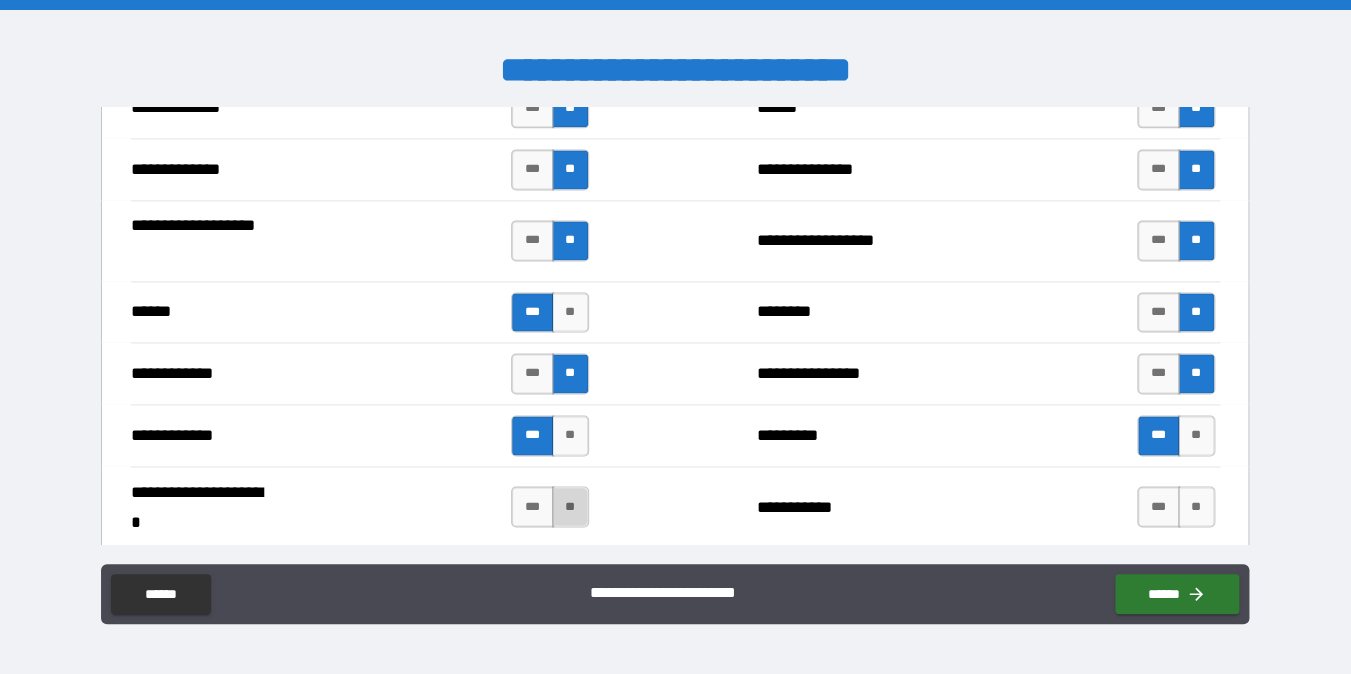 click on "**" at bounding box center (570, 506) 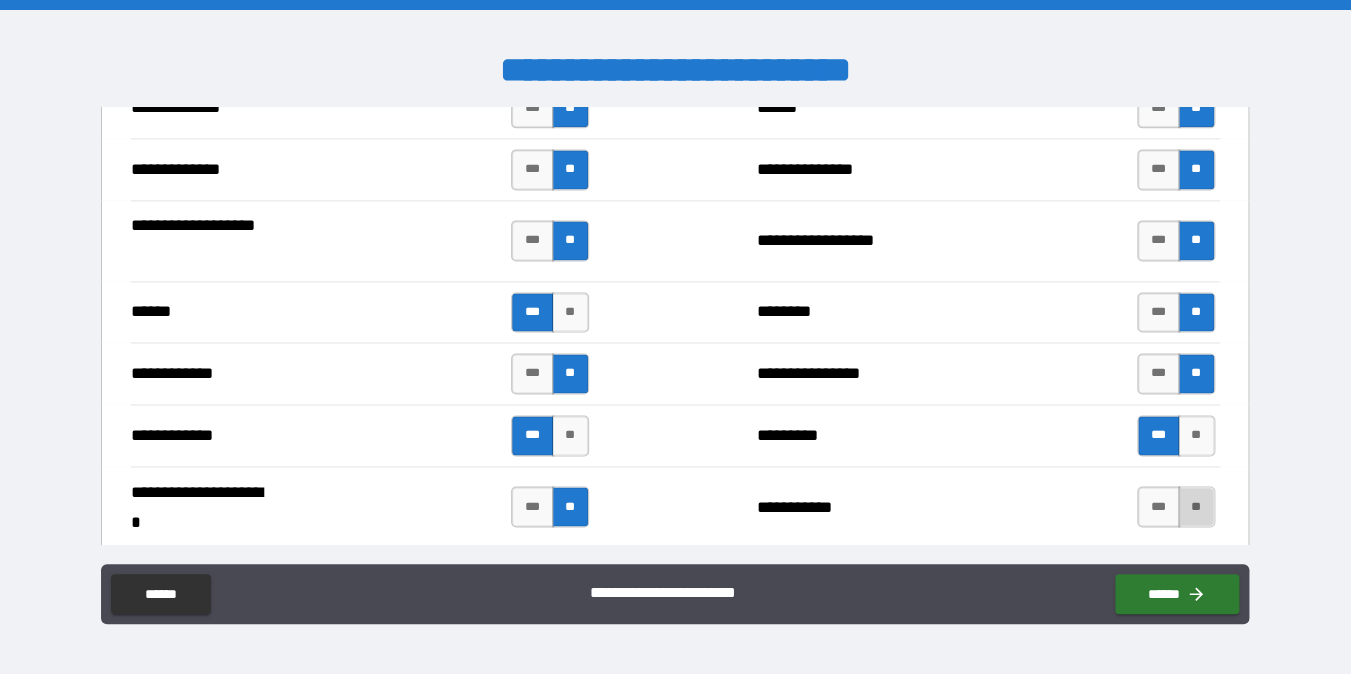 click on "**" at bounding box center [1196, 506] 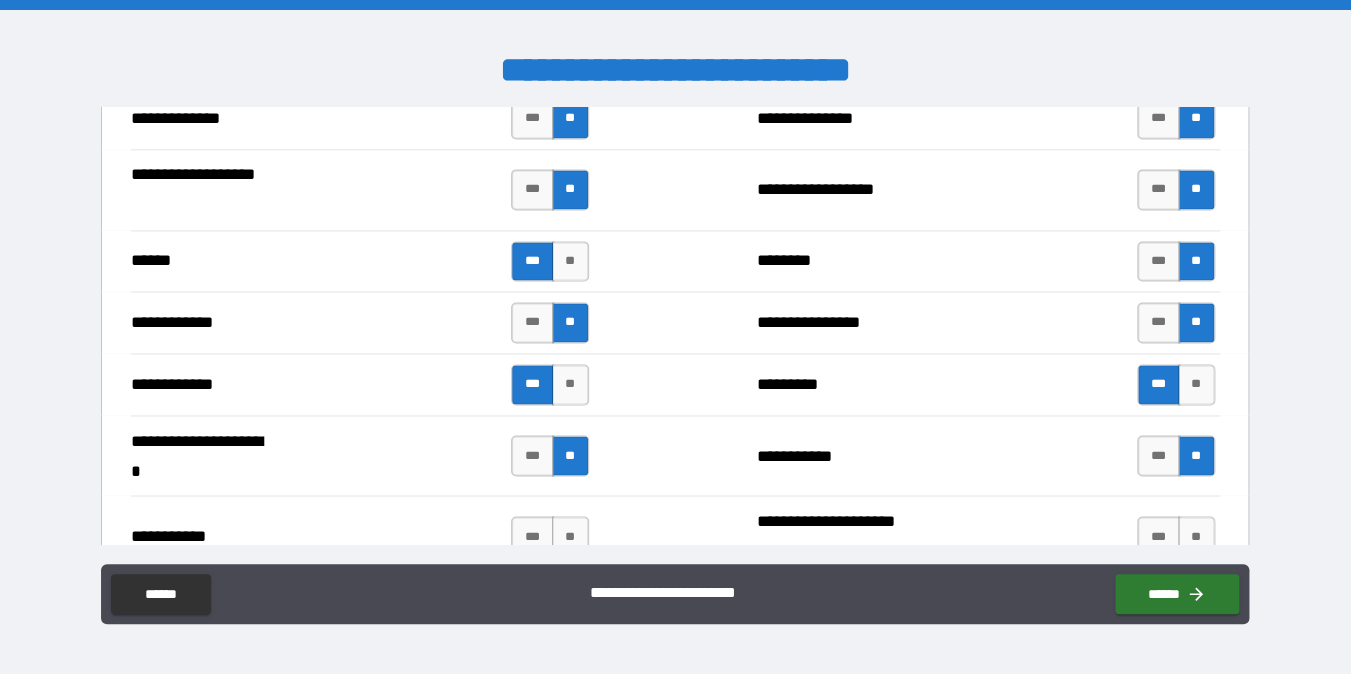 scroll, scrollTop: 3779, scrollLeft: 0, axis: vertical 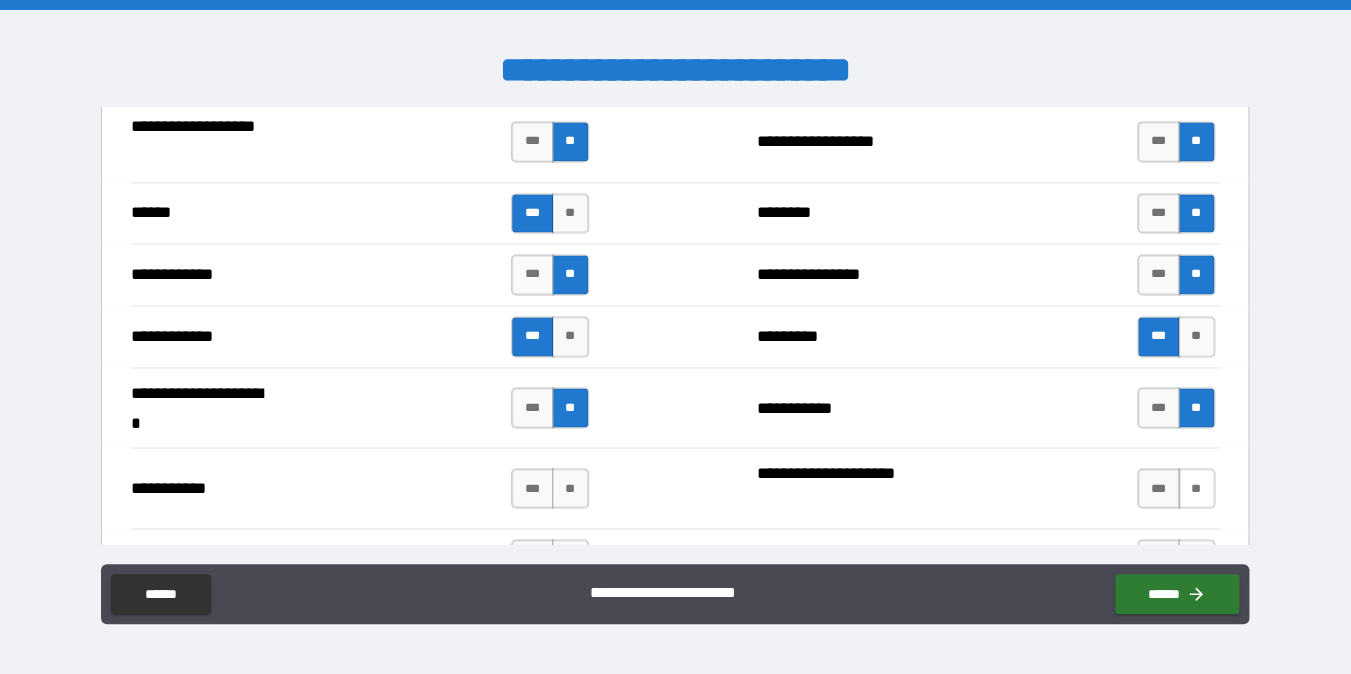 click on "**" at bounding box center [1196, 488] 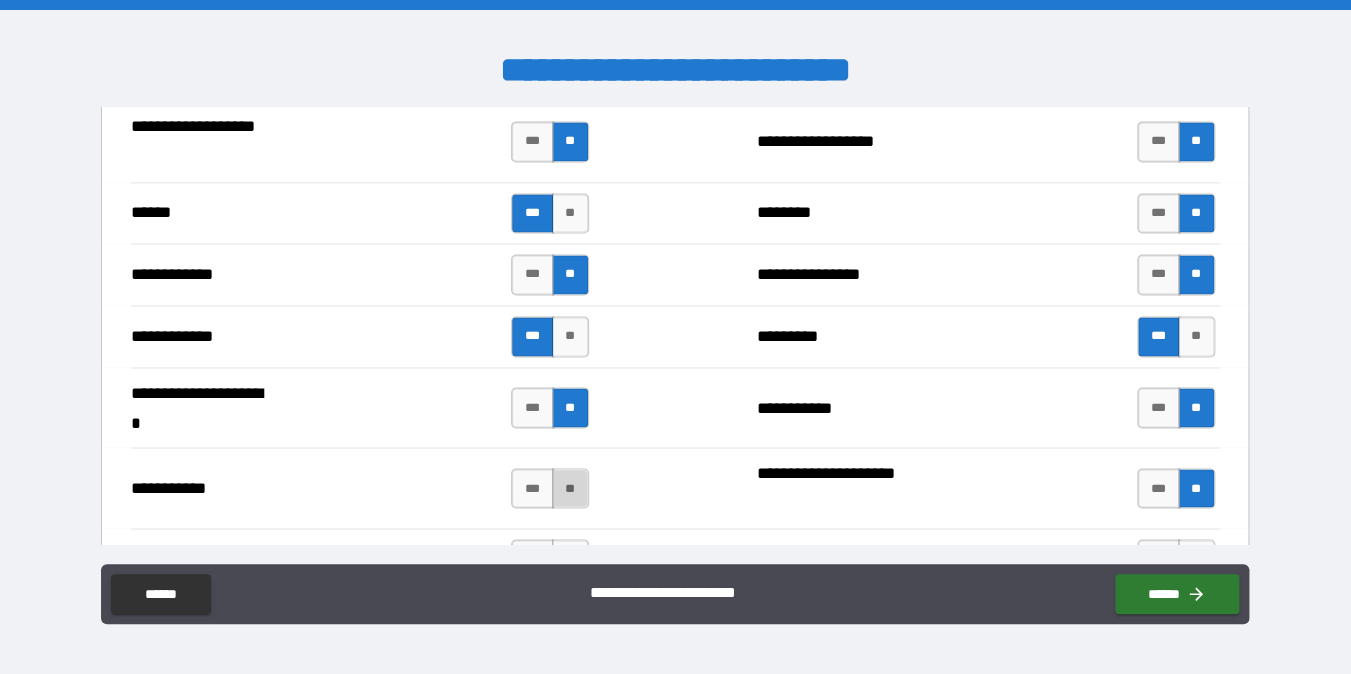 click on "**" at bounding box center (570, 488) 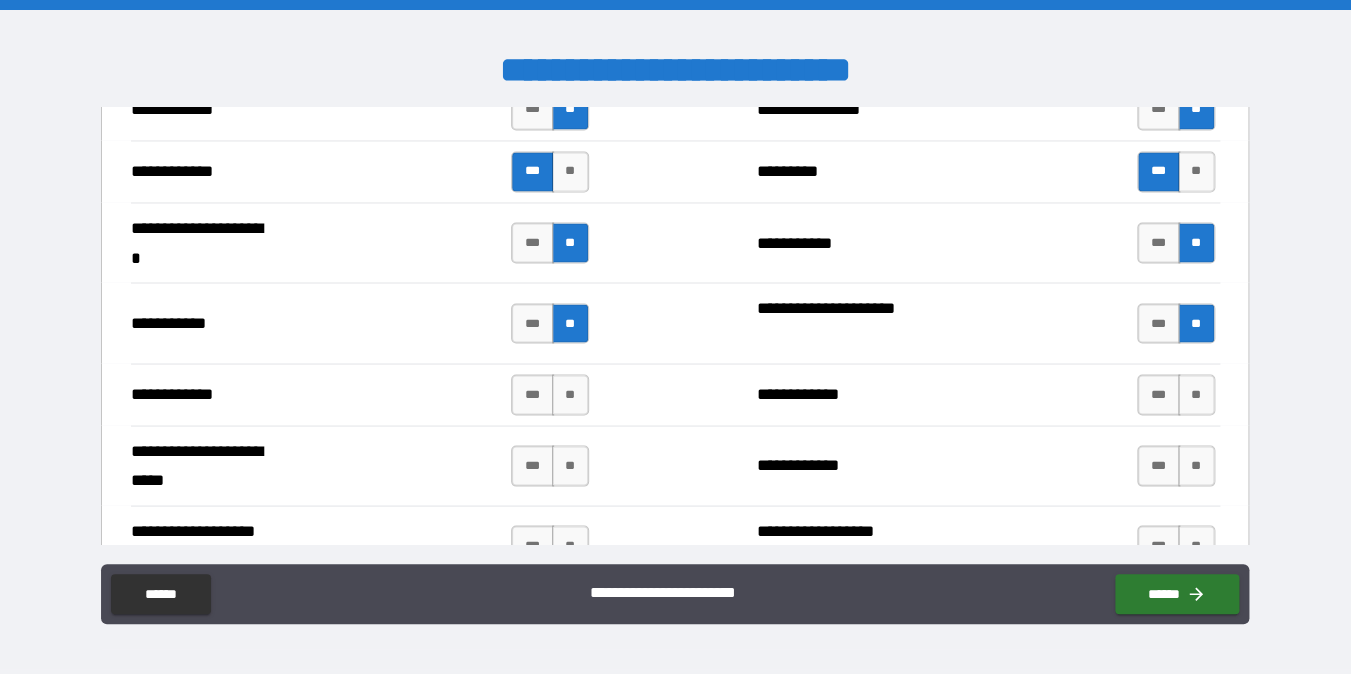 scroll, scrollTop: 3957, scrollLeft: 0, axis: vertical 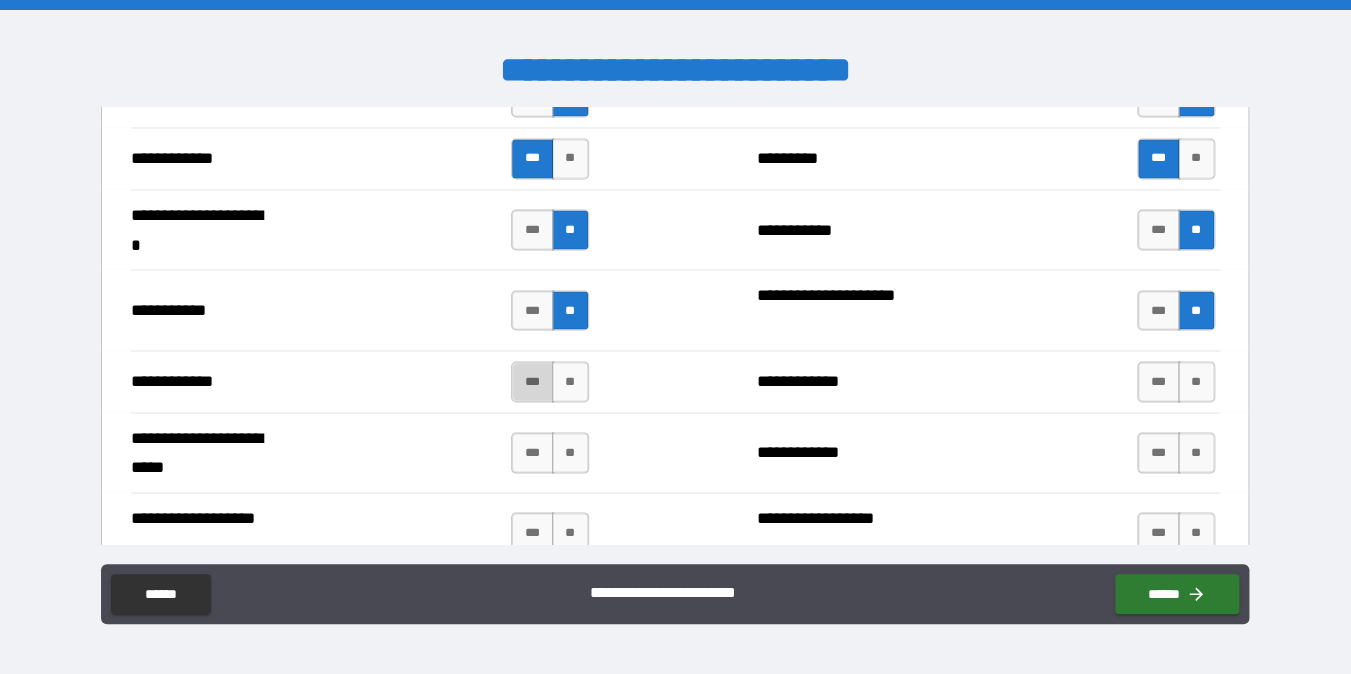 click on "***" at bounding box center (532, 381) 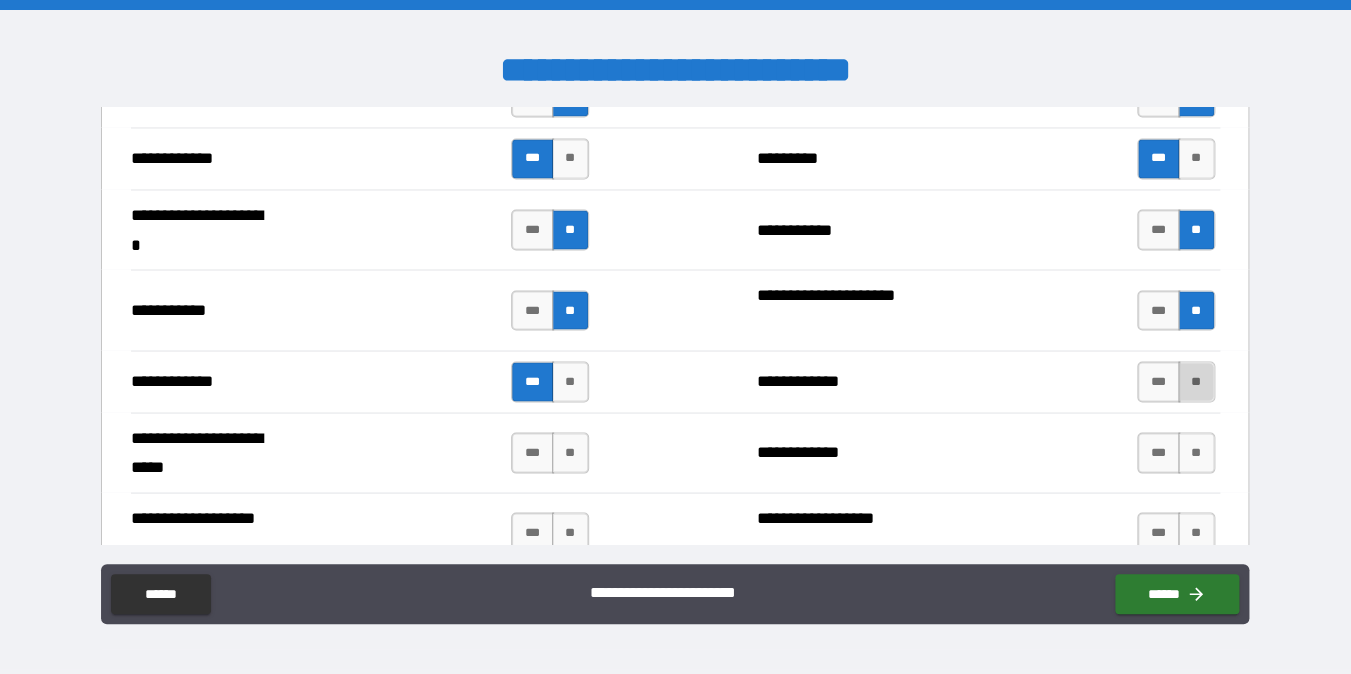 click on "**" at bounding box center (1196, 381) 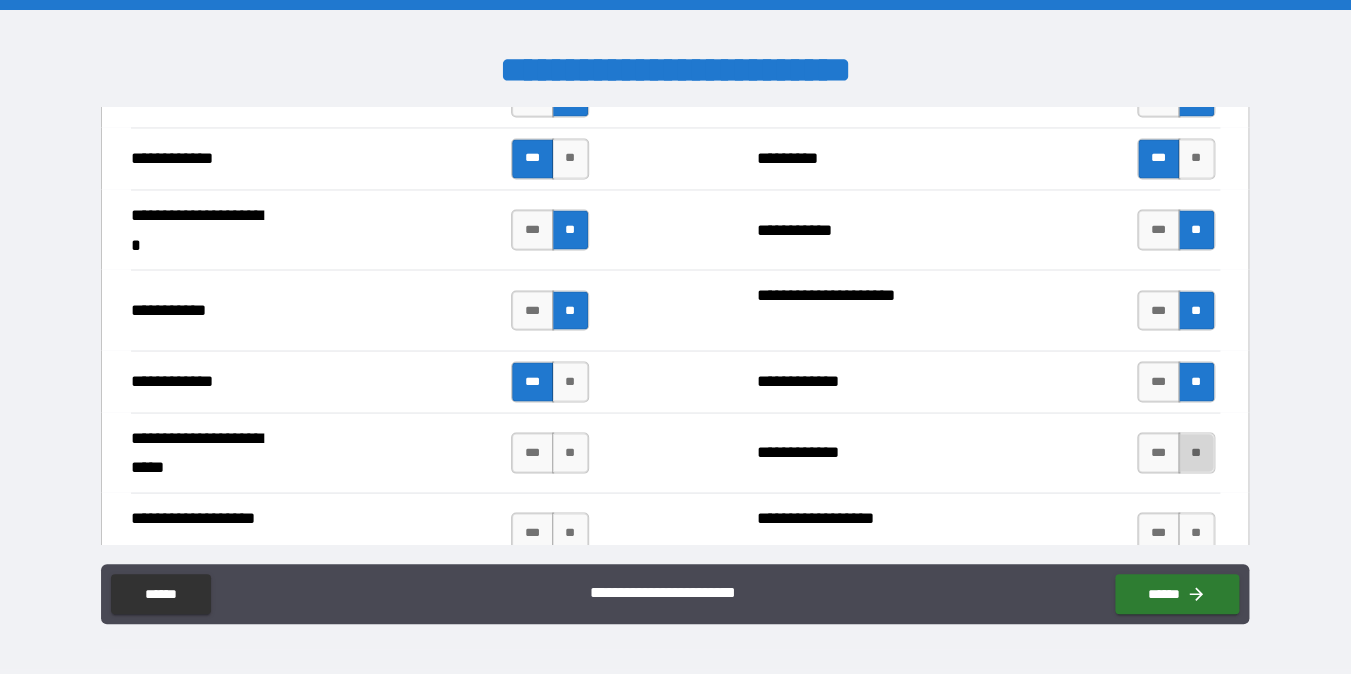 click on "**" at bounding box center (1196, 452) 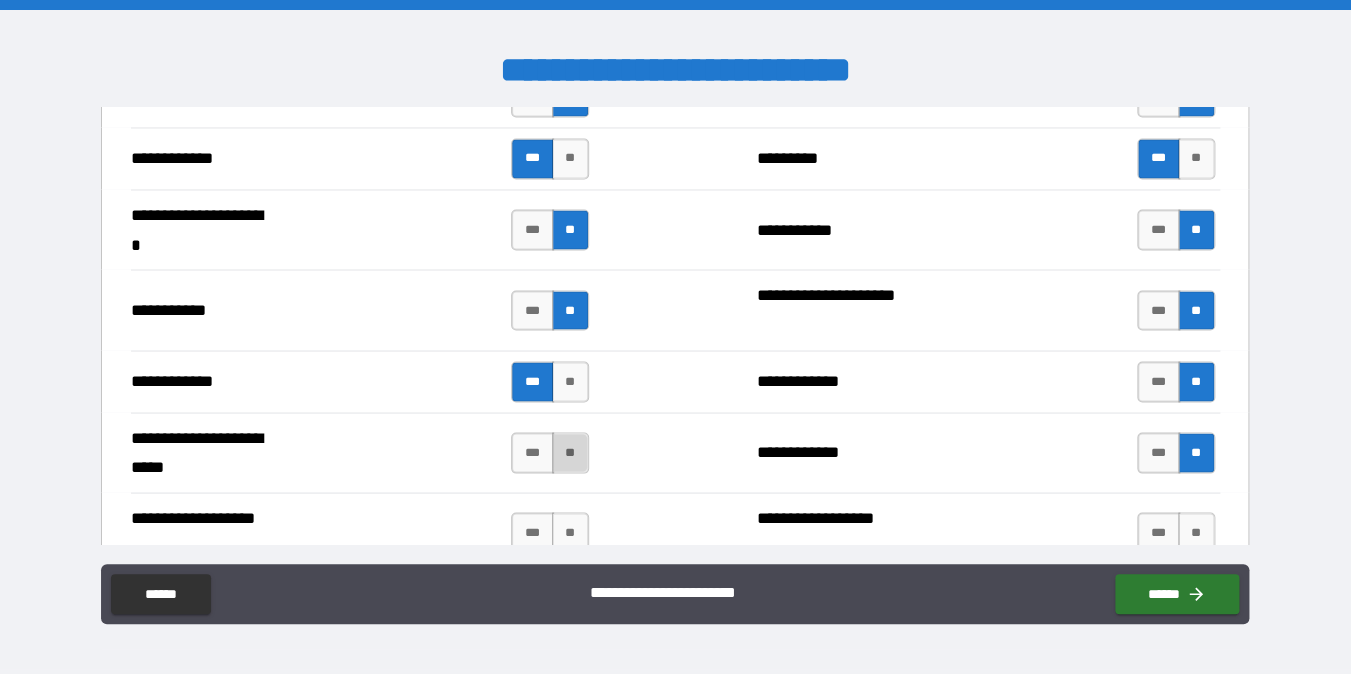 click on "**" at bounding box center [570, 452] 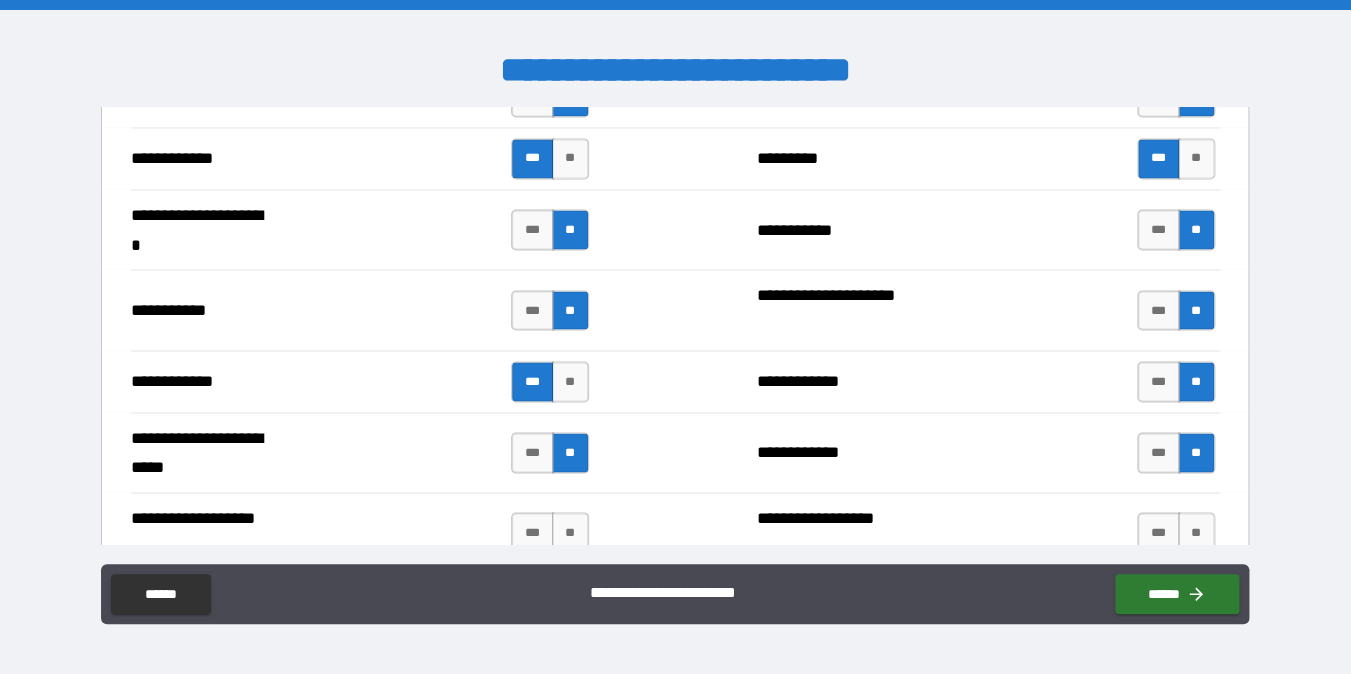 scroll, scrollTop: 4008, scrollLeft: 0, axis: vertical 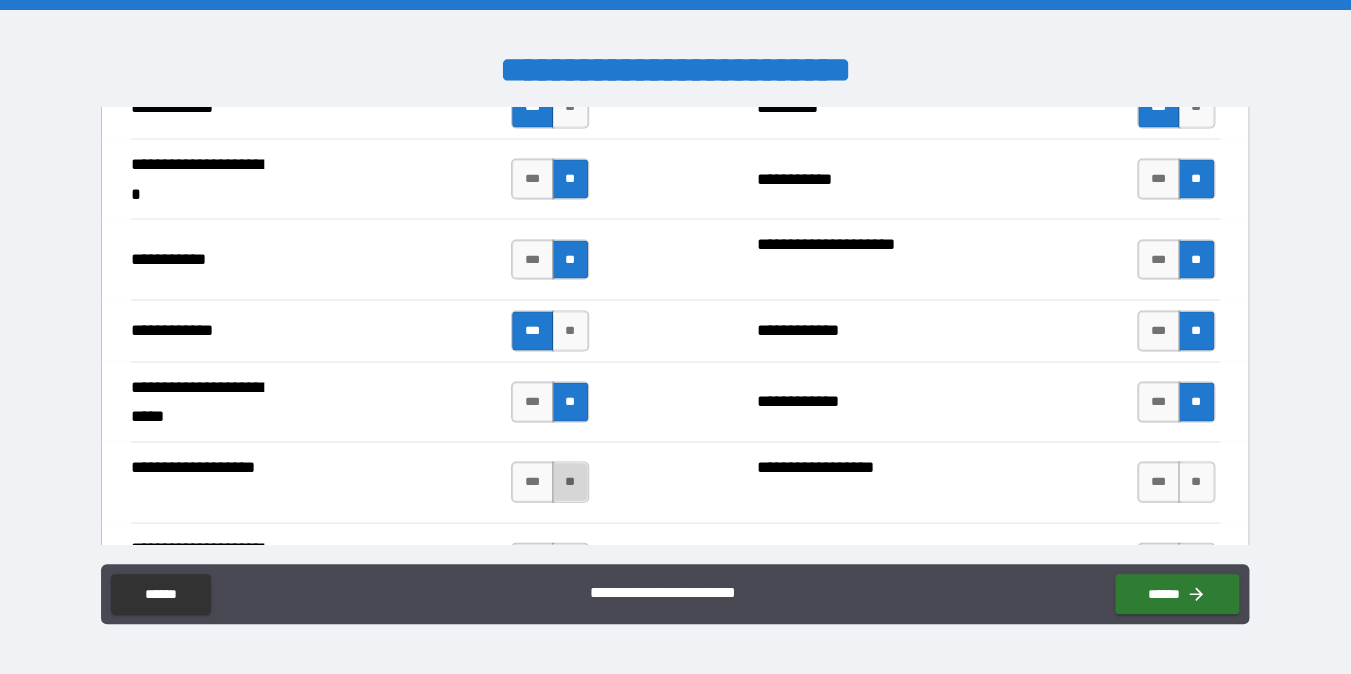 click on "**" at bounding box center [570, 481] 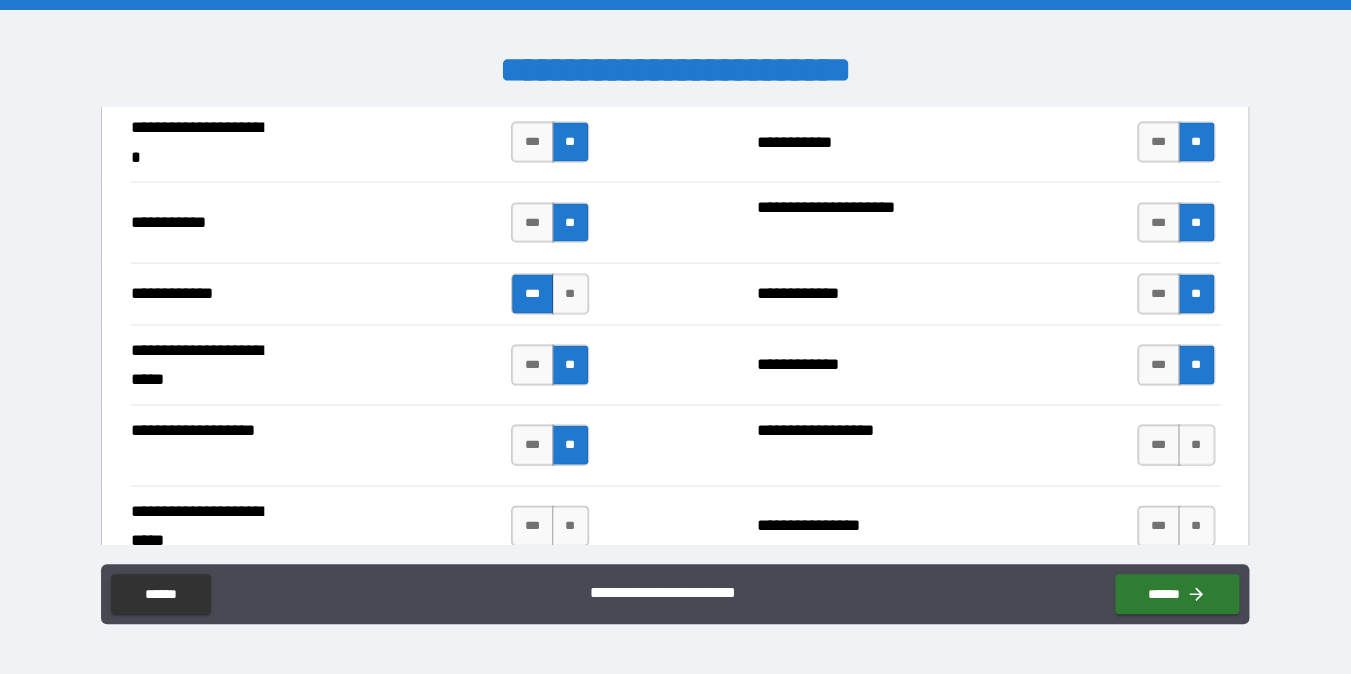 scroll, scrollTop: 4047, scrollLeft: 0, axis: vertical 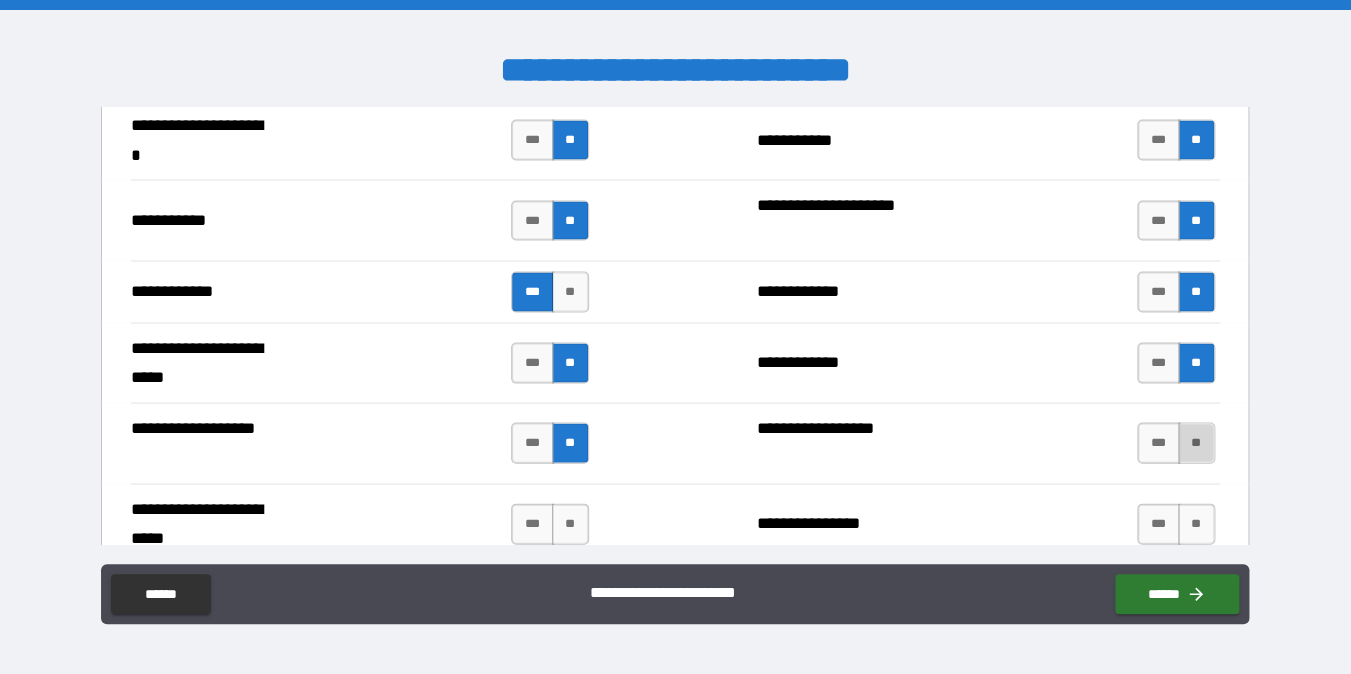 click on "**" at bounding box center (1196, 442) 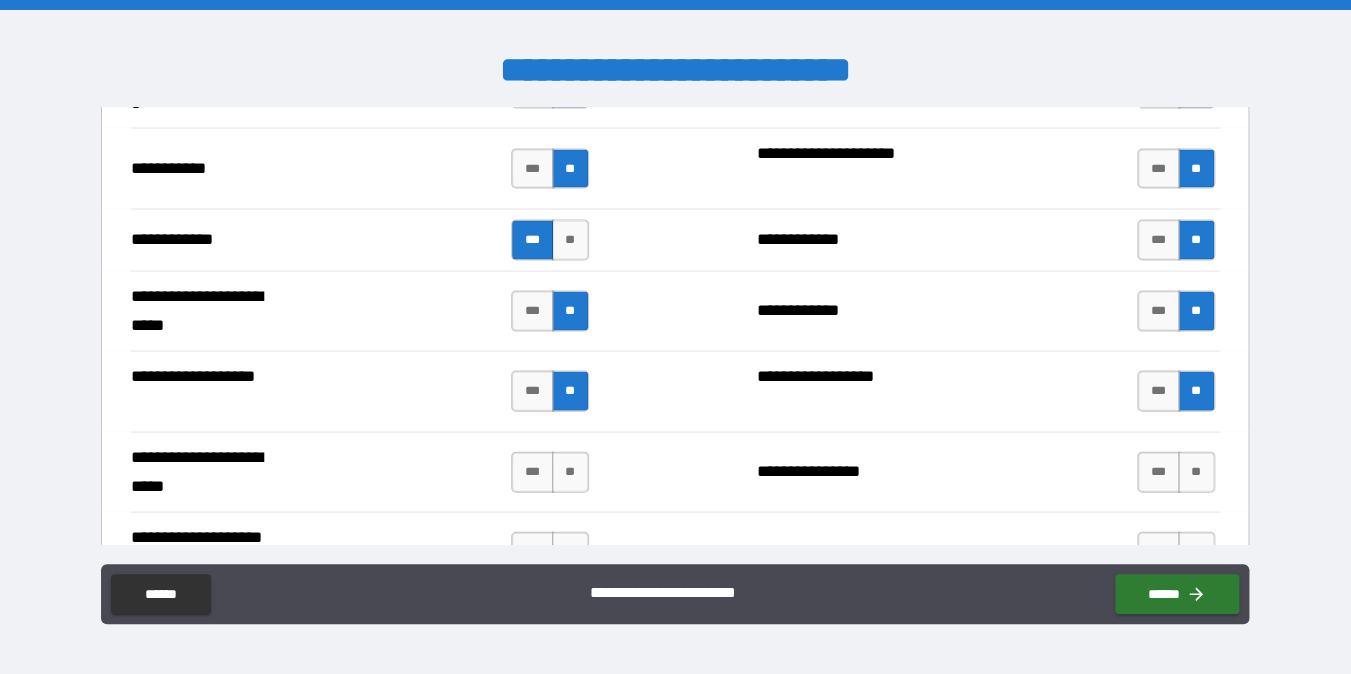 scroll, scrollTop: 4132, scrollLeft: 0, axis: vertical 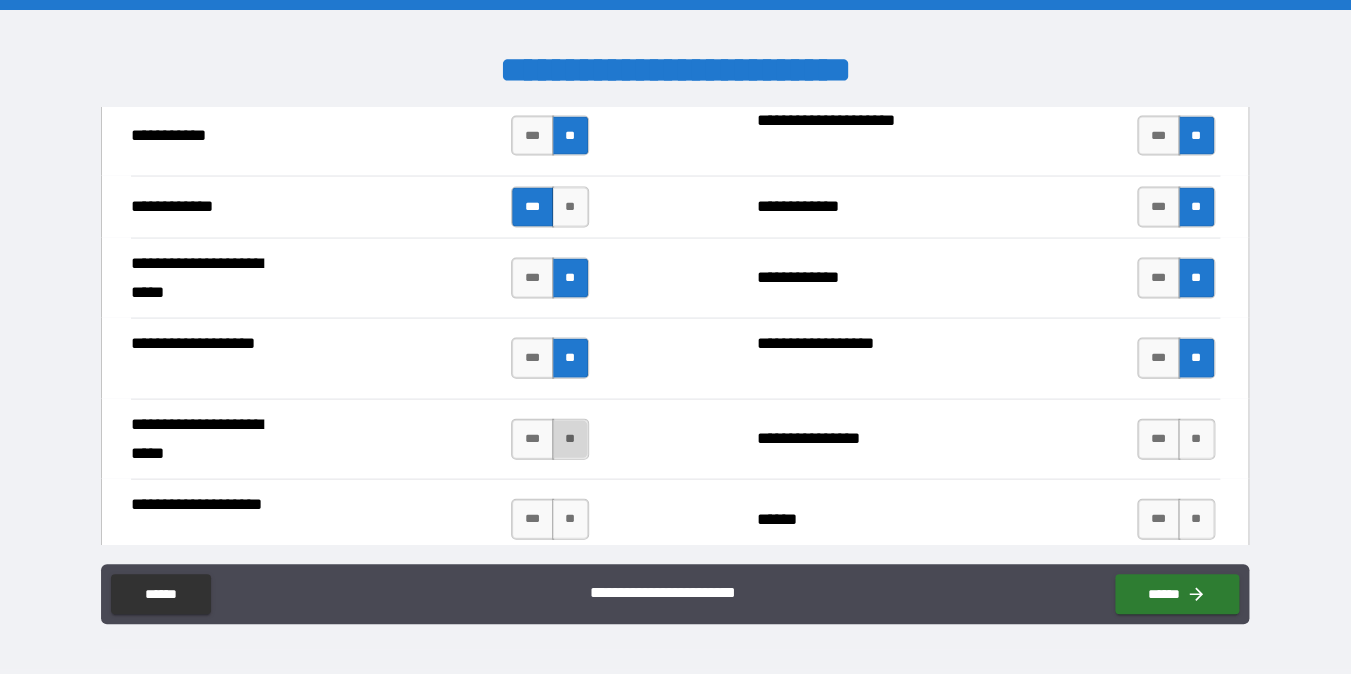 click on "**" at bounding box center (570, 438) 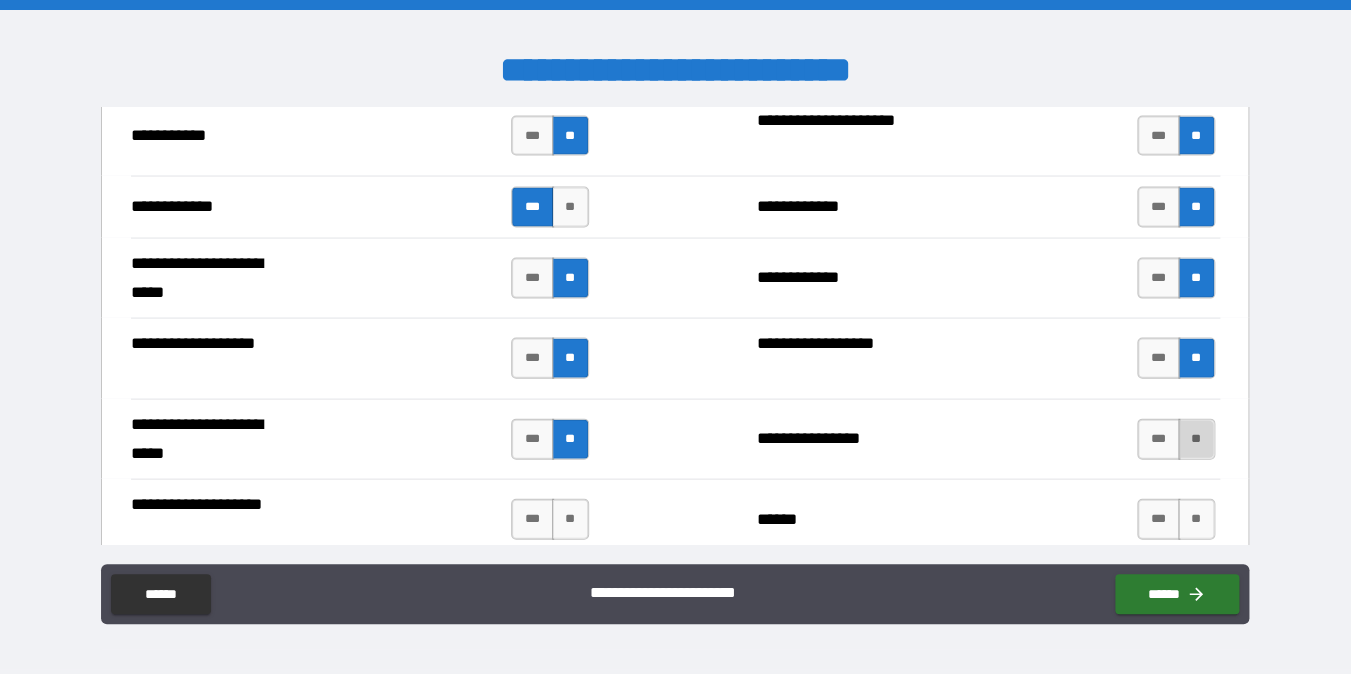 click on "**" at bounding box center (1196, 438) 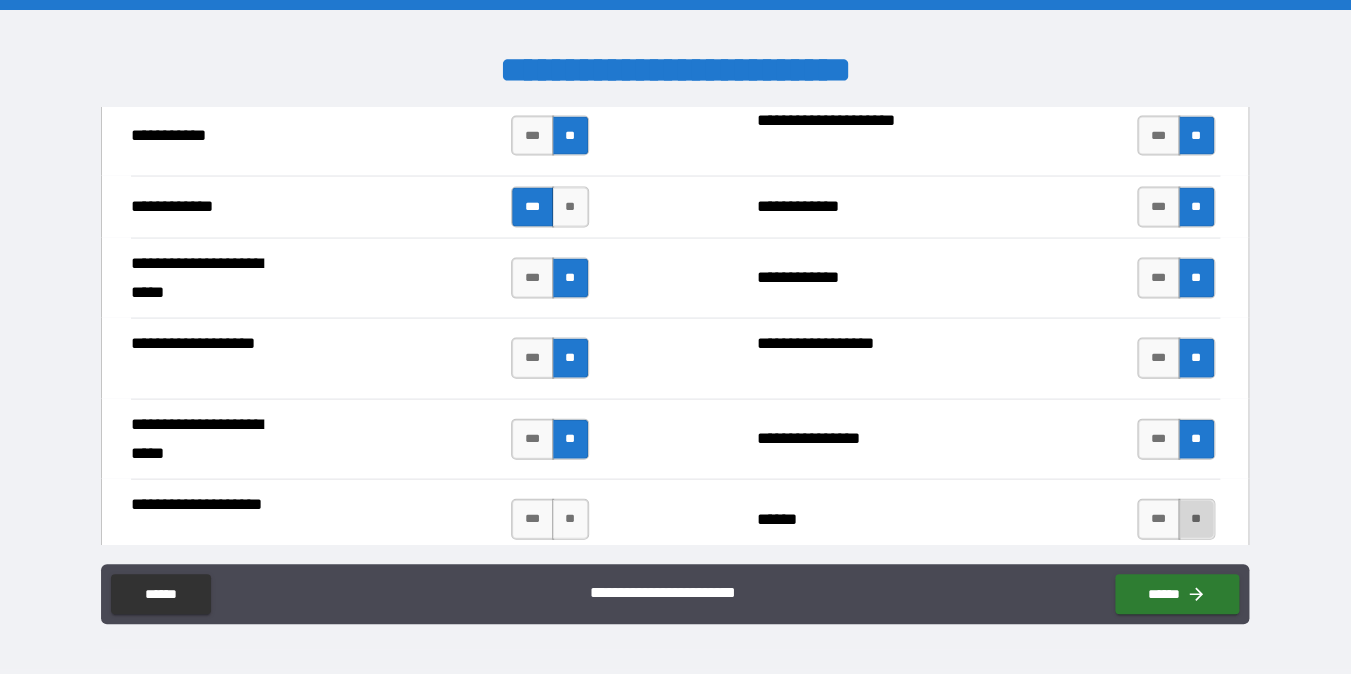 click on "**" at bounding box center (1196, 518) 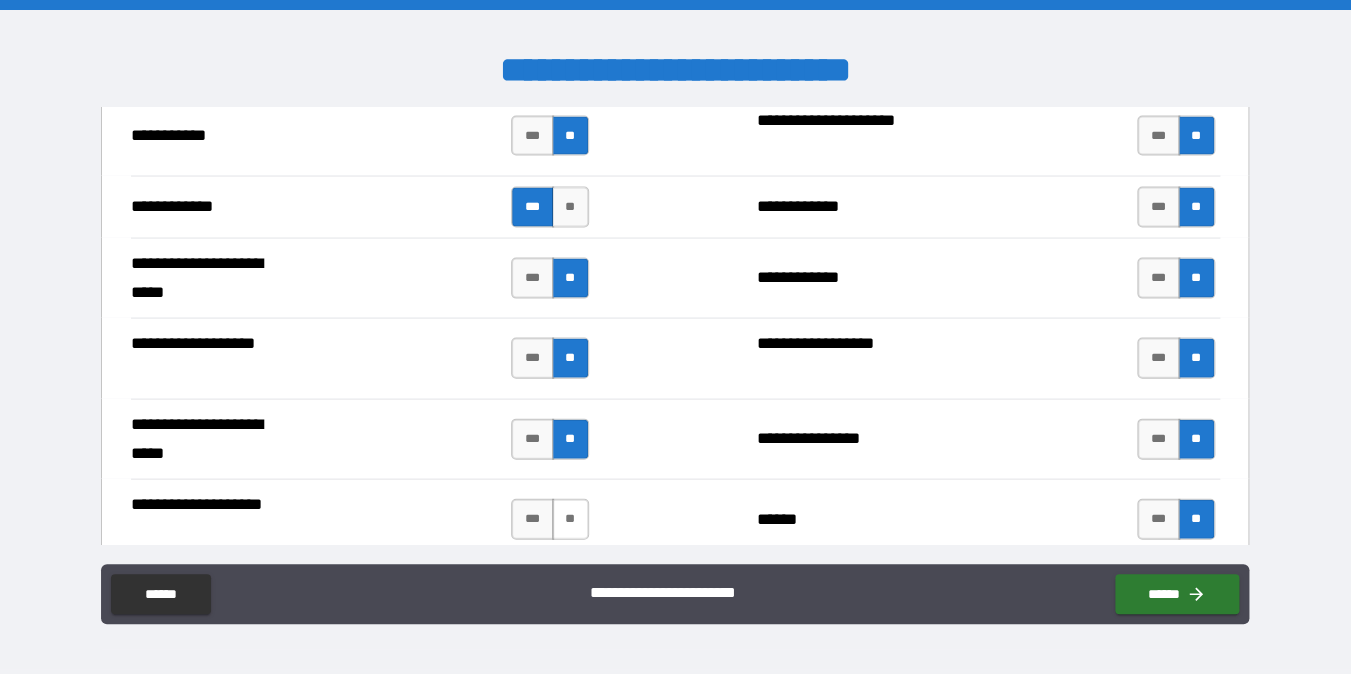 click on "**" at bounding box center [570, 518] 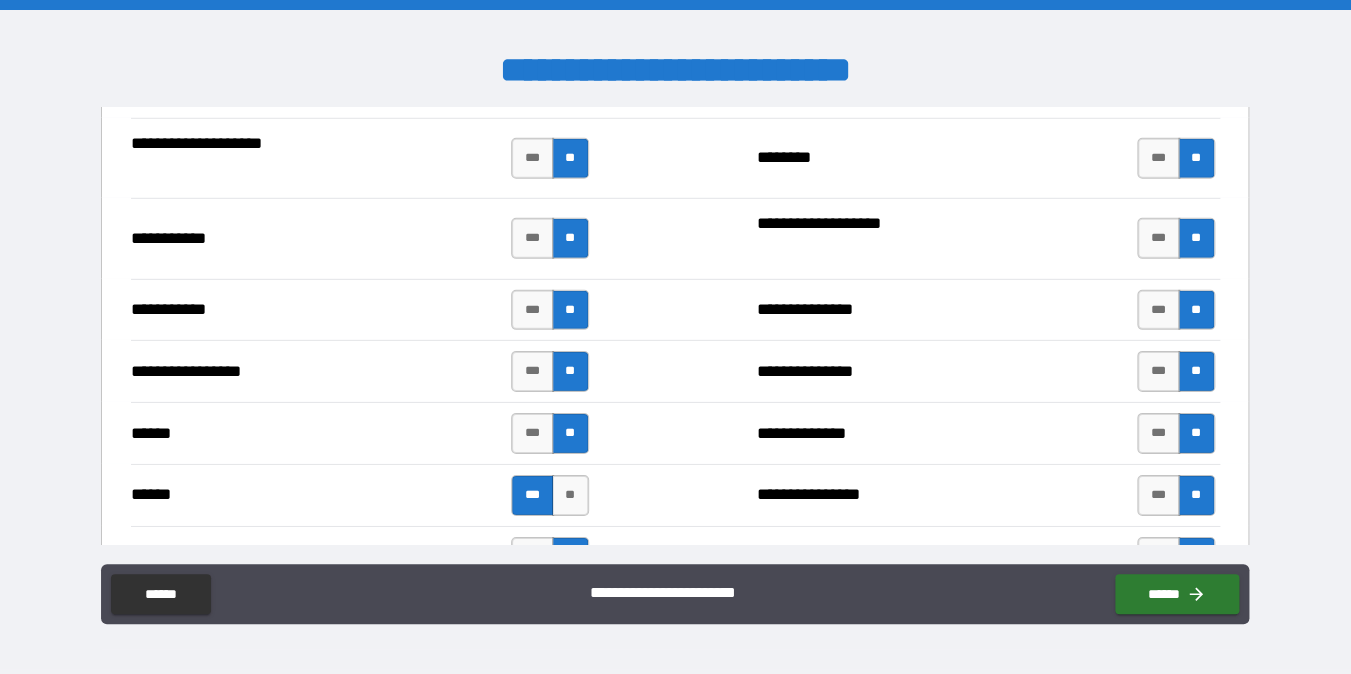 scroll, scrollTop: 2177, scrollLeft: 0, axis: vertical 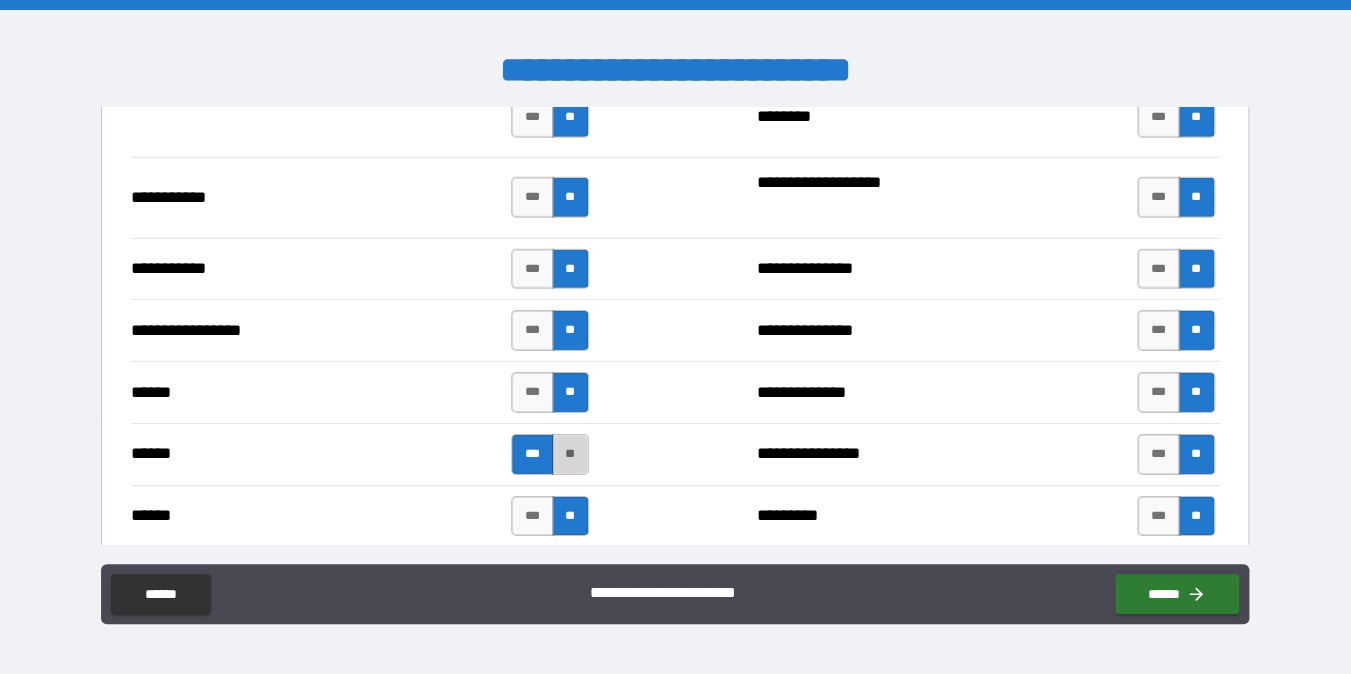 click on "**" at bounding box center (570, 454) 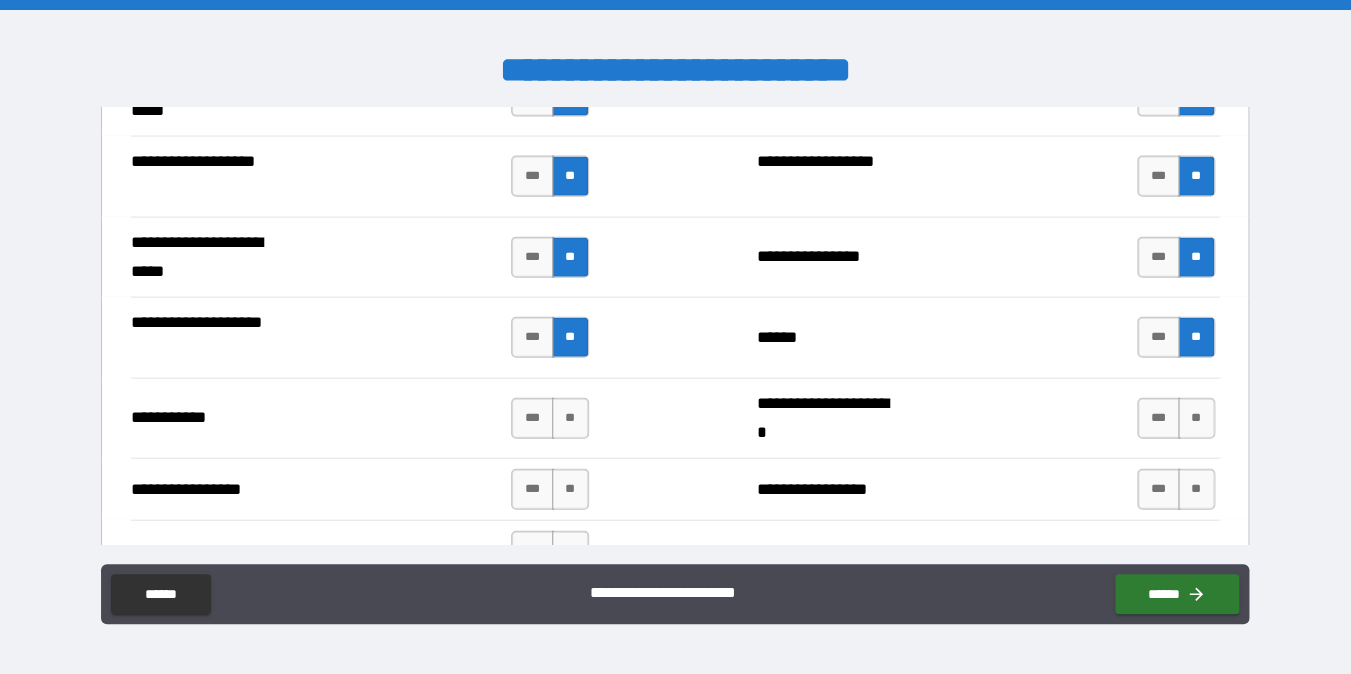scroll, scrollTop: 4317, scrollLeft: 0, axis: vertical 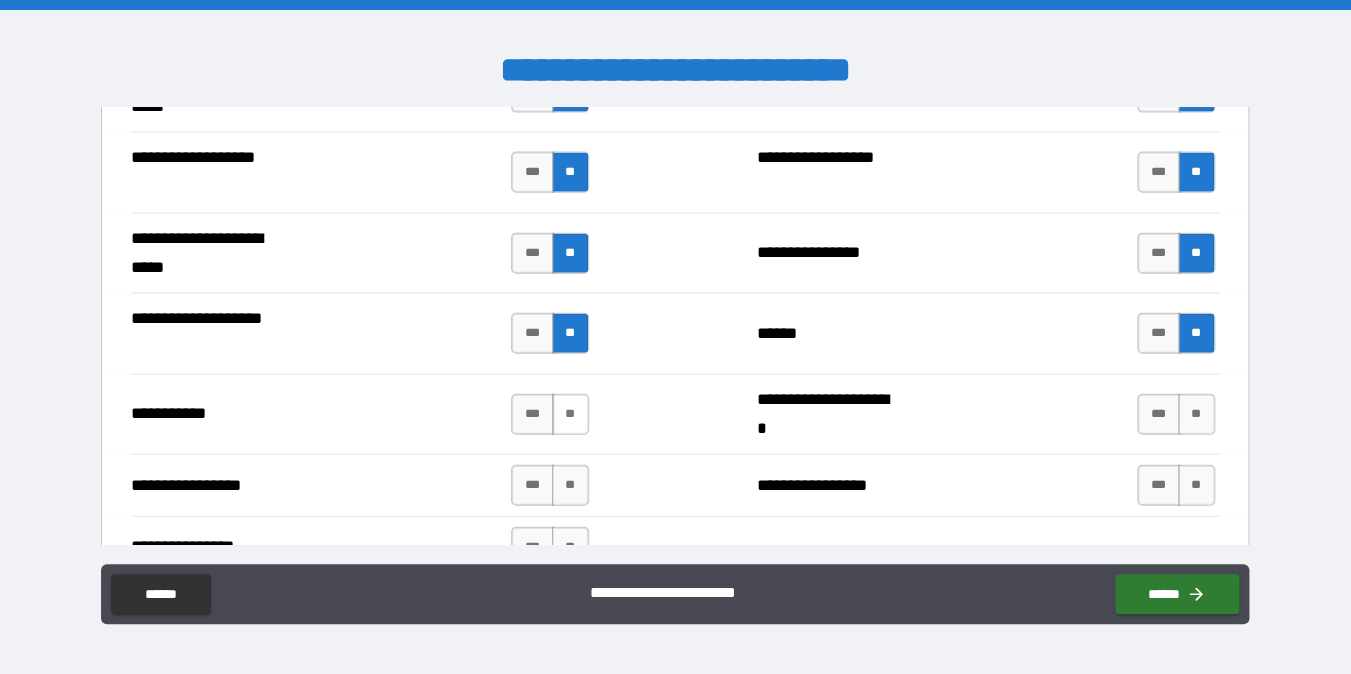 click on "**" at bounding box center (570, 414) 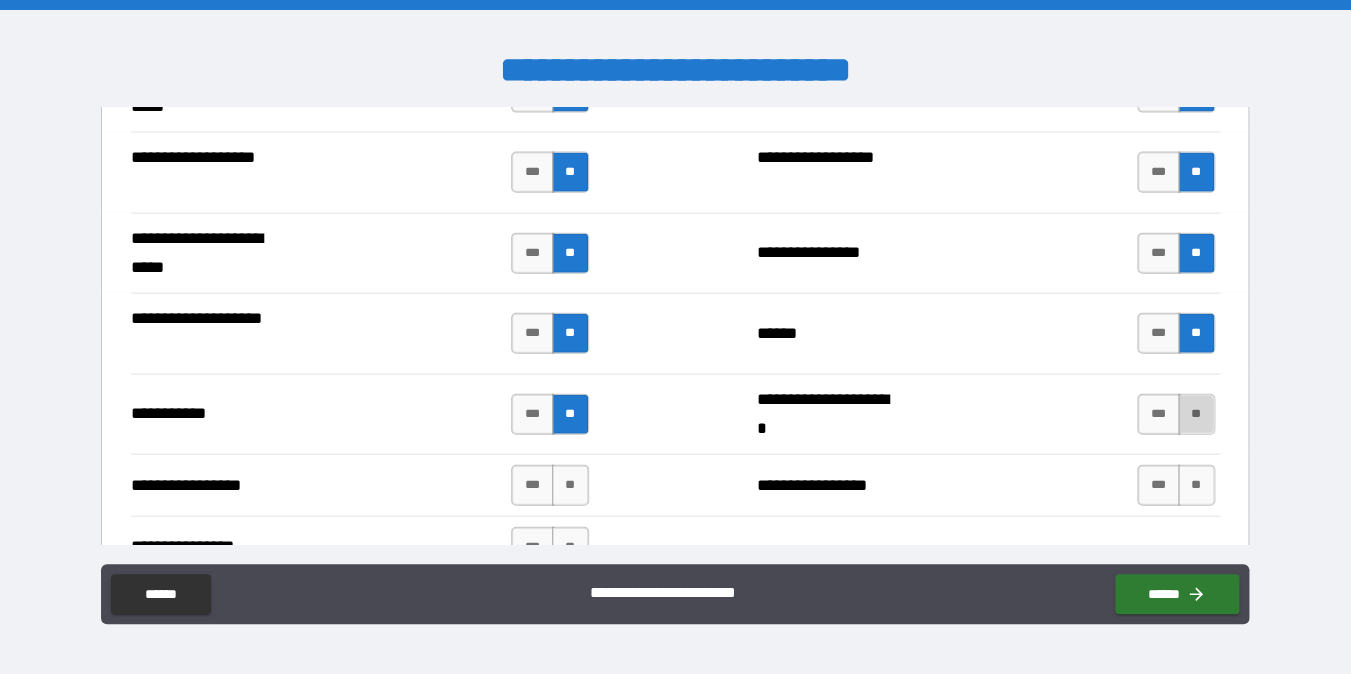 click on "**" at bounding box center [1196, 414] 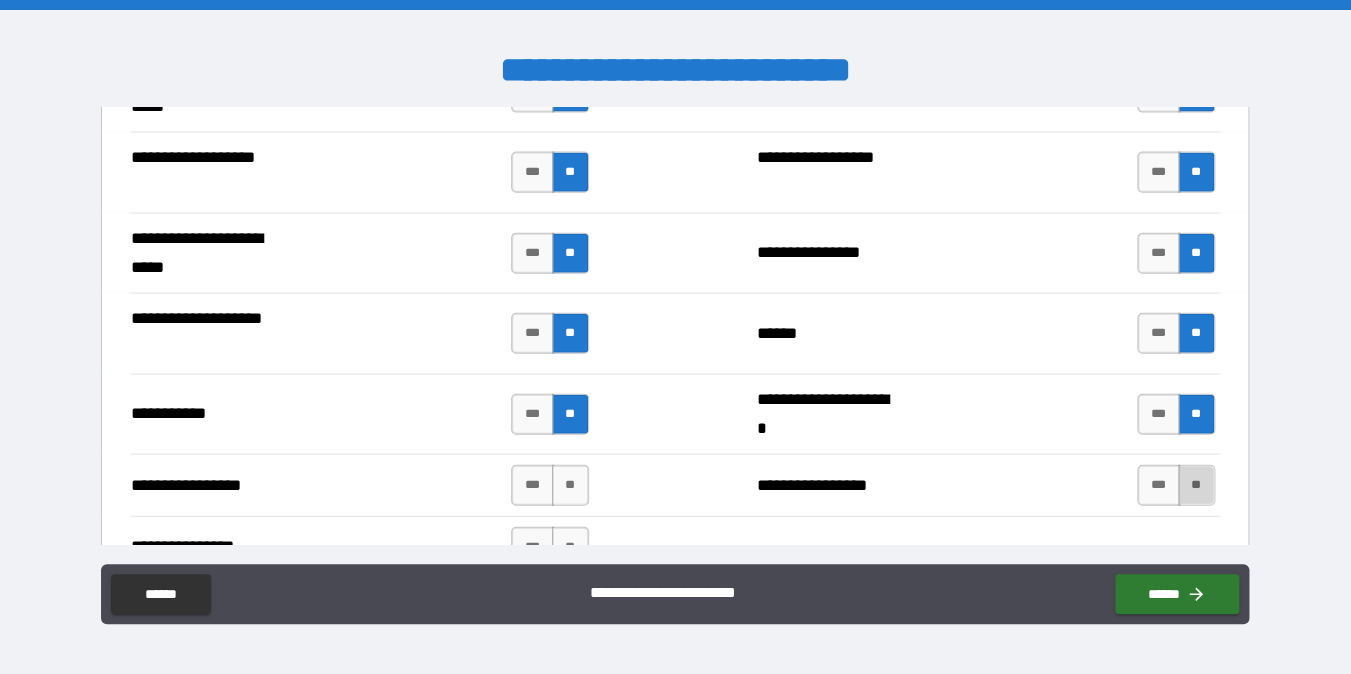 click on "**" at bounding box center (1196, 485) 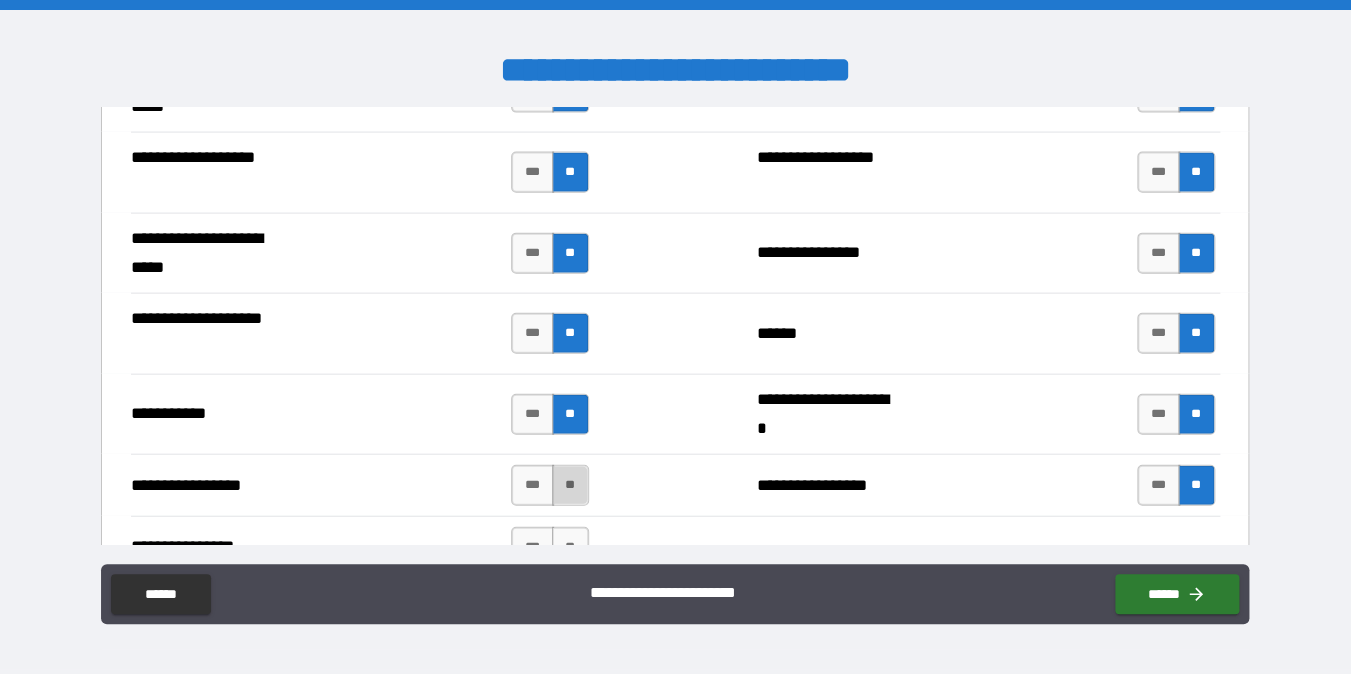 click on "**" at bounding box center (570, 485) 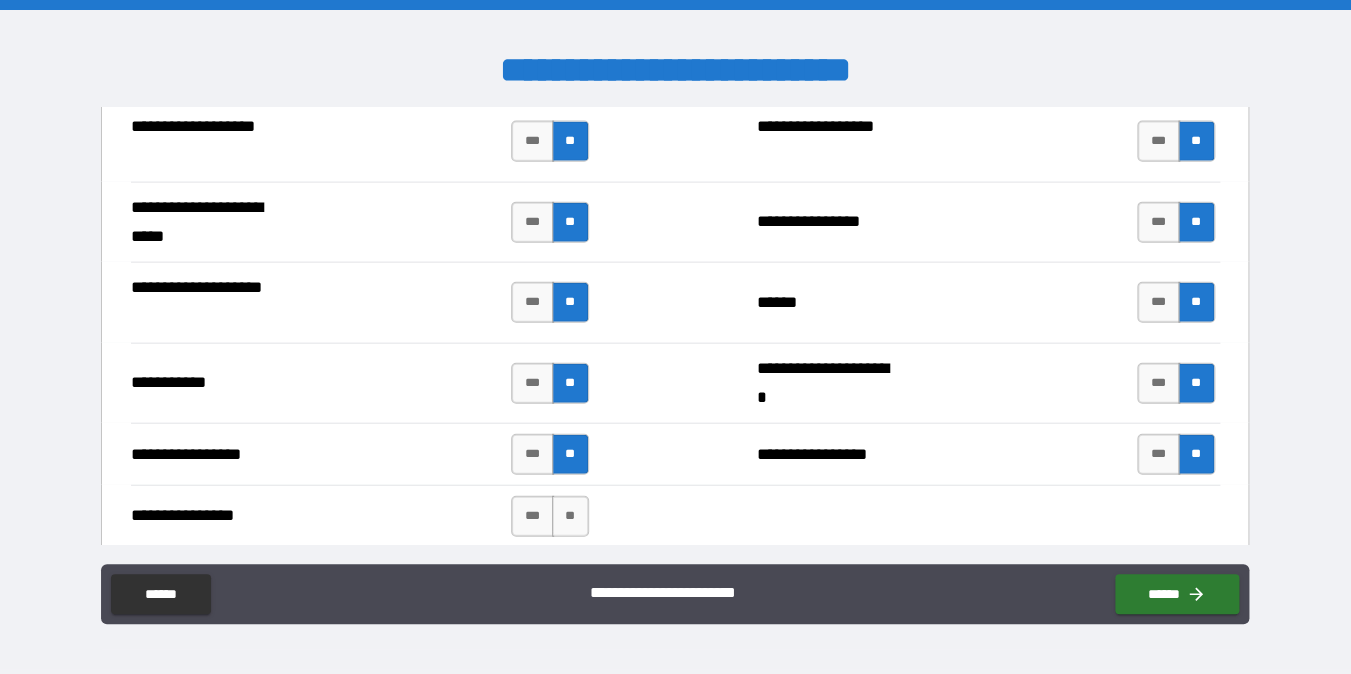scroll, scrollTop: 4368, scrollLeft: 0, axis: vertical 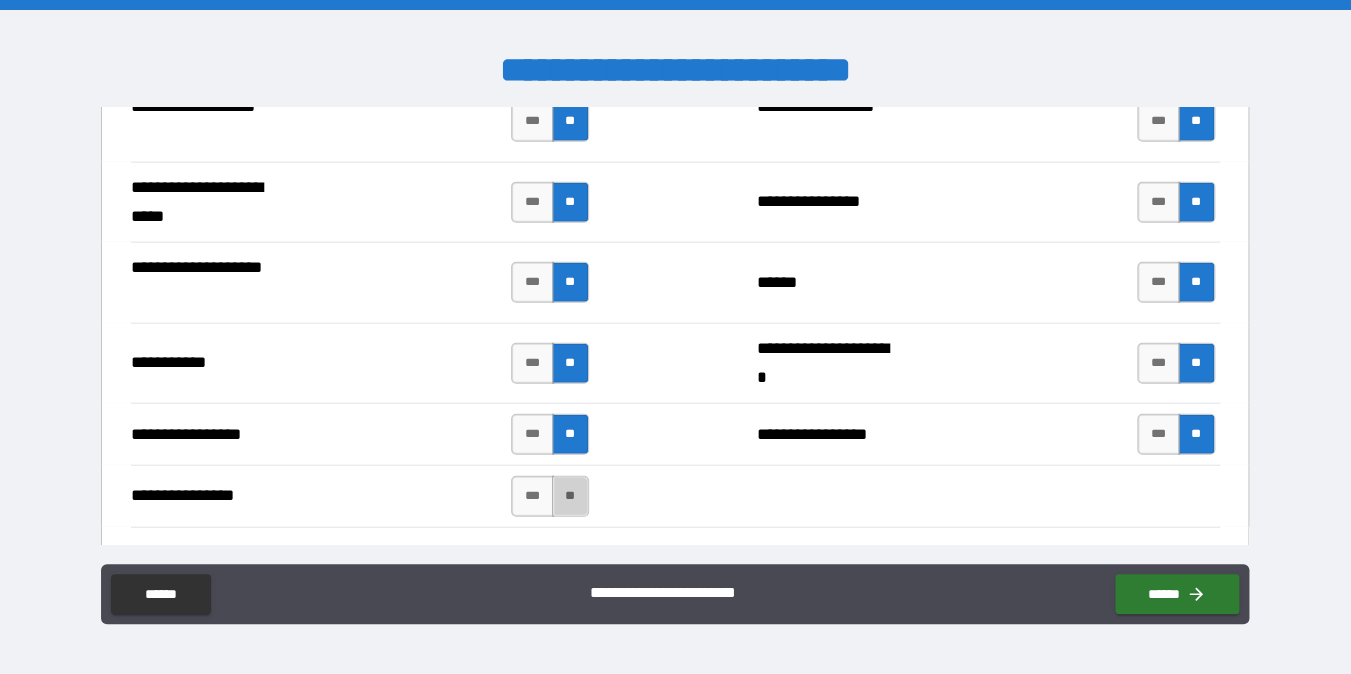 click on "**" at bounding box center [570, 496] 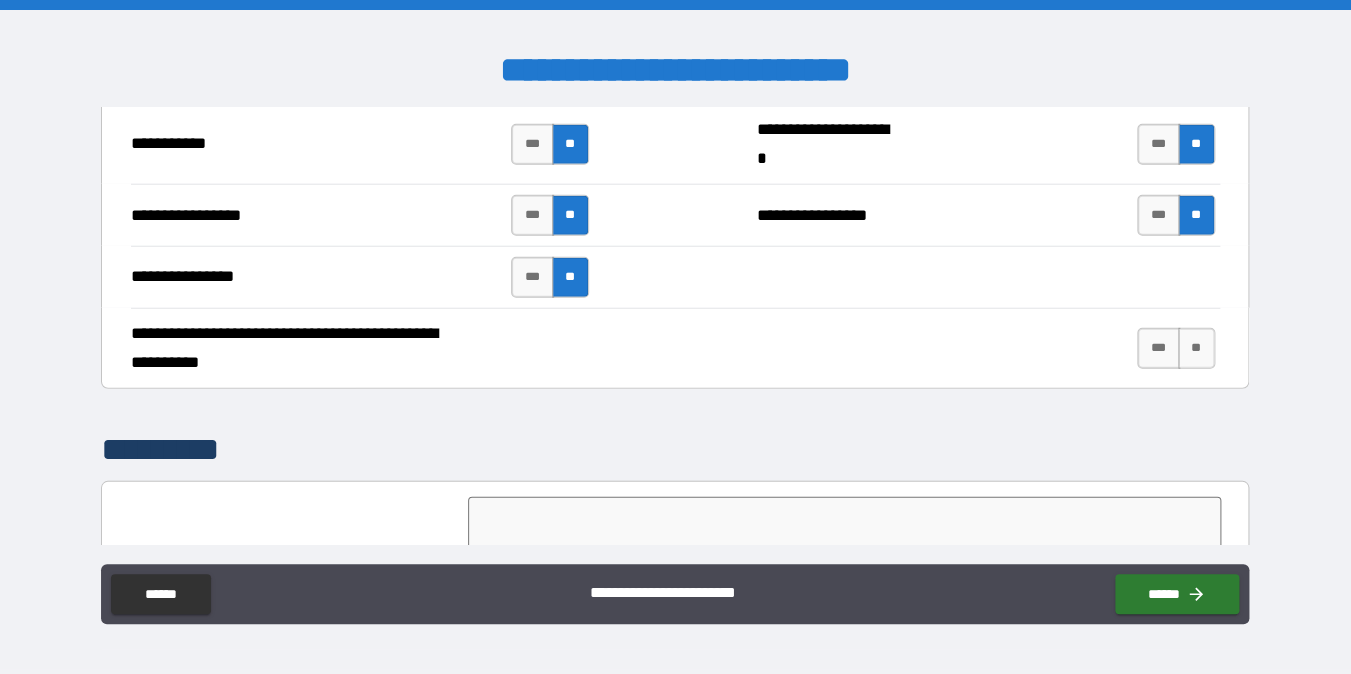 scroll, scrollTop: 4908, scrollLeft: 0, axis: vertical 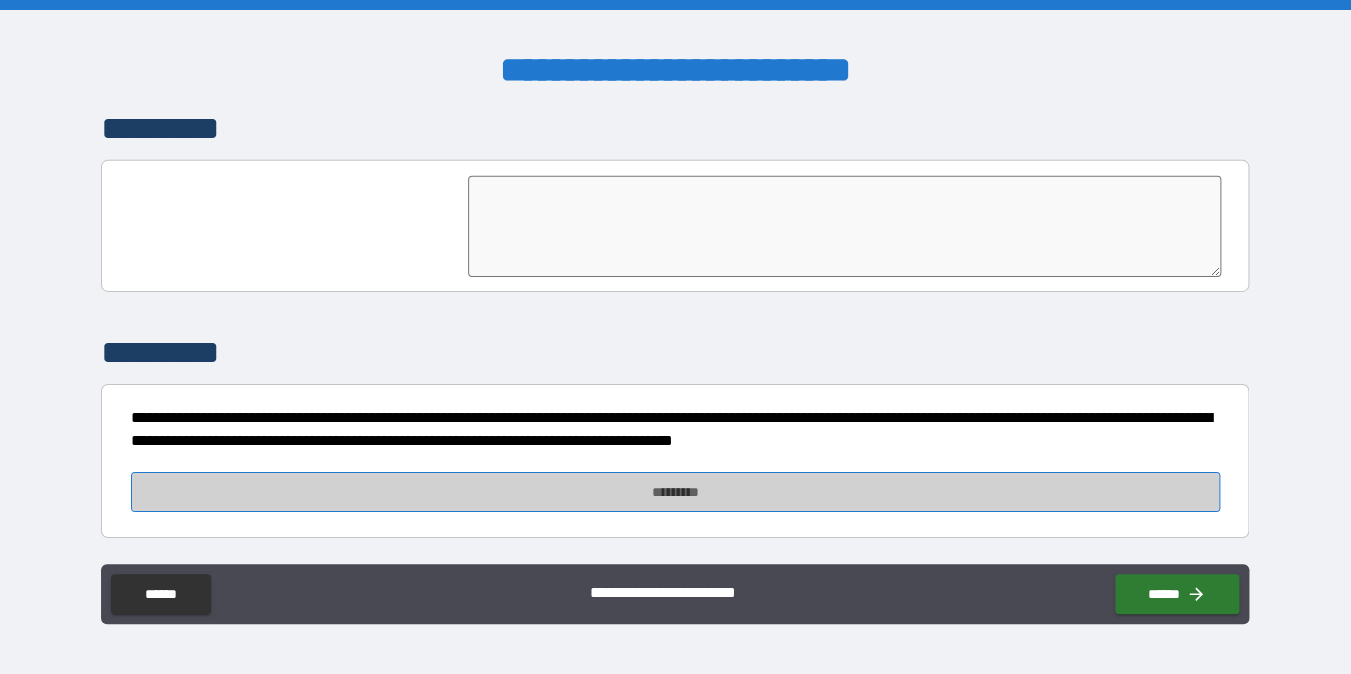 click on "*********" at bounding box center [675, 492] 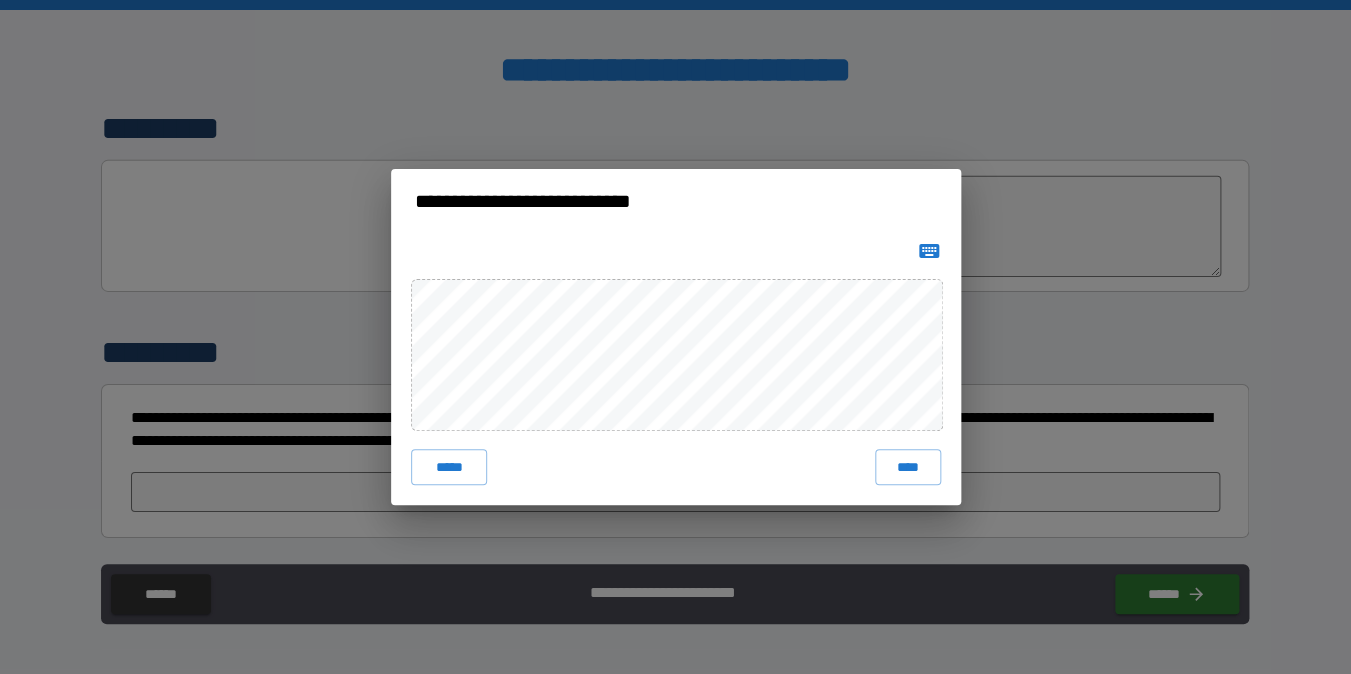click 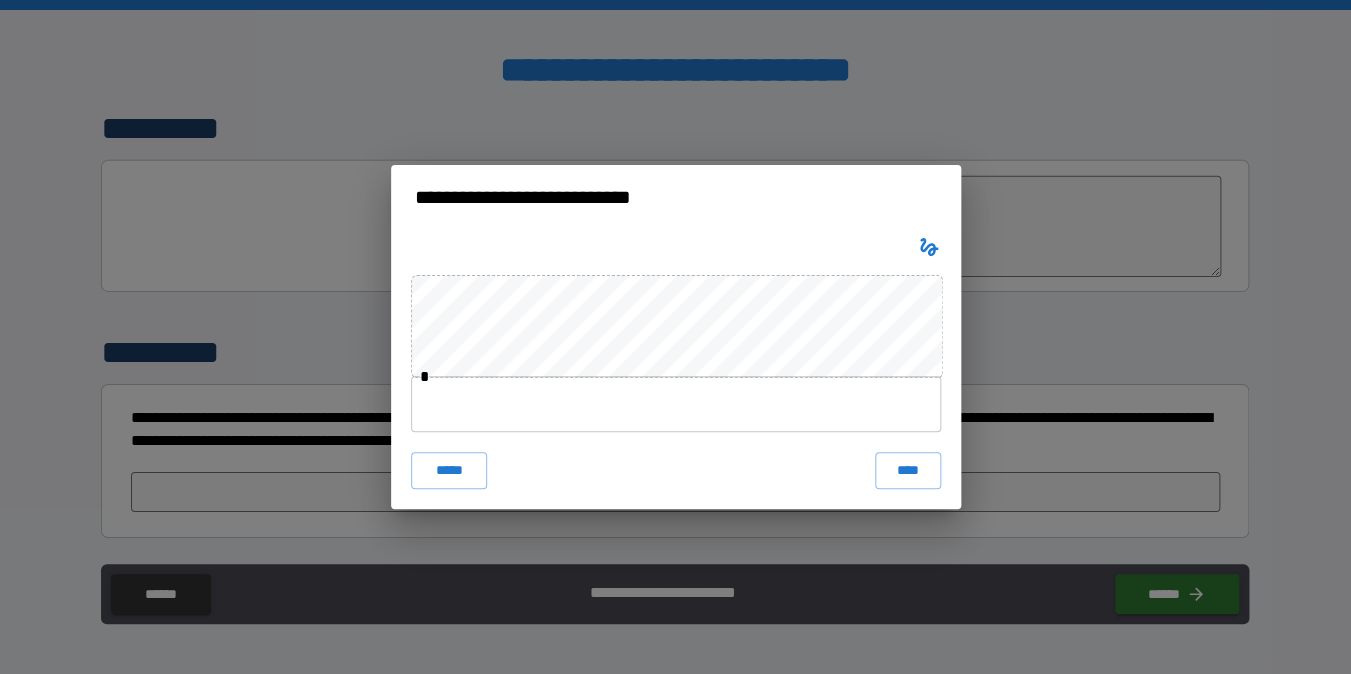 type 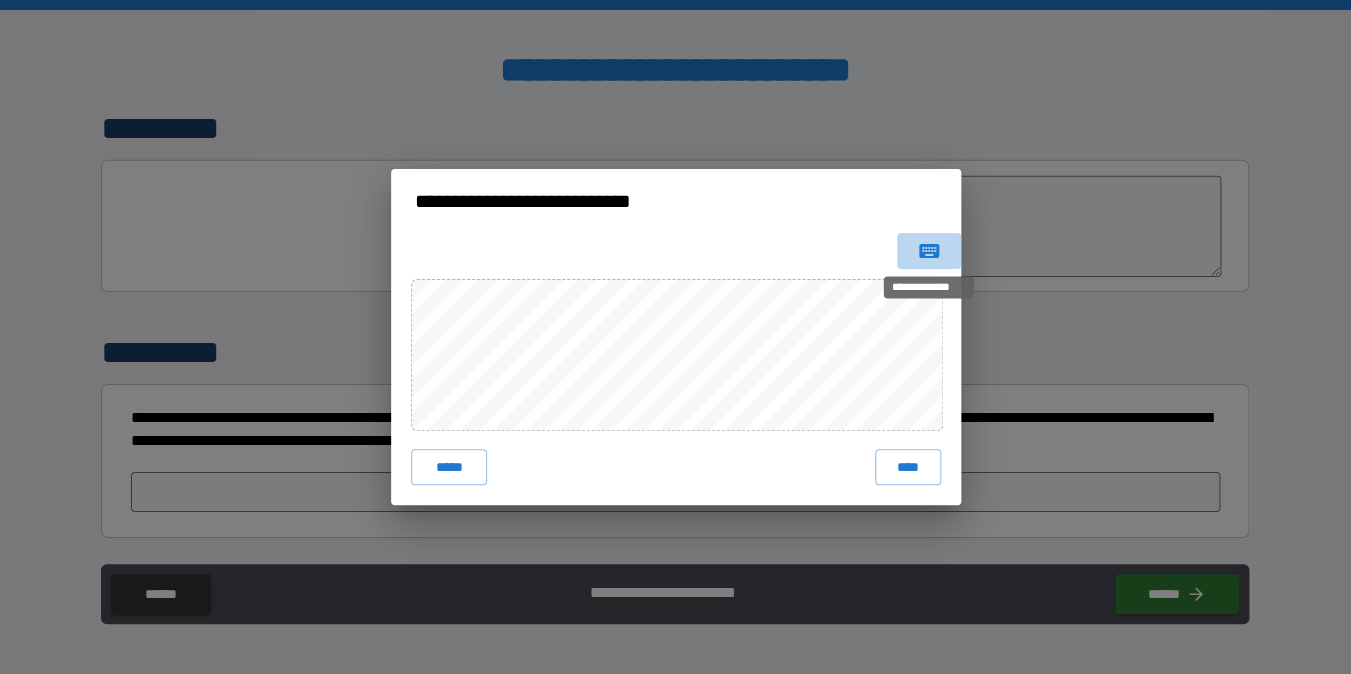 click 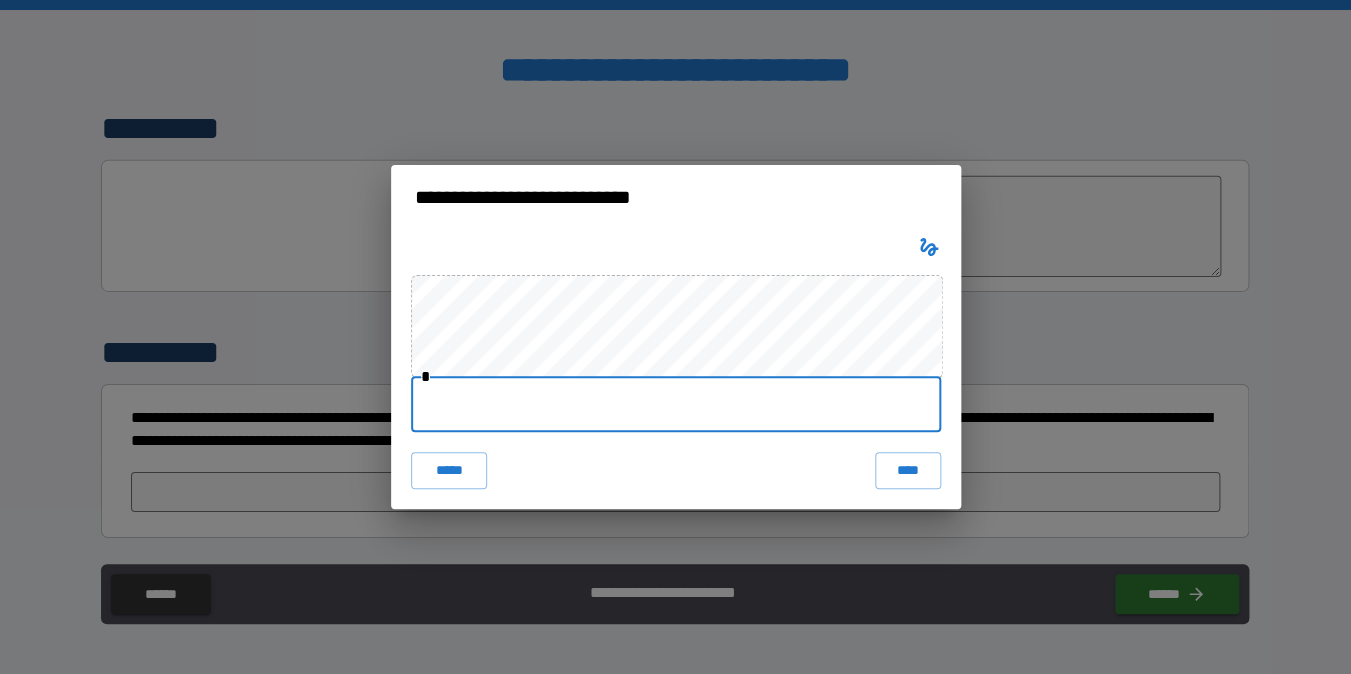 click at bounding box center (676, 404) 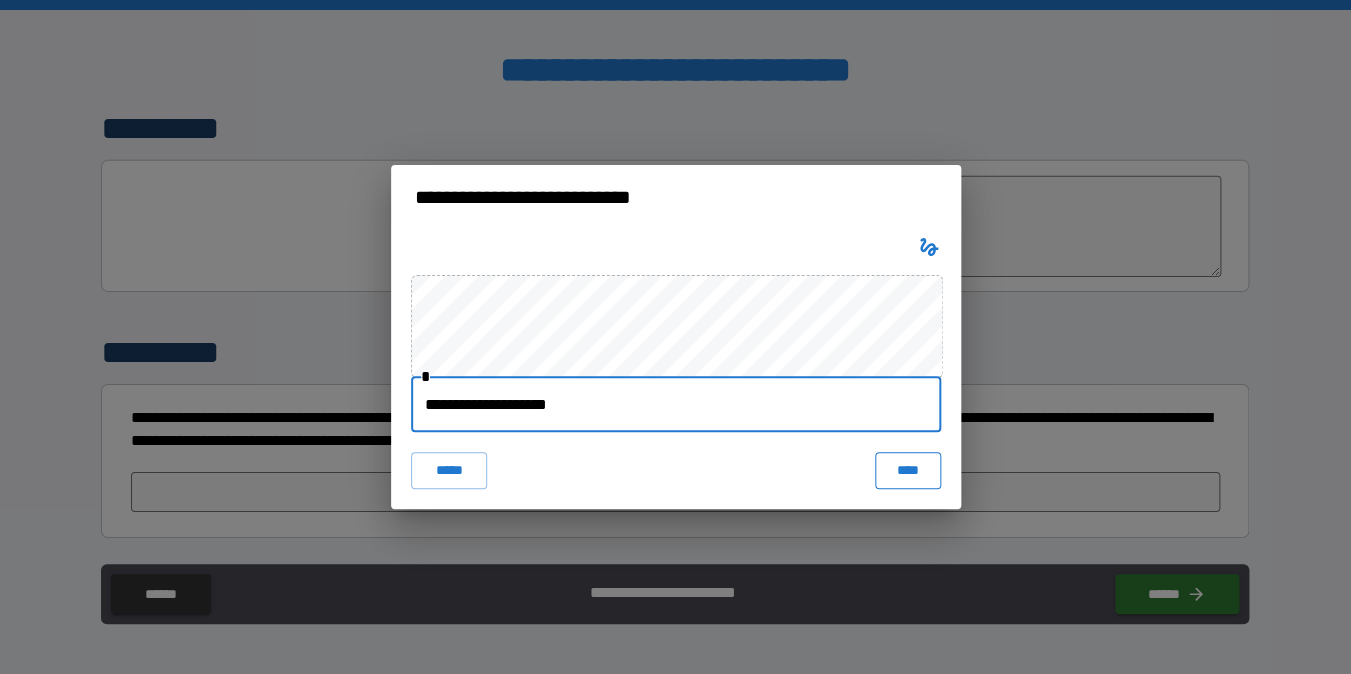 type on "**********" 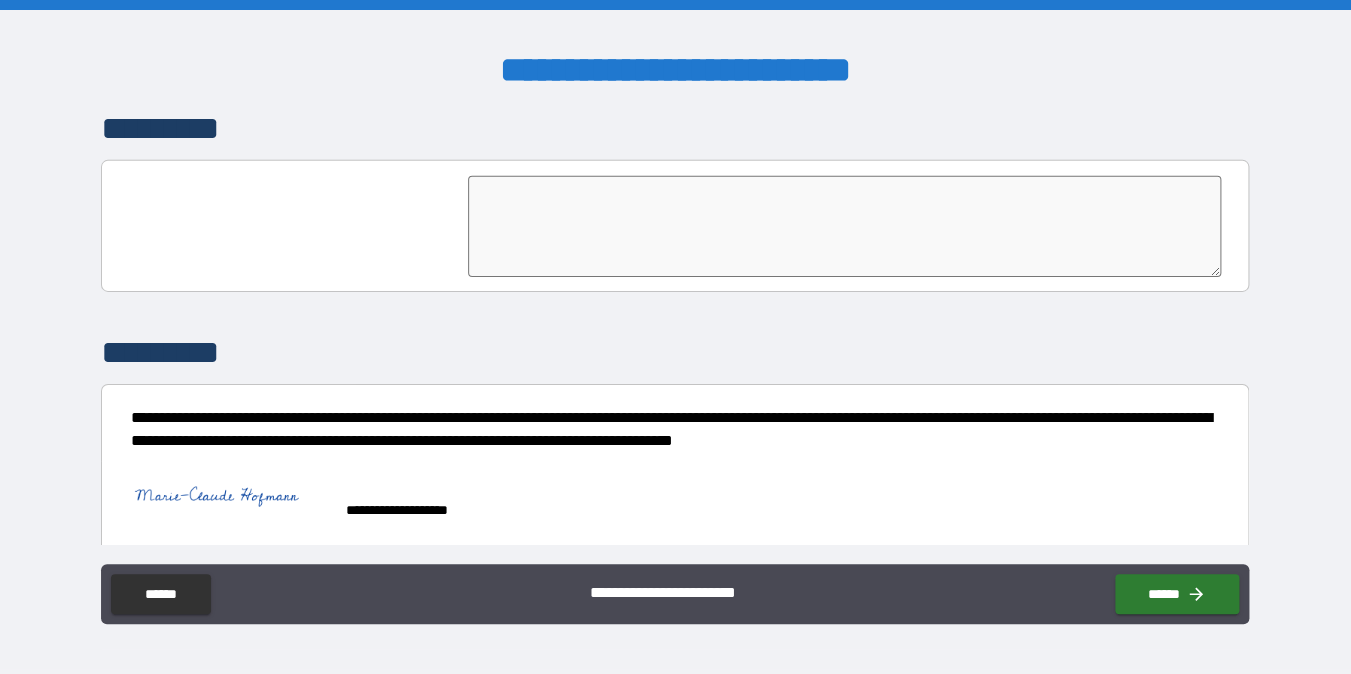 scroll, scrollTop: 4925, scrollLeft: 0, axis: vertical 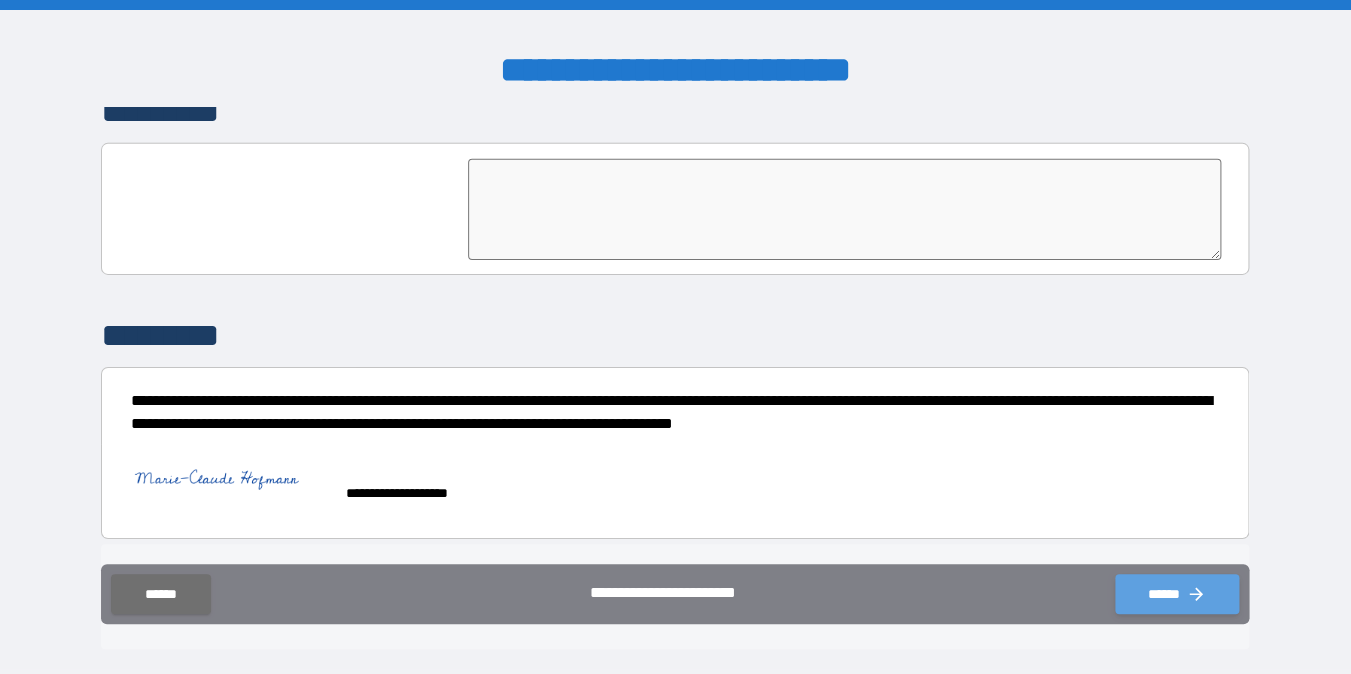 click on "******" at bounding box center (1177, 594) 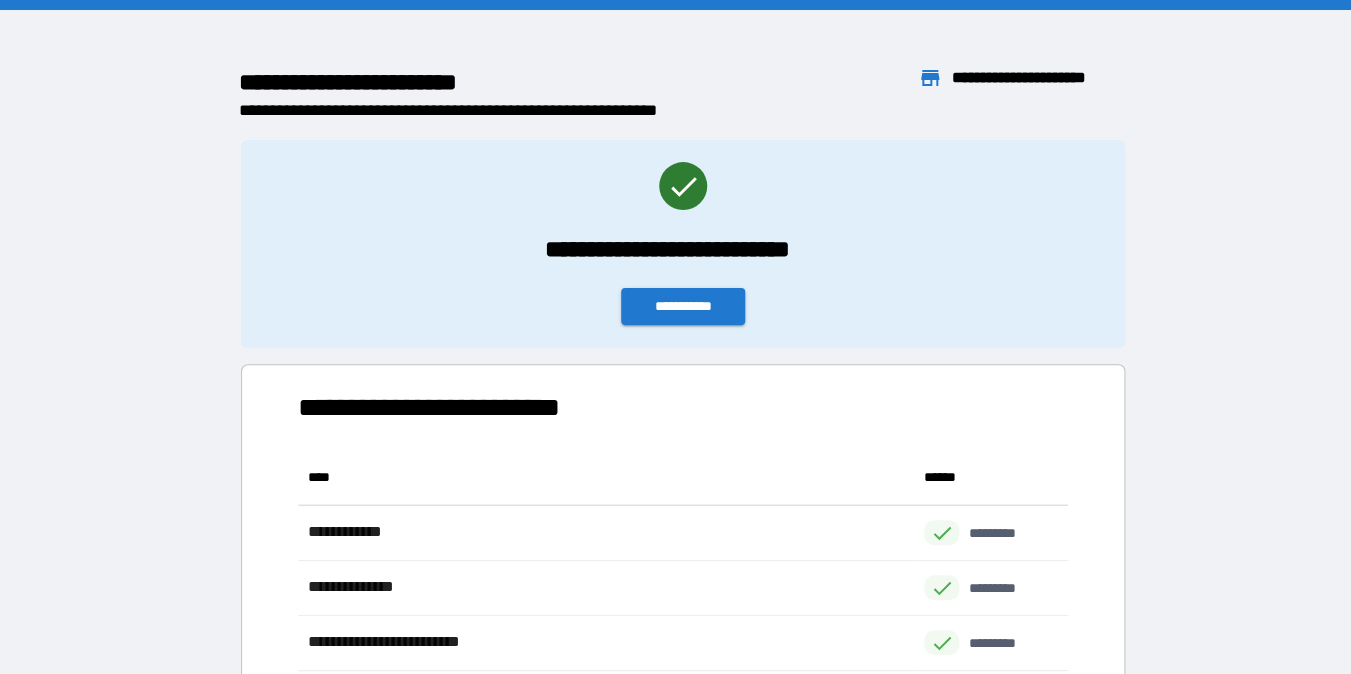 scroll, scrollTop: 1, scrollLeft: 0, axis: vertical 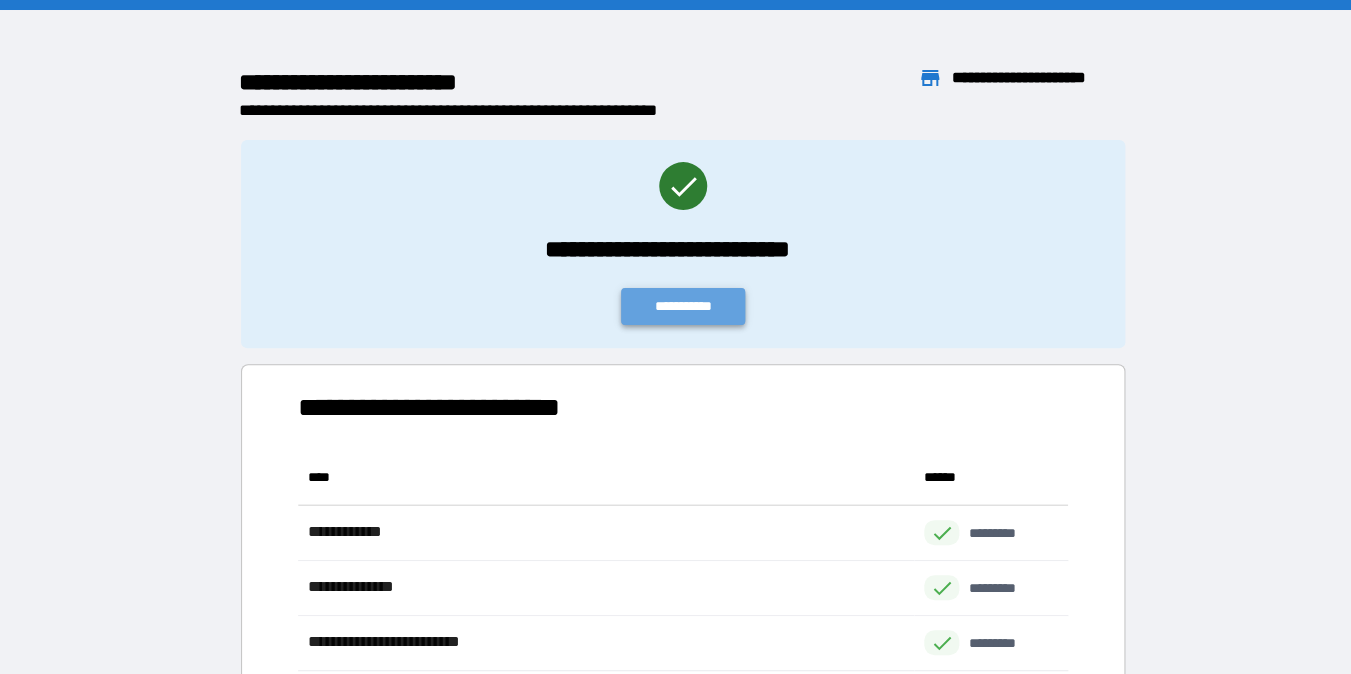 click on "**********" at bounding box center [683, 306] 